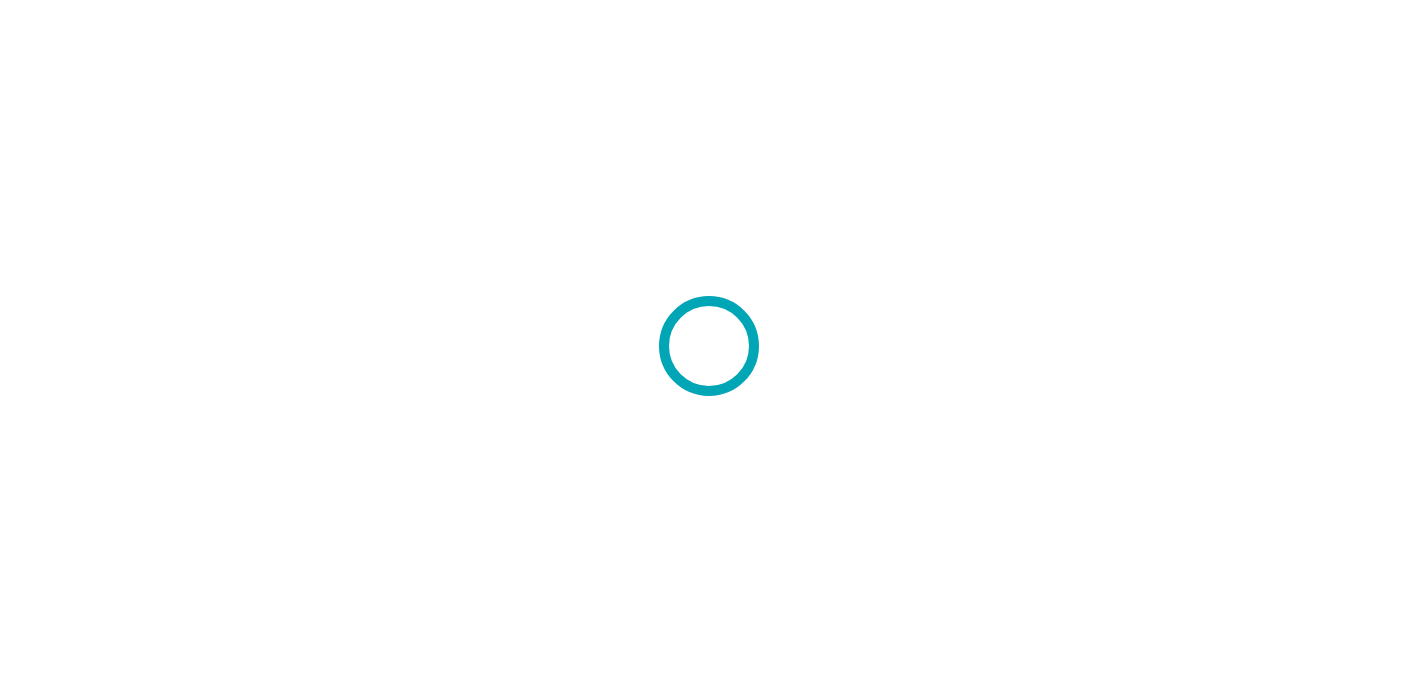 scroll, scrollTop: 0, scrollLeft: 0, axis: both 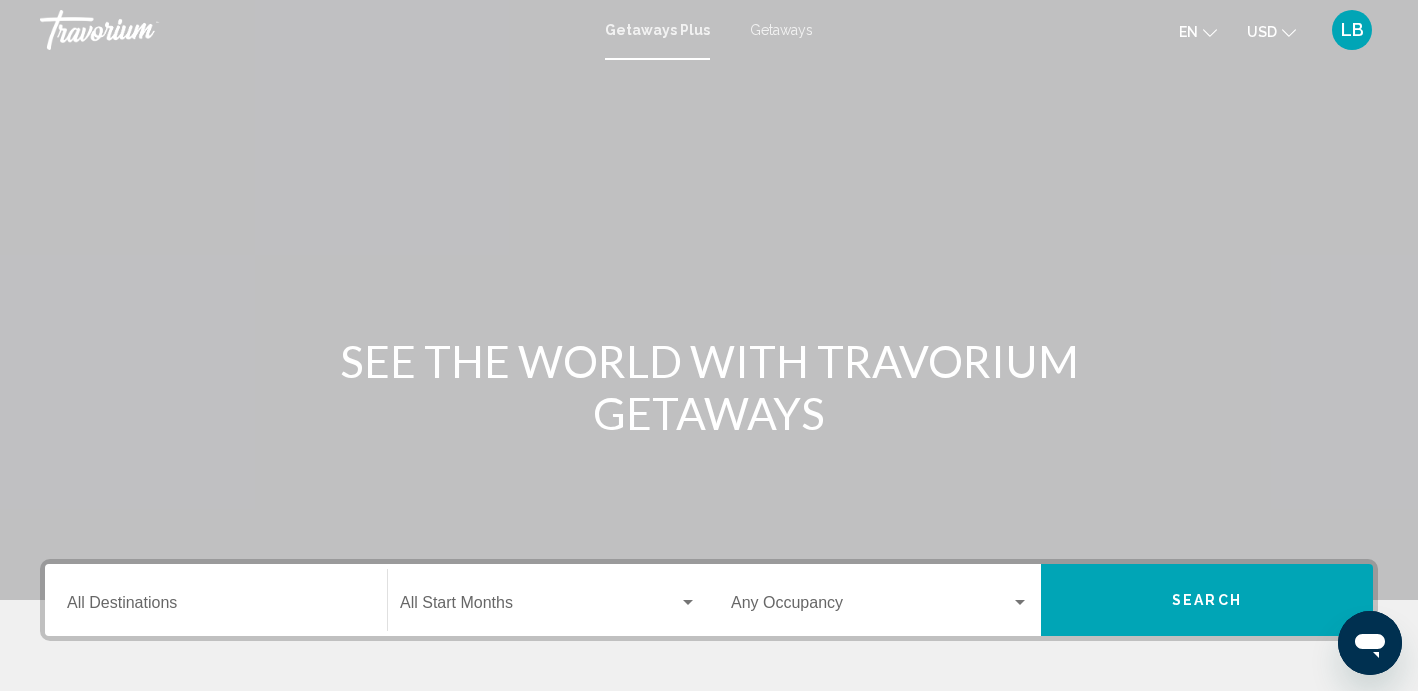 click on "Getaways" at bounding box center [781, 30] 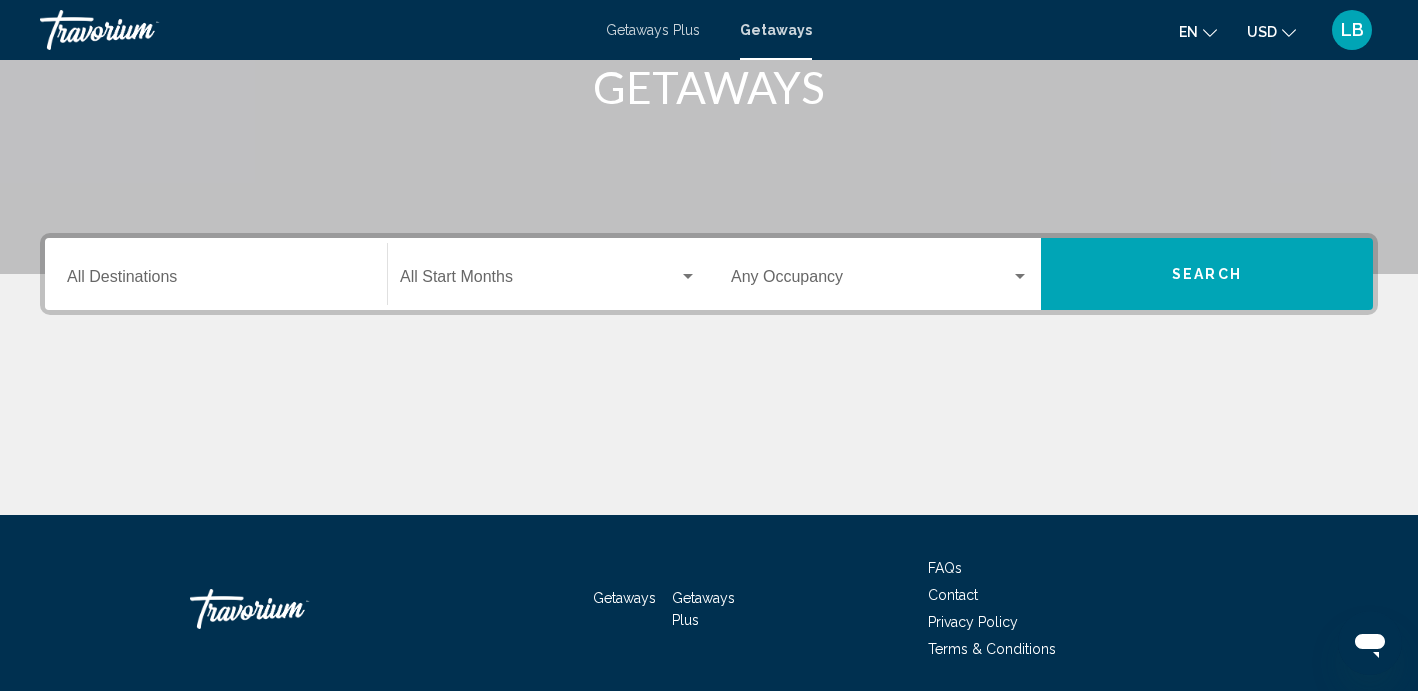 scroll, scrollTop: 327, scrollLeft: 0, axis: vertical 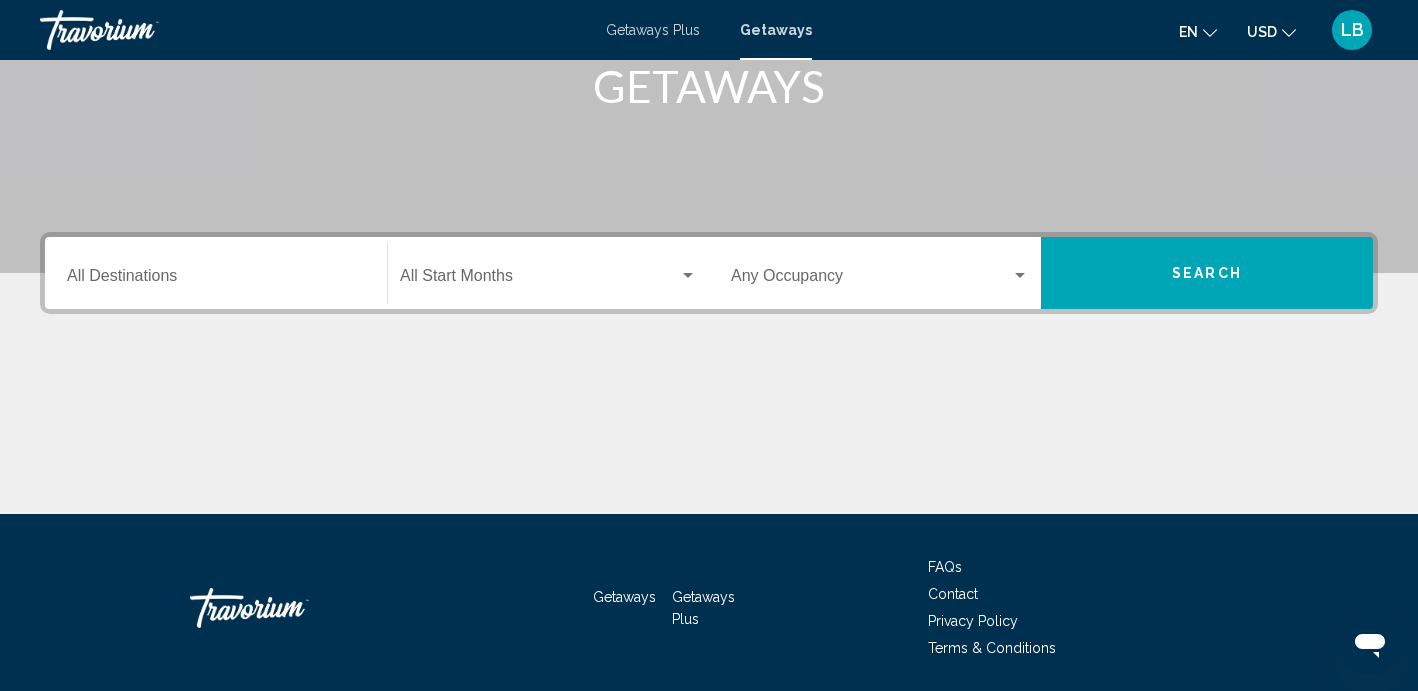 click on "Destination All Destinations" at bounding box center [216, 273] 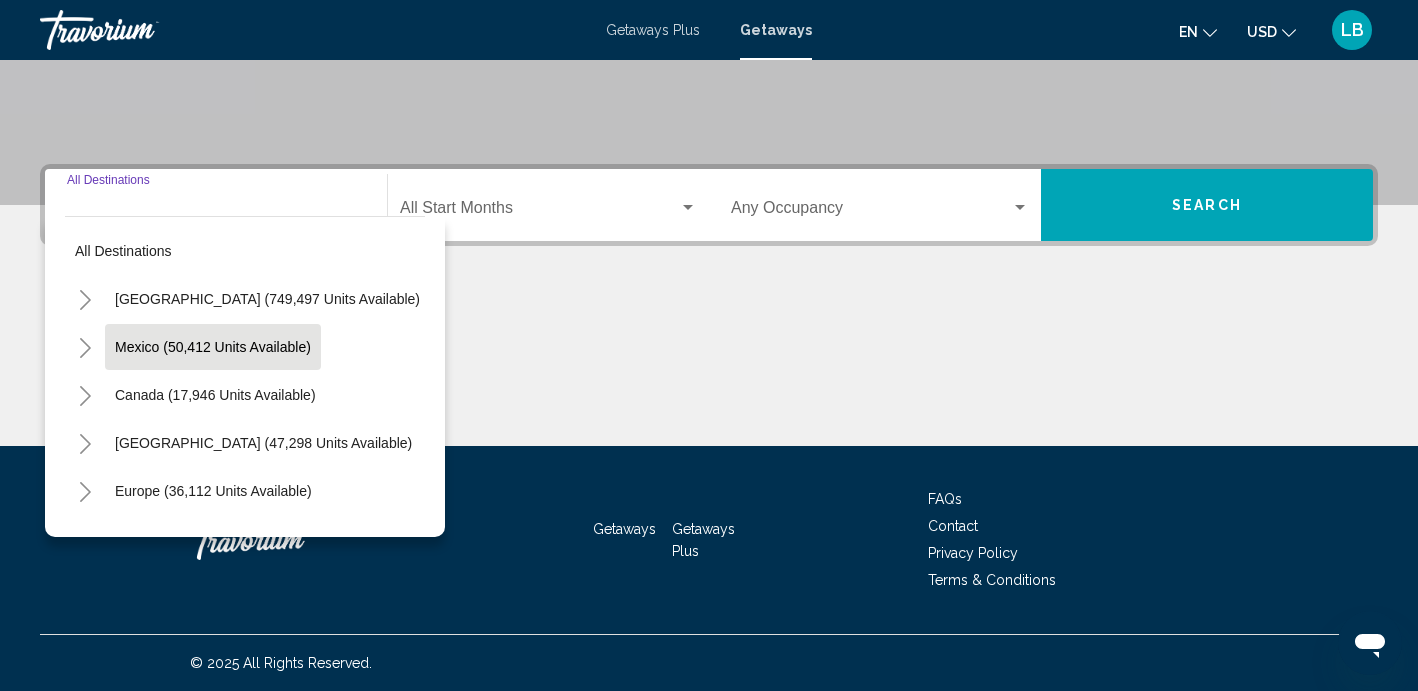 click on "Mexico (50,412 units available)" at bounding box center [215, 395] 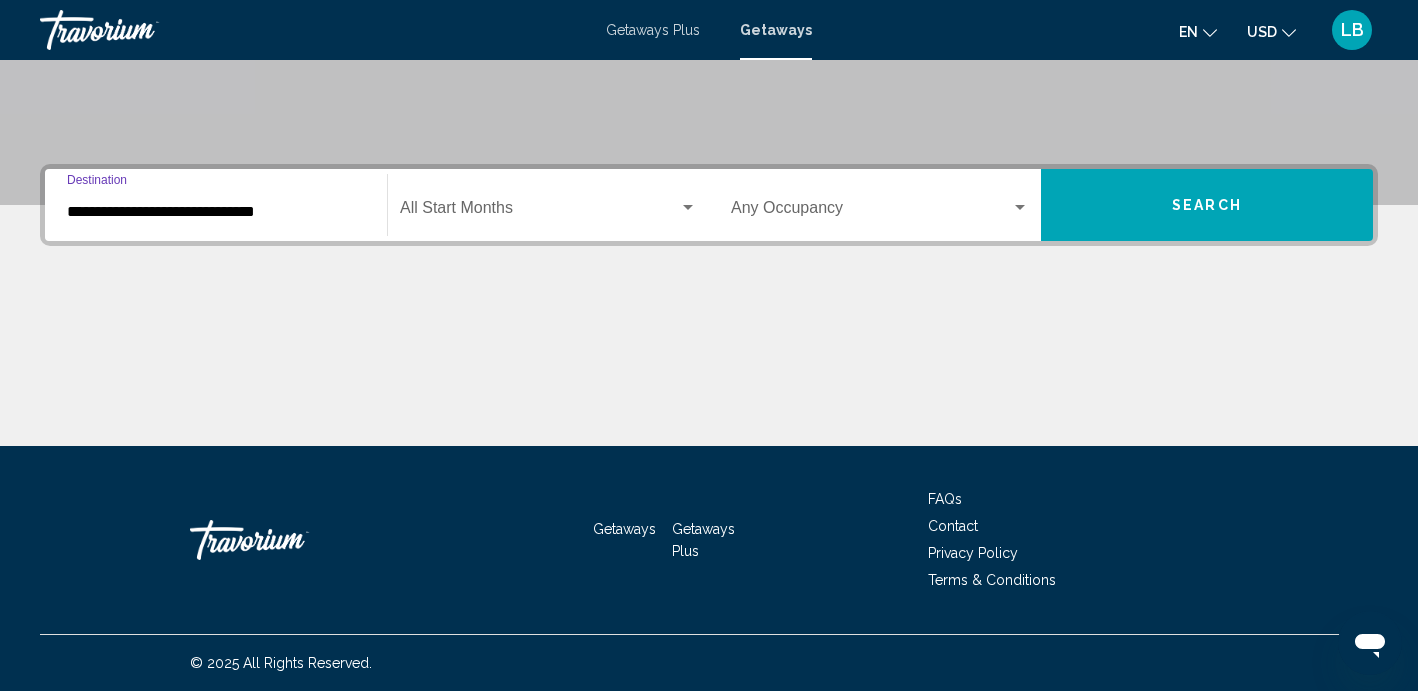 click on "**********" at bounding box center (216, 212) 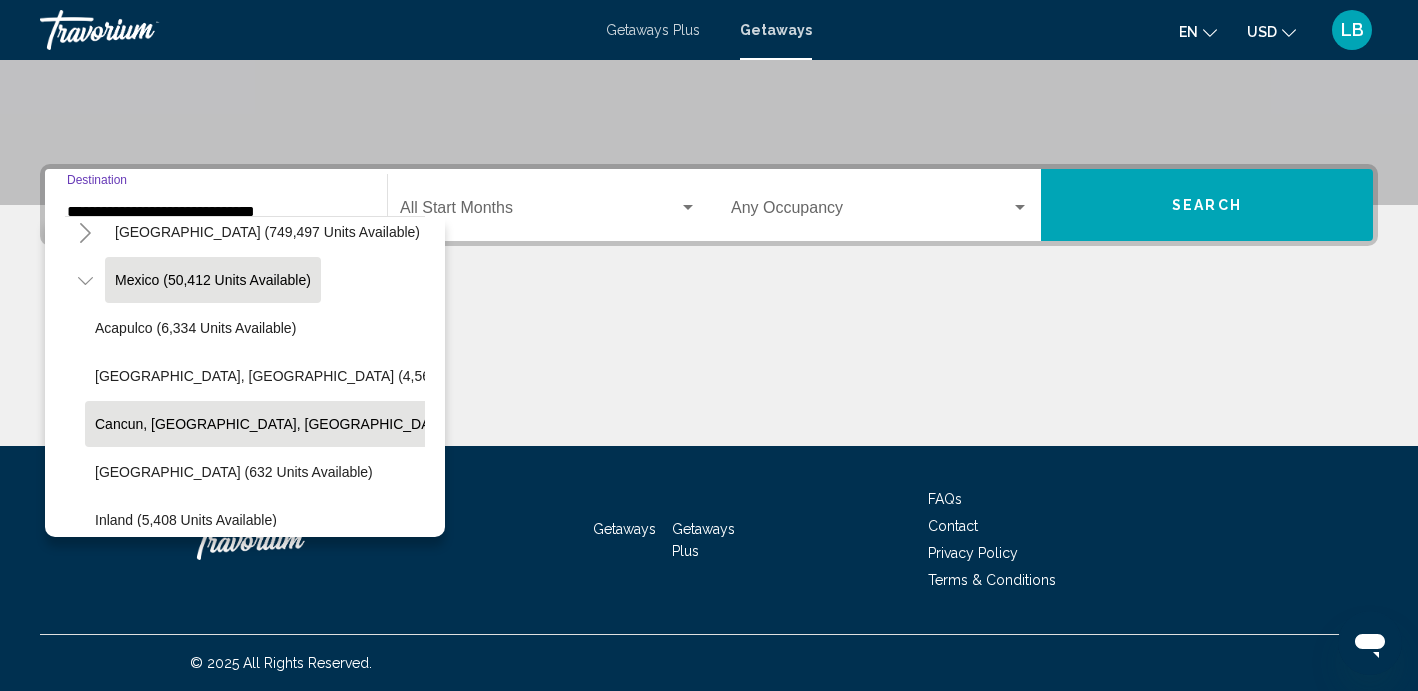 scroll, scrollTop: 61, scrollLeft: 0, axis: vertical 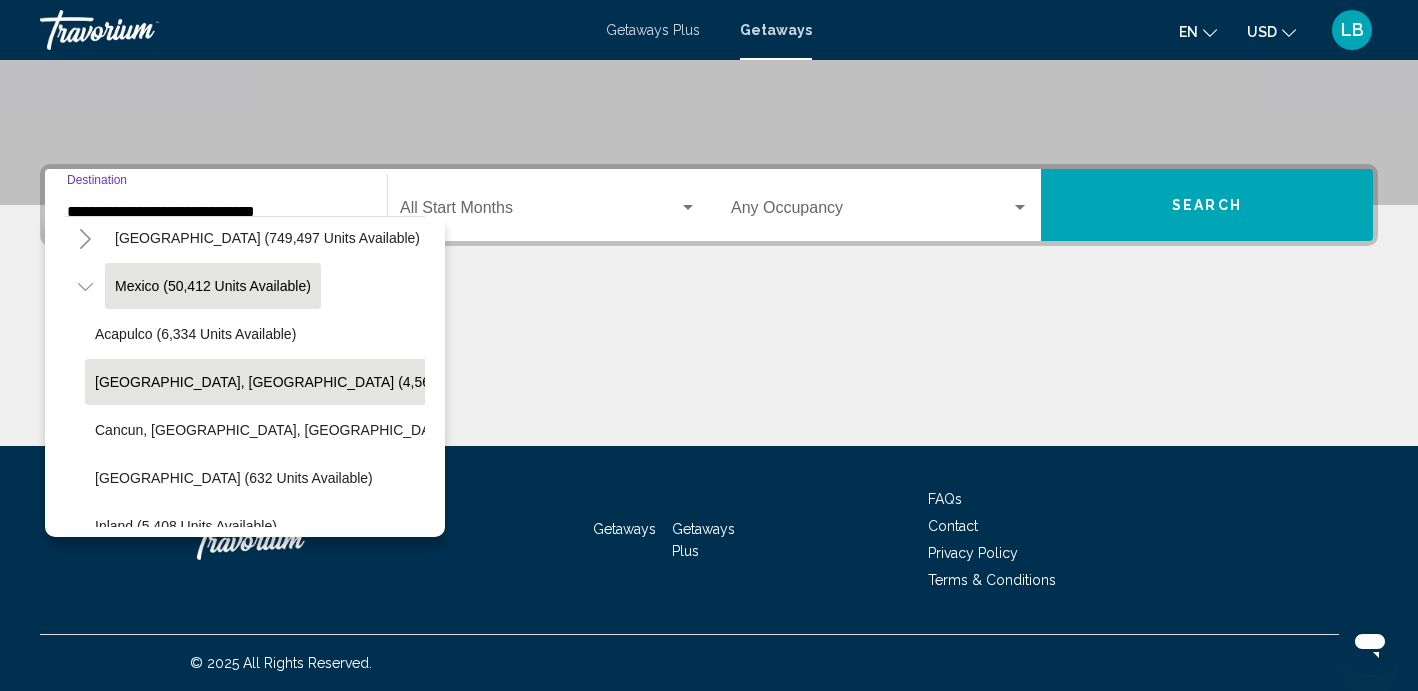 click on "[GEOGRAPHIC_DATA], [GEOGRAPHIC_DATA] (4,567 units available)" 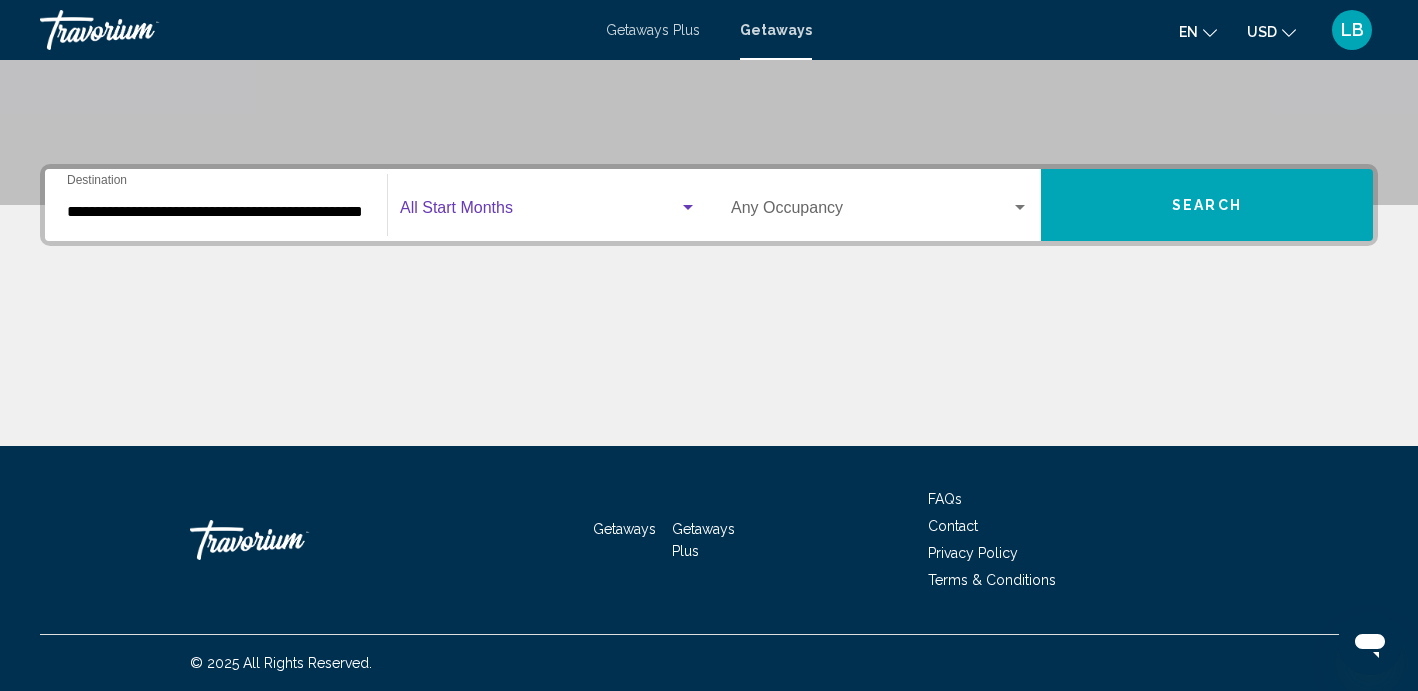 click at bounding box center (539, 212) 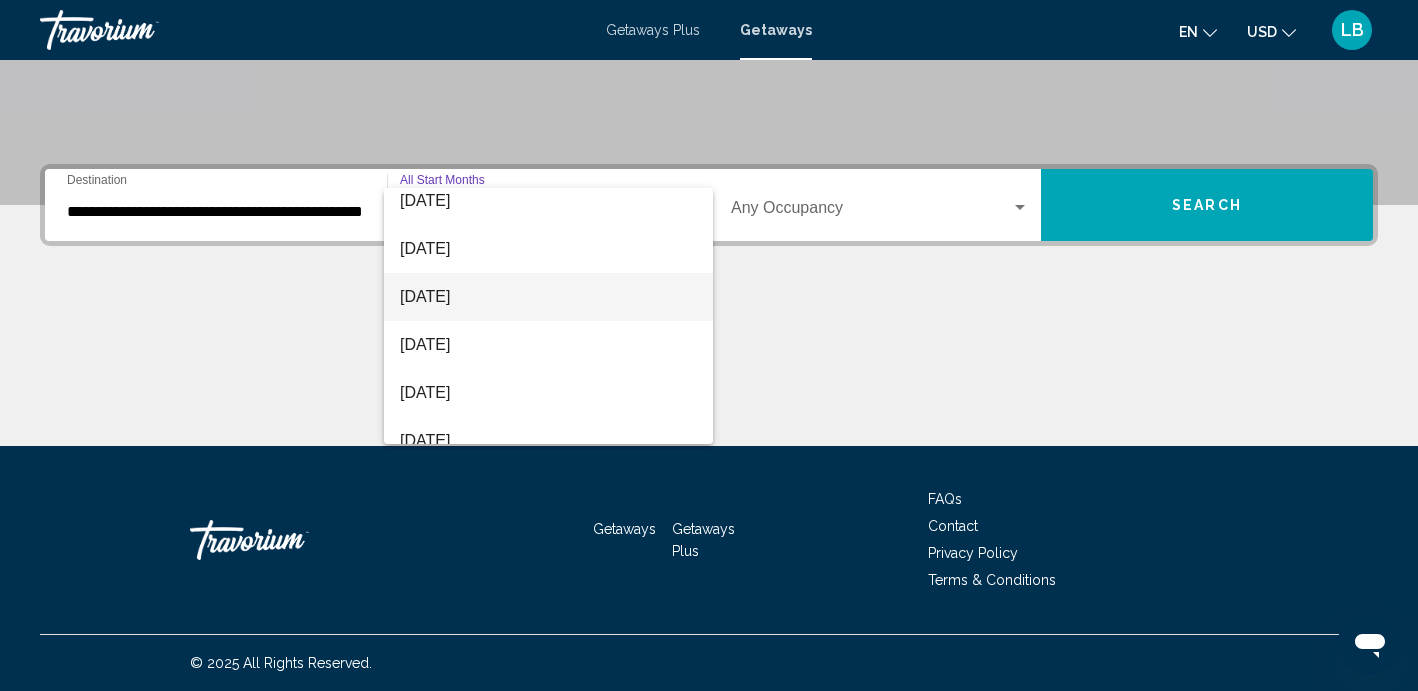 scroll, scrollTop: 109, scrollLeft: 0, axis: vertical 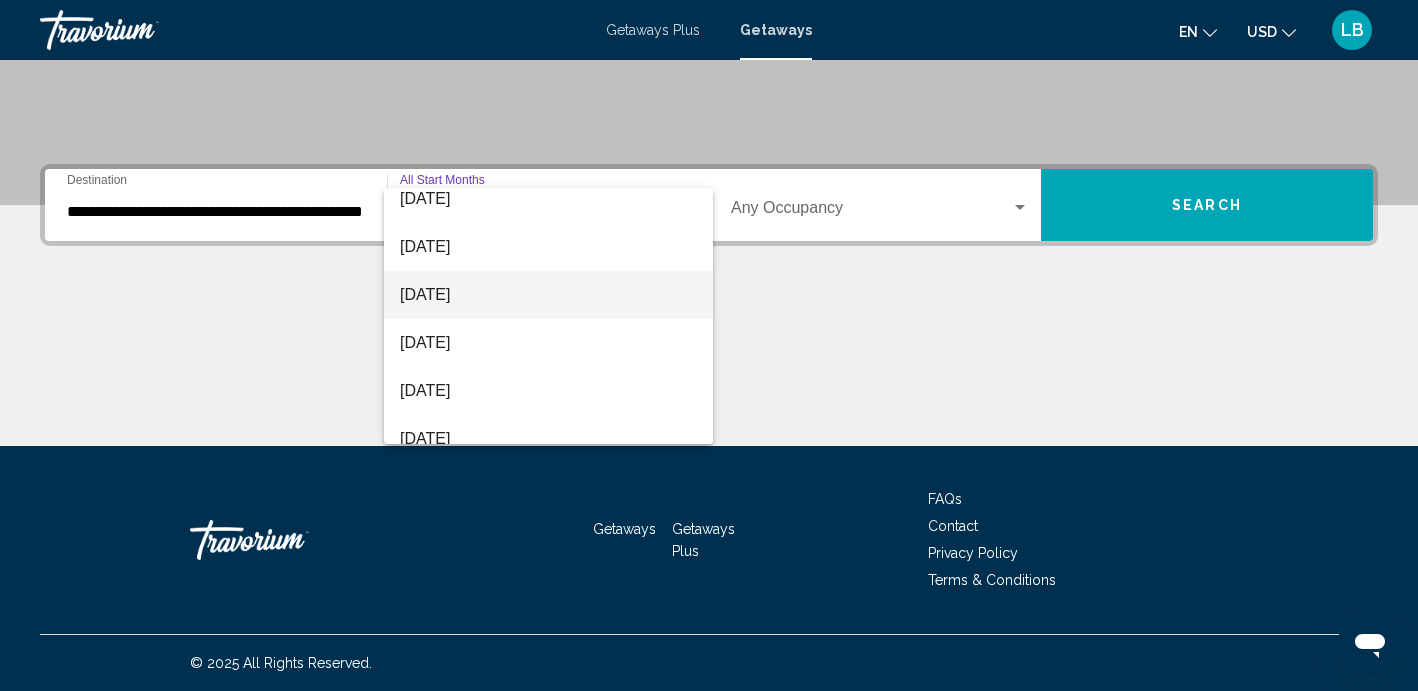 click on "[DATE]" at bounding box center (548, 295) 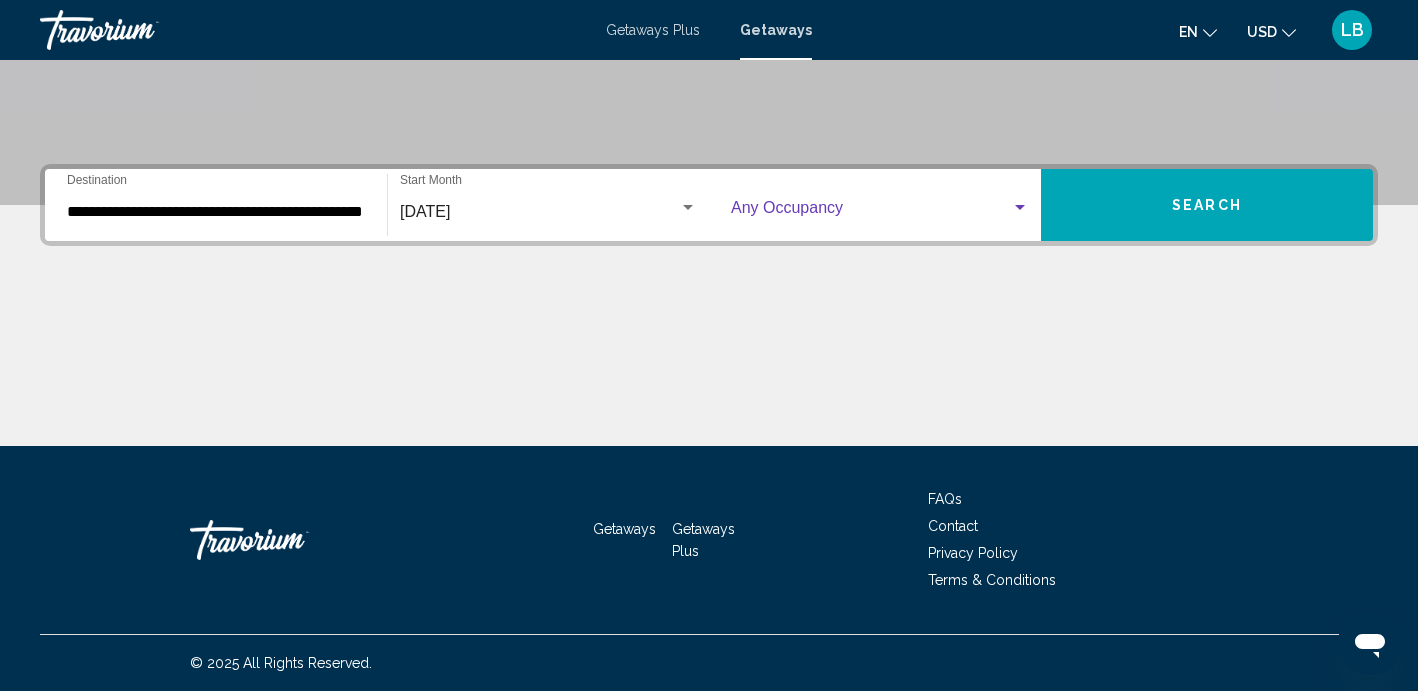 click at bounding box center (1020, 207) 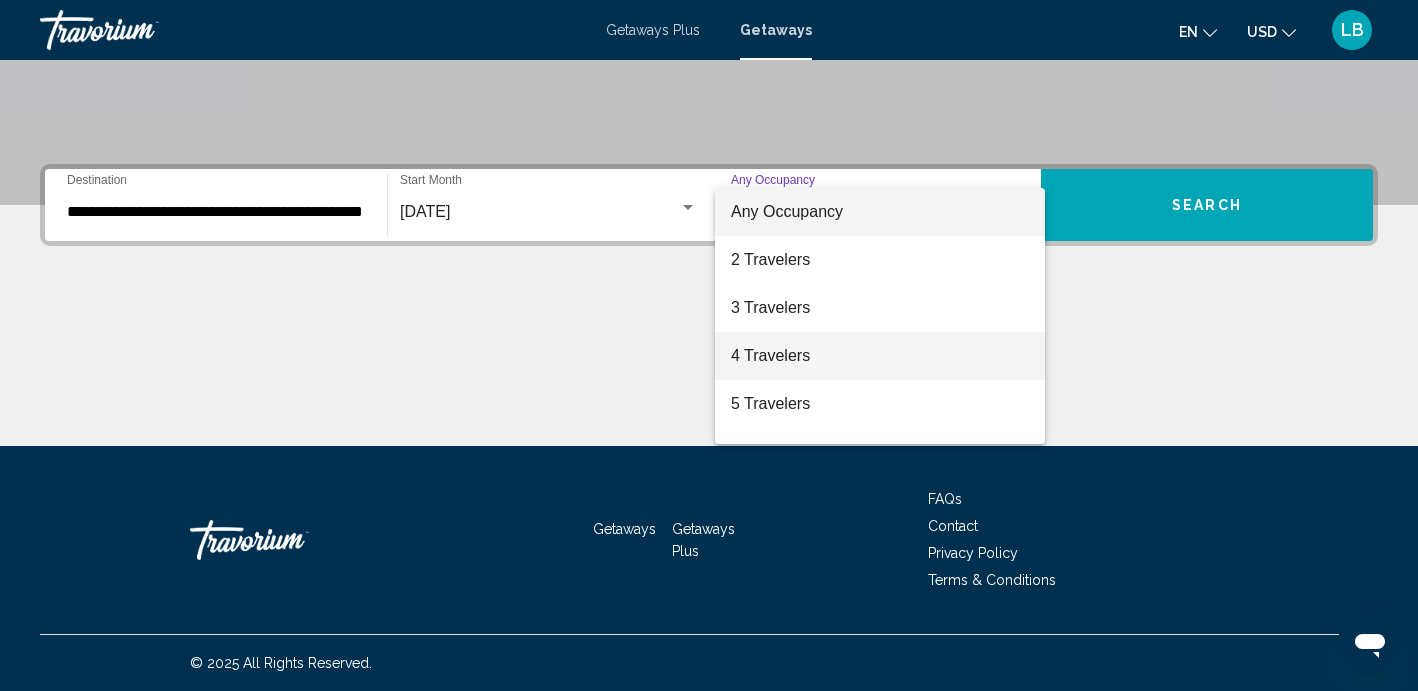 click on "4 Travelers" at bounding box center (880, 356) 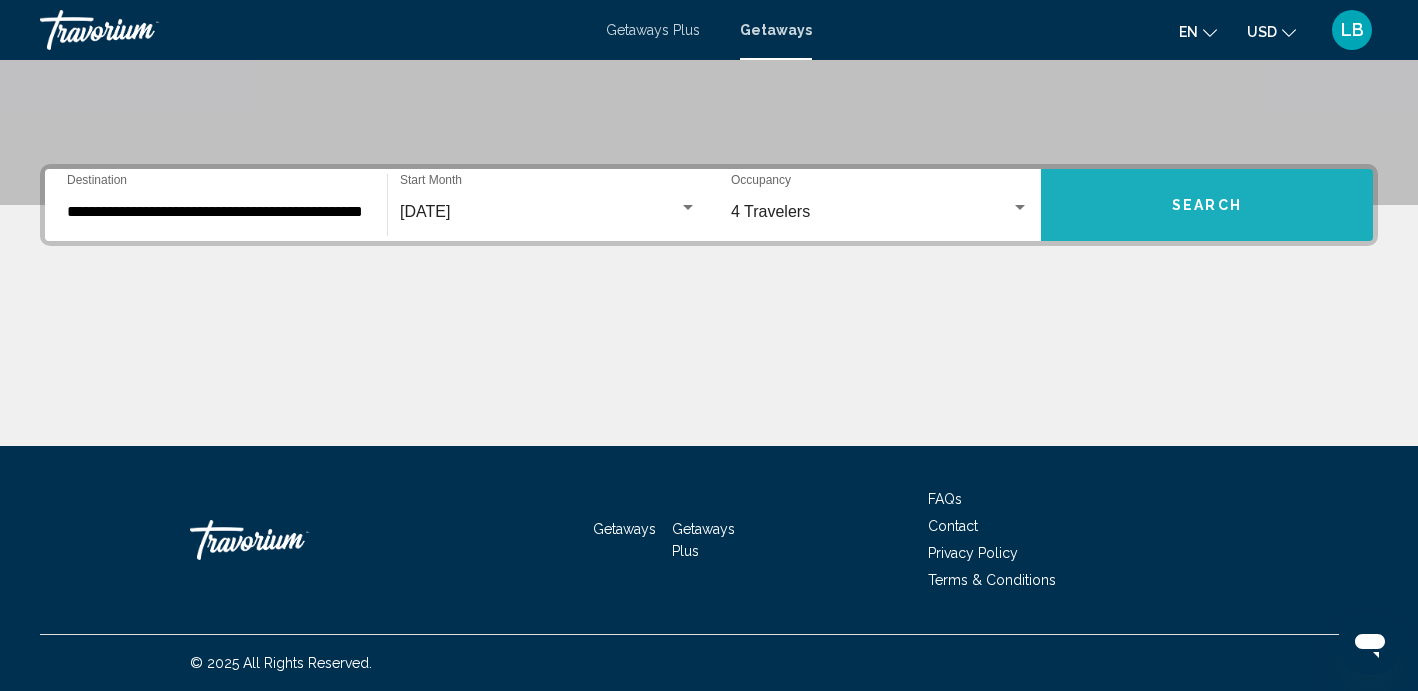 click on "Search" at bounding box center (1207, 206) 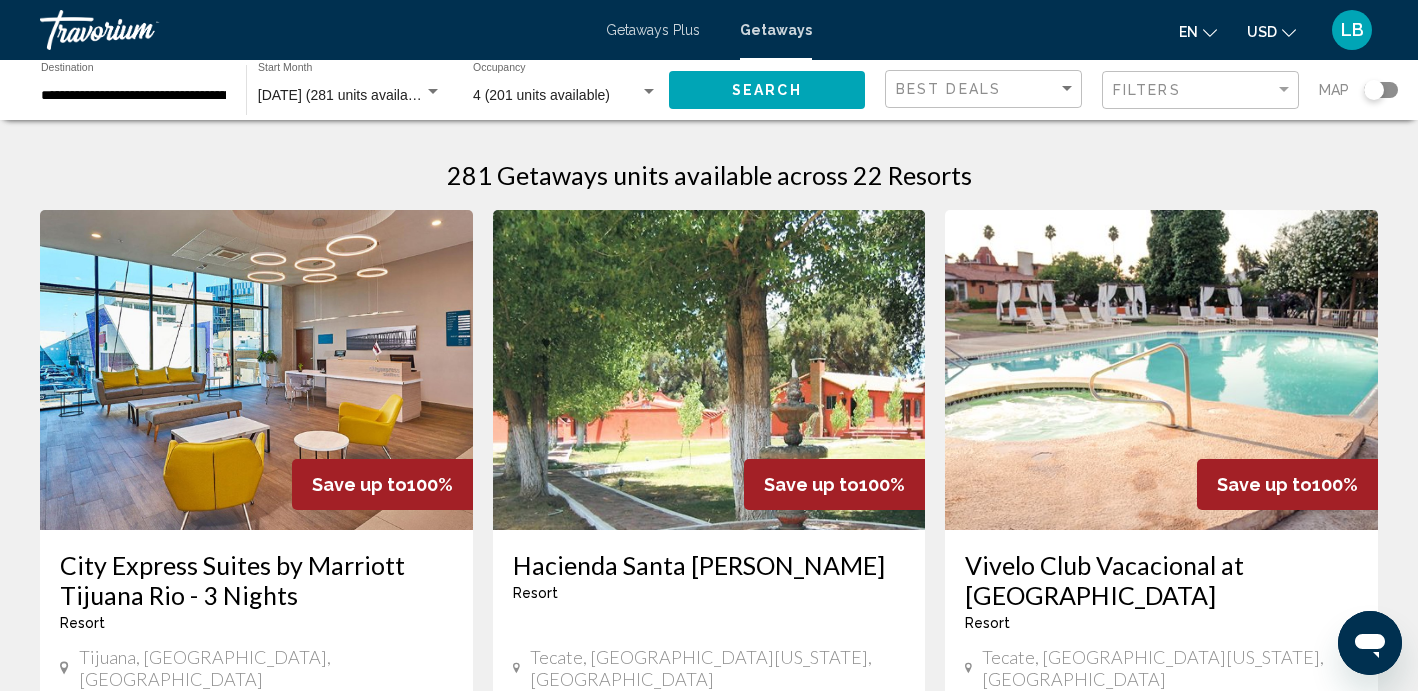 scroll, scrollTop: 0, scrollLeft: 0, axis: both 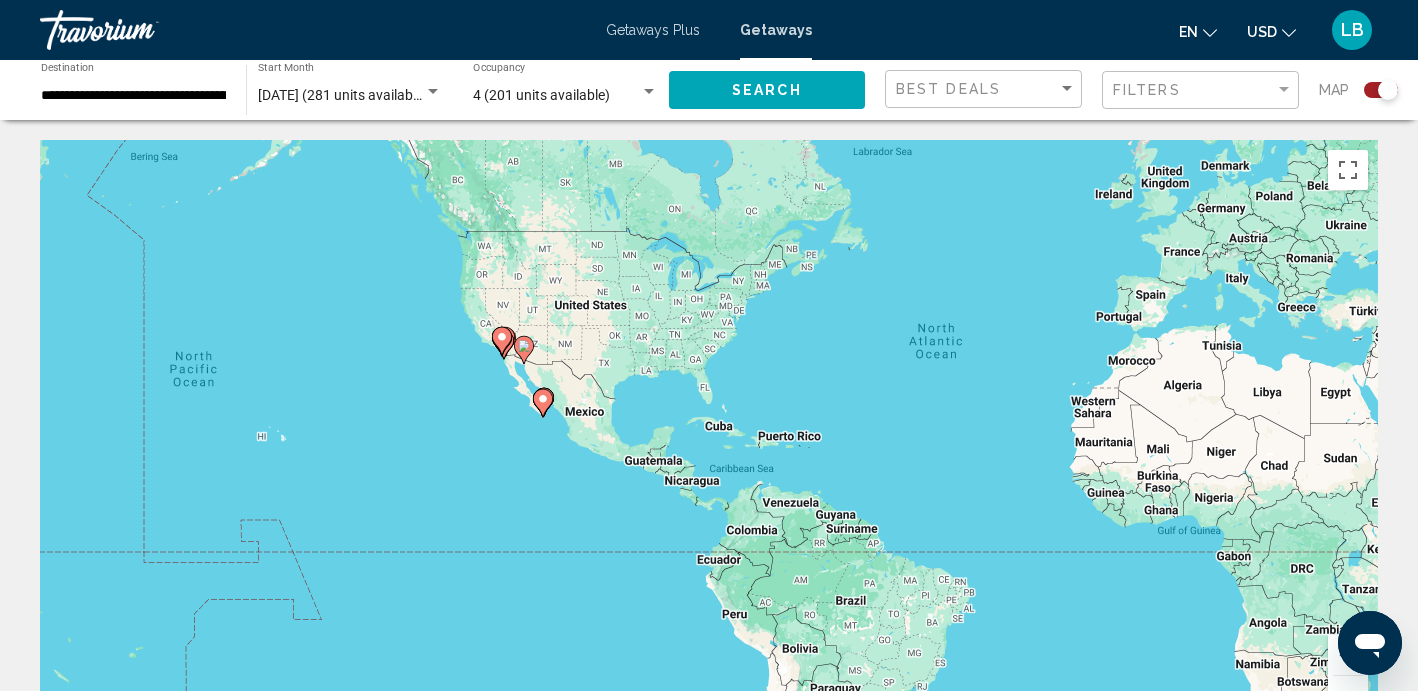 drag, startPoint x: 340, startPoint y: 484, endPoint x: 631, endPoint y: 417, distance: 298.61346 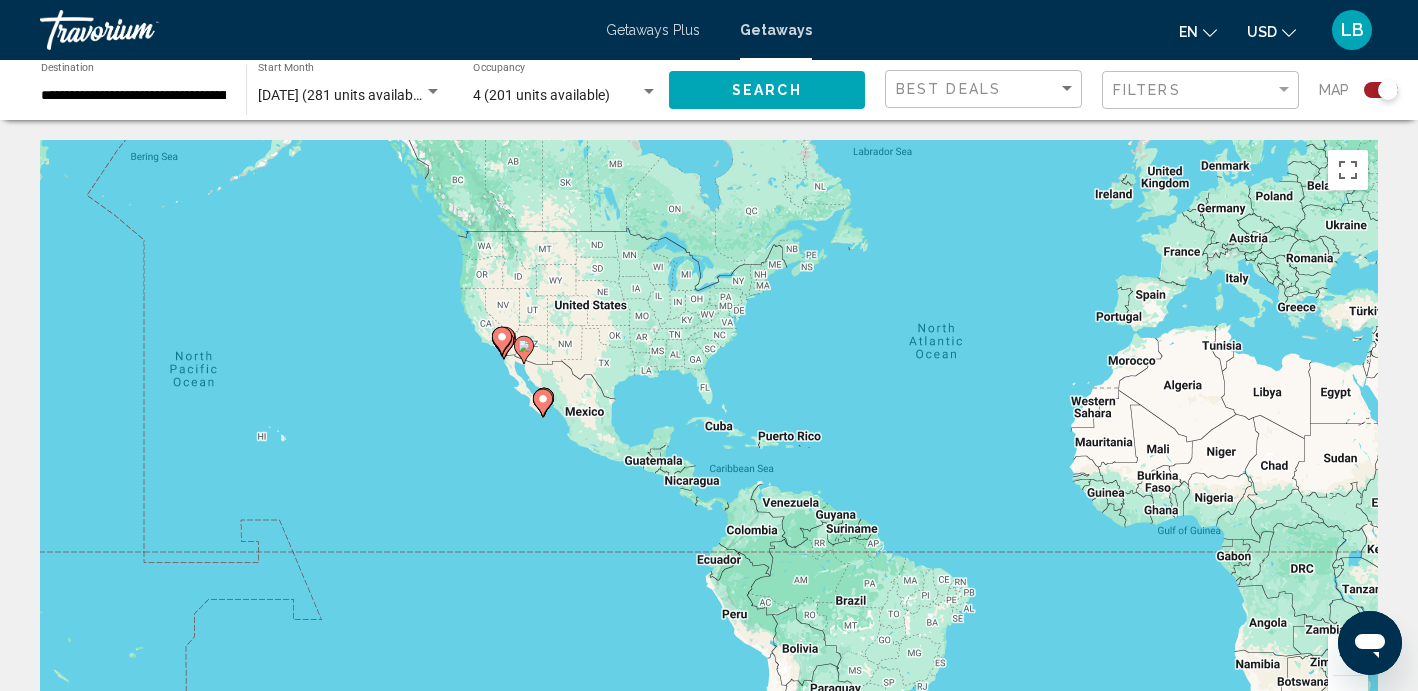 click on "To navigate, press the arrow keys. To activate drag with keyboard, press Alt + Enter. Once in keyboard drag state, use the arrow keys to move the marker. To complete the drag, press the Enter key. To cancel, press Escape." at bounding box center (709, 440) 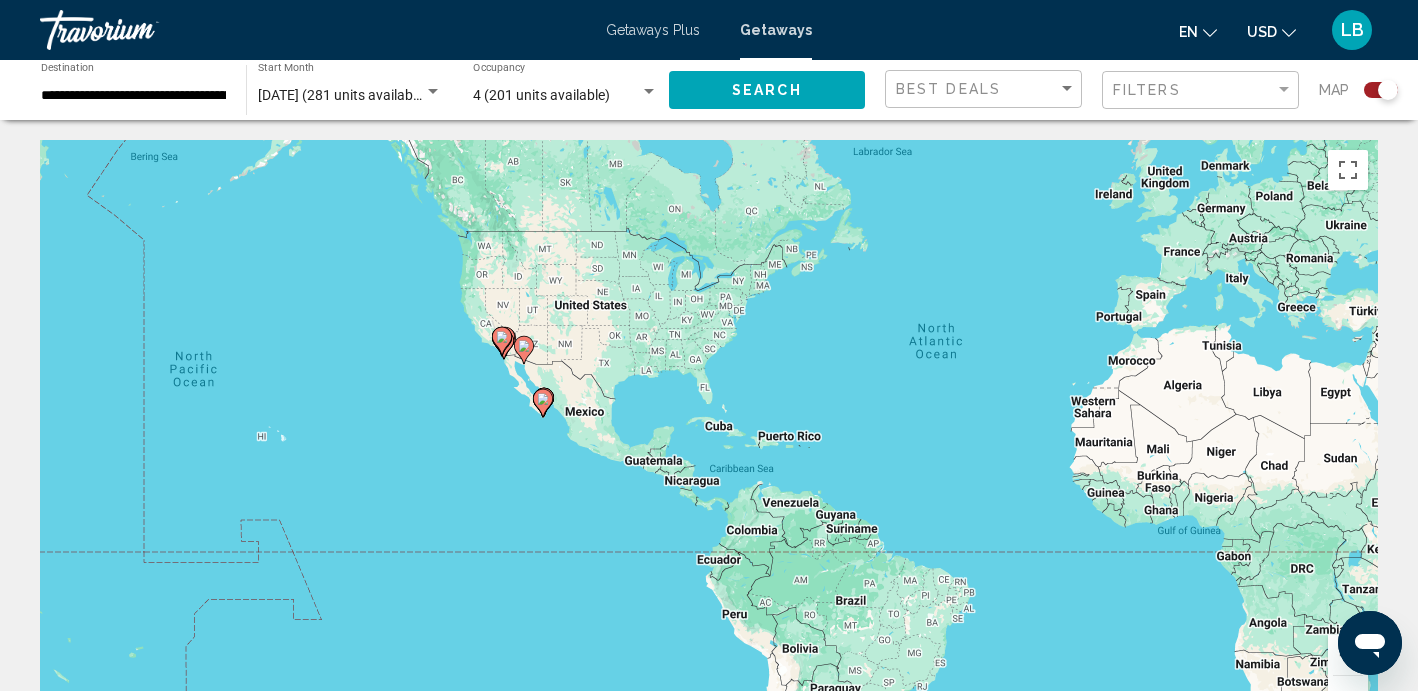click on "To navigate, press the arrow keys. To activate drag with keyboard, press Alt + Enter. Once in keyboard drag state, use the arrow keys to move the marker. To complete the drag, press the Enter key. To cancel, press Escape." at bounding box center (709, 440) 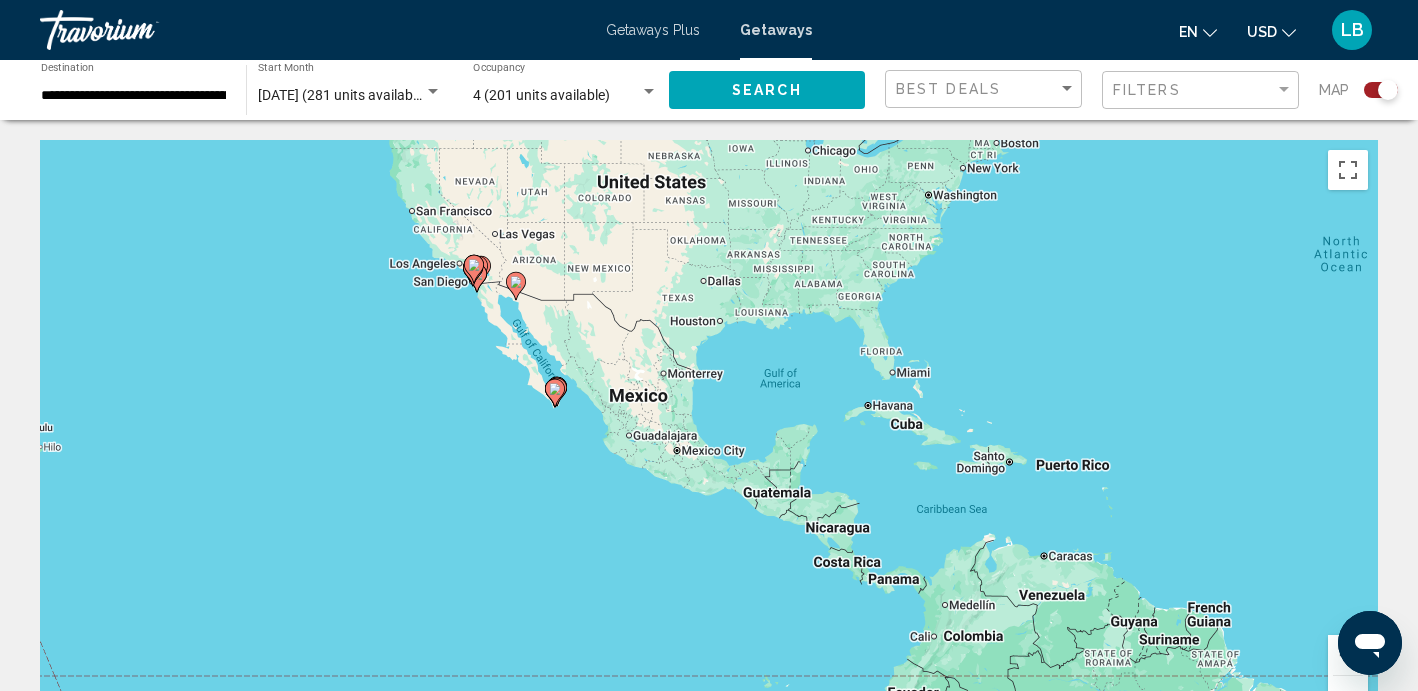 click on "To navigate, press the arrow keys. To activate drag with keyboard, press Alt + Enter. Once in keyboard drag state, use the arrow keys to move the marker. To complete the drag, press the Enter key. To cancel, press Escape." at bounding box center (709, 440) 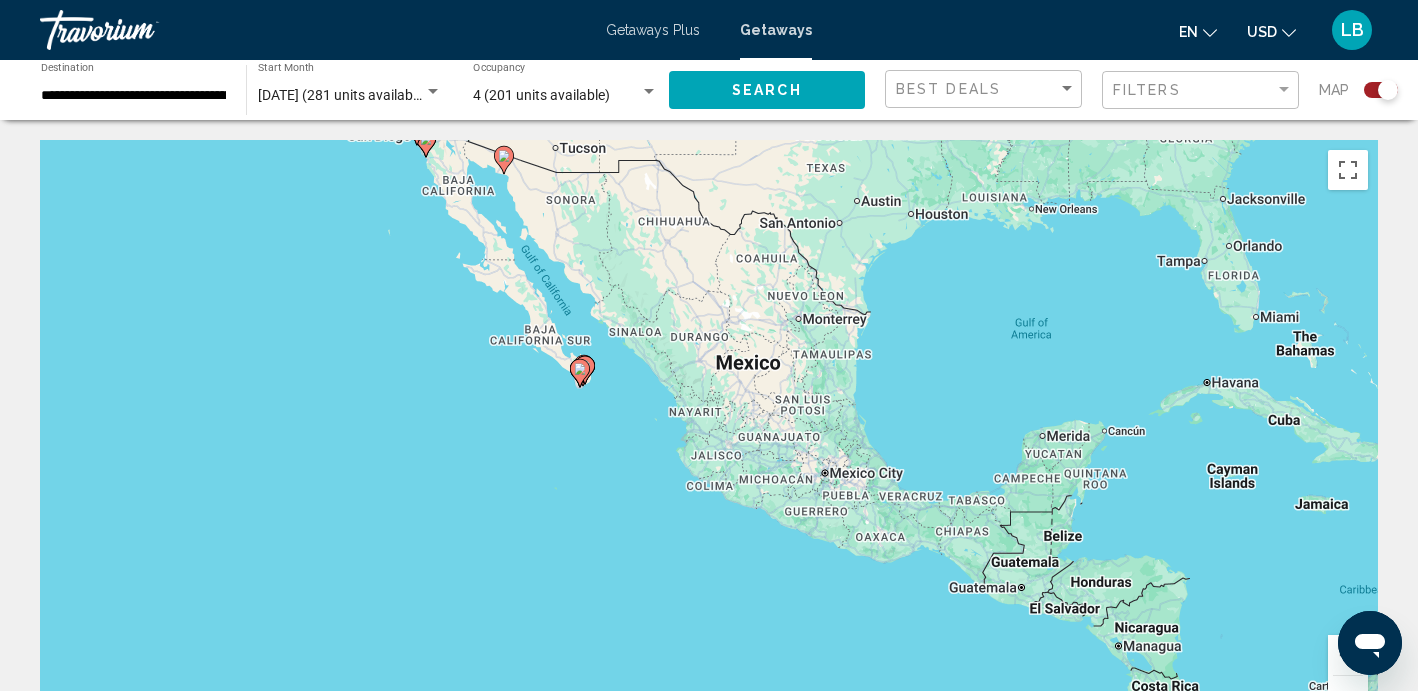 click on "To navigate, press the arrow keys. To activate drag with keyboard, press Alt + Enter. Once in keyboard drag state, use the arrow keys to move the marker. To complete the drag, press the Enter key. To cancel, press Escape." at bounding box center [709, 440] 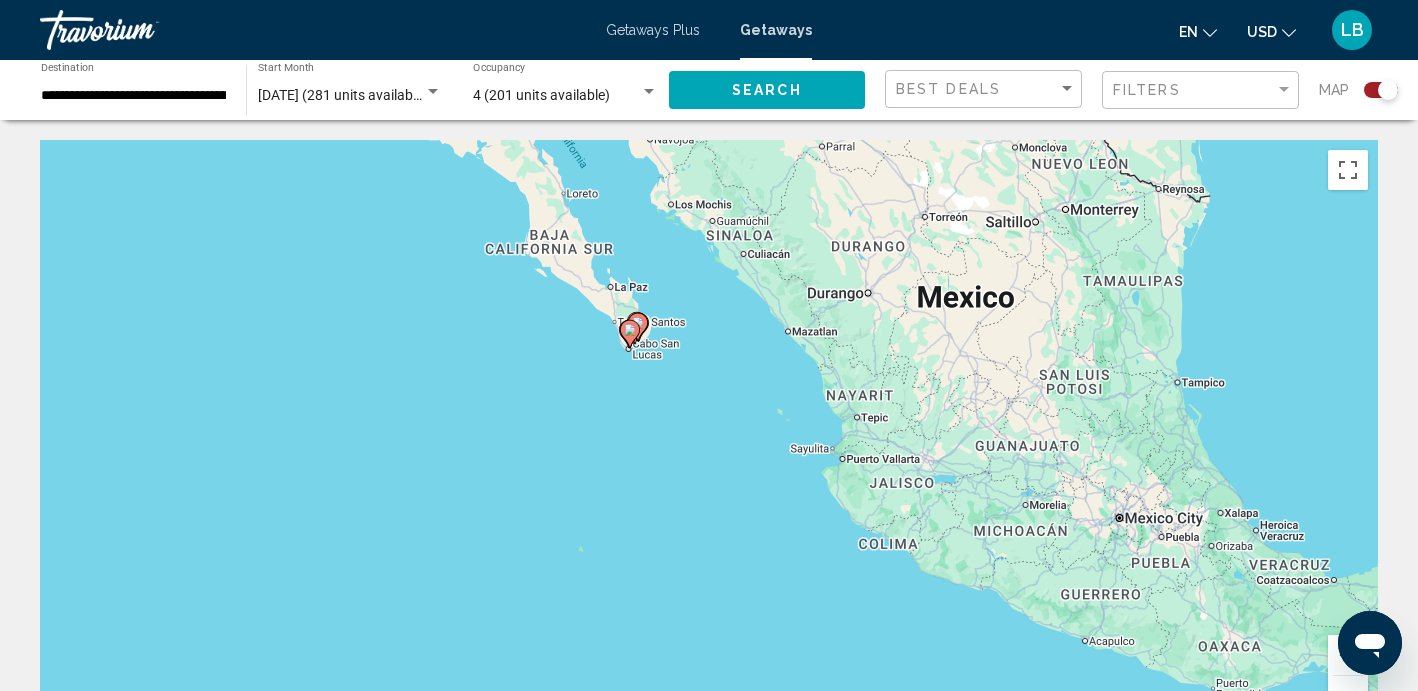 click on "To navigate, press the arrow keys. To activate drag with keyboard, press Alt + Enter. Once in keyboard drag state, use the arrow keys to move the marker. To complete the drag, press the Enter key. To cancel, press Escape." at bounding box center [709, 440] 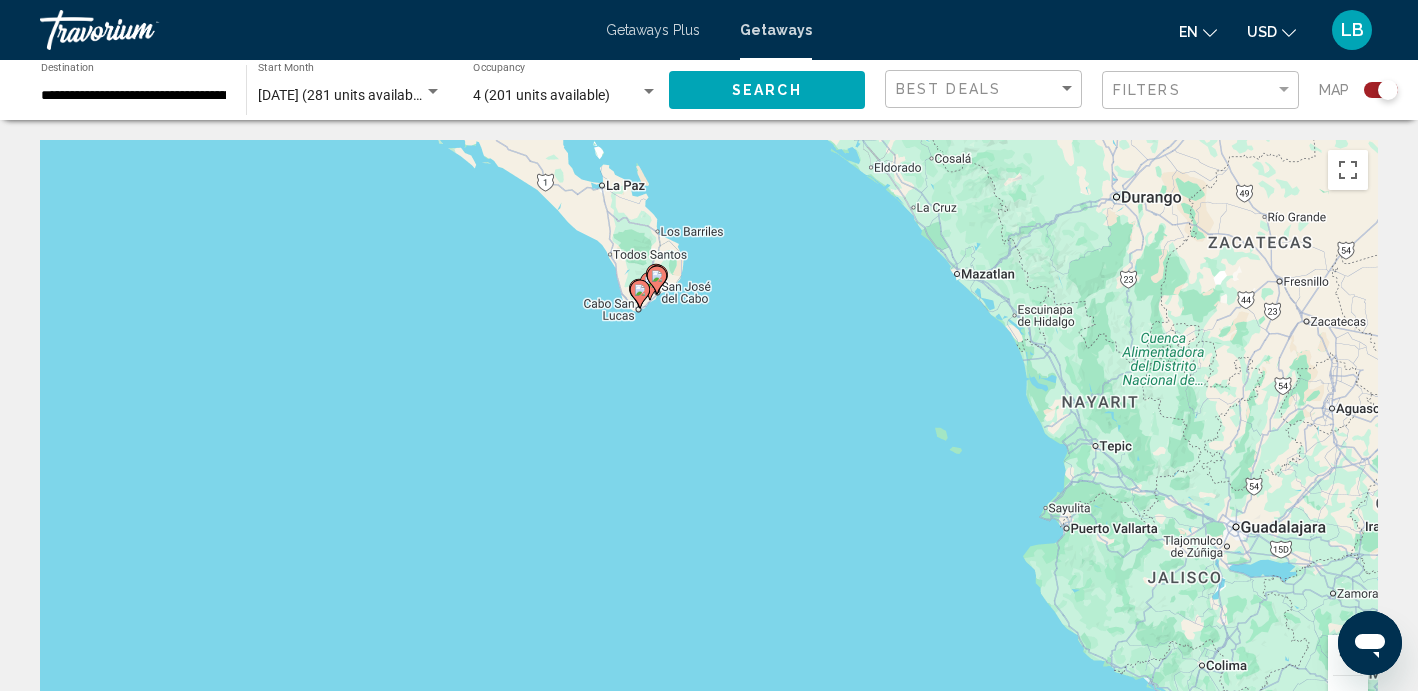 drag, startPoint x: 663, startPoint y: 331, endPoint x: 663, endPoint y: 345, distance: 14 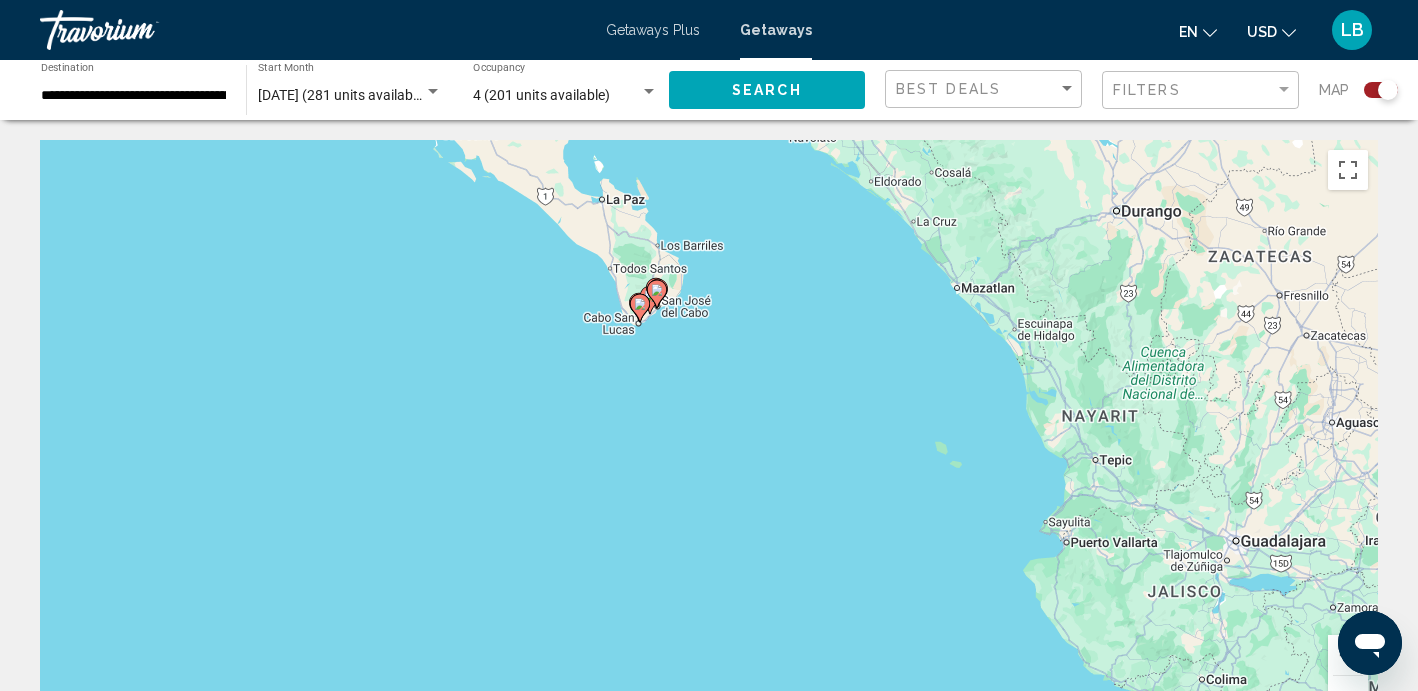 click on "To navigate, press the arrow keys. To activate drag with keyboard, press Alt + Enter. Once in keyboard drag state, use the arrow keys to move the marker. To complete the drag, press the Enter key. To cancel, press Escape." at bounding box center [709, 440] 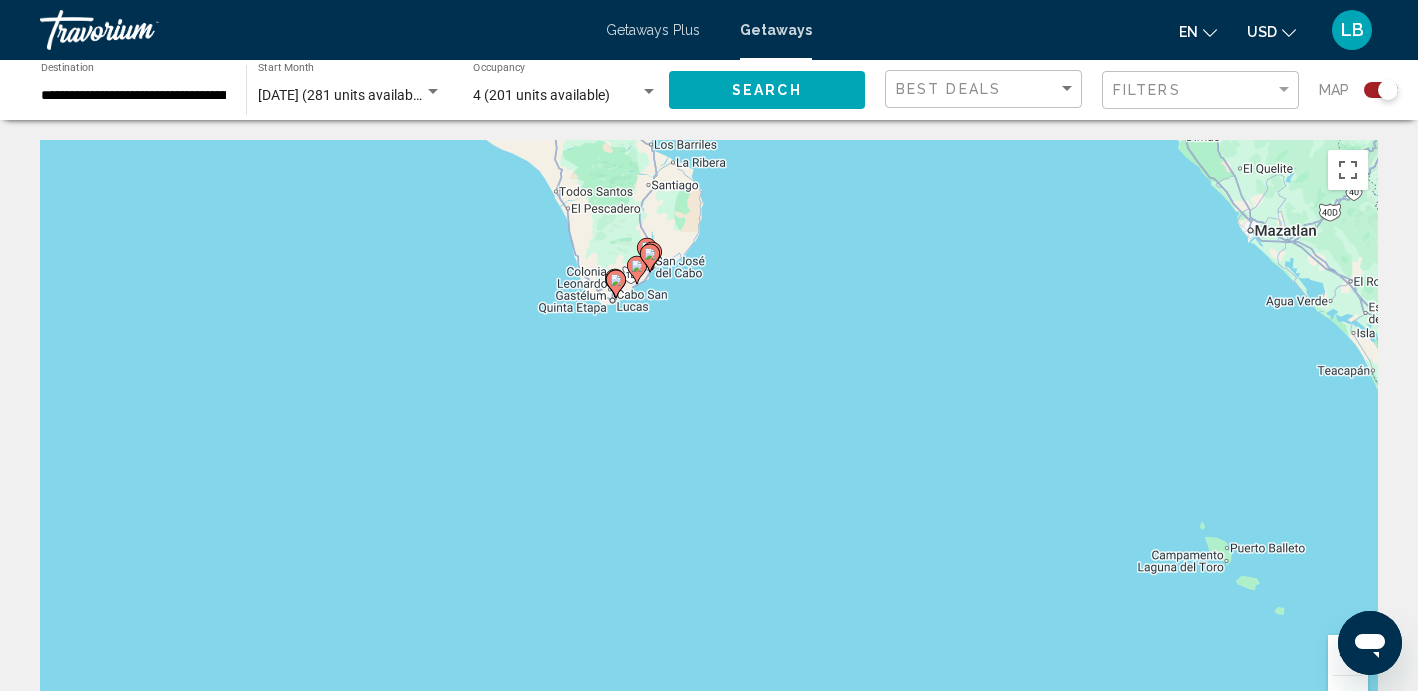 click on "To navigate, press the arrow keys. To activate drag with keyboard, press Alt + Enter. Once in keyboard drag state, use the arrow keys to move the marker. To complete the drag, press the Enter key. To cancel, press Escape." at bounding box center (709, 440) 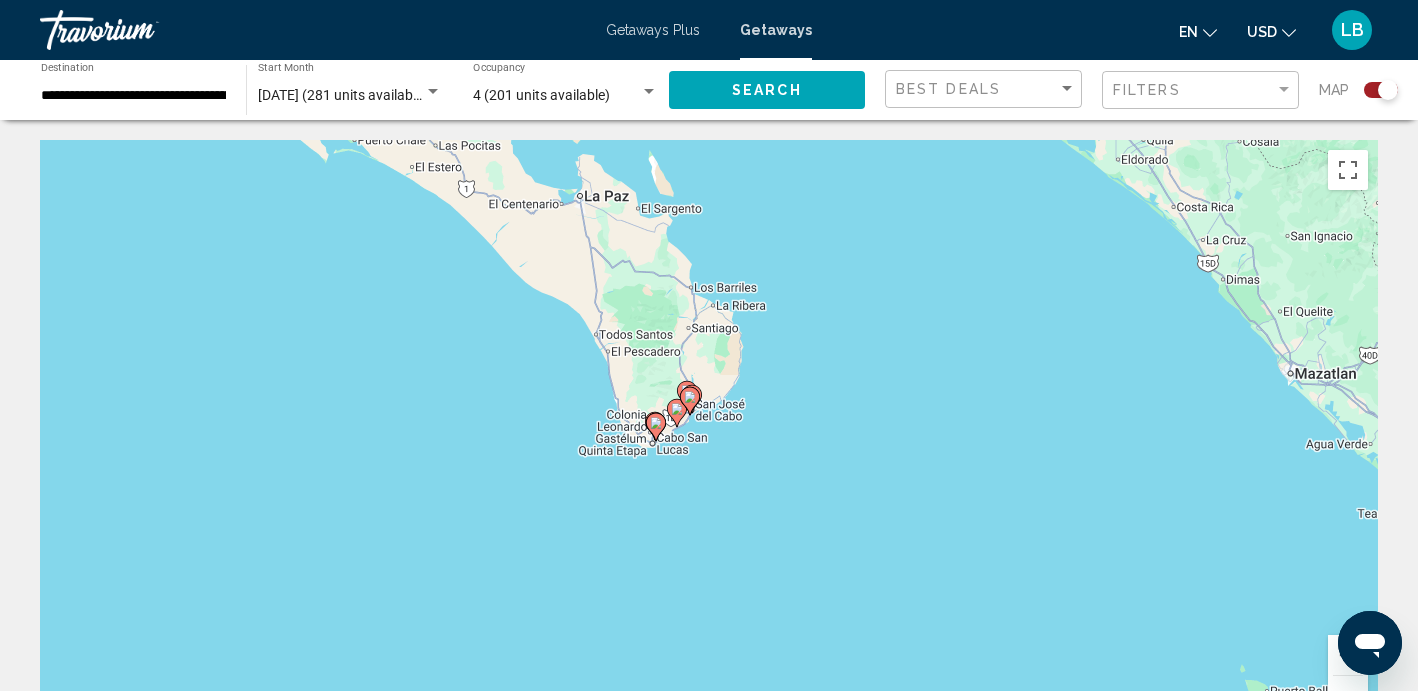 drag, startPoint x: 671, startPoint y: 364, endPoint x: 712, endPoint y: 508, distance: 149.72308 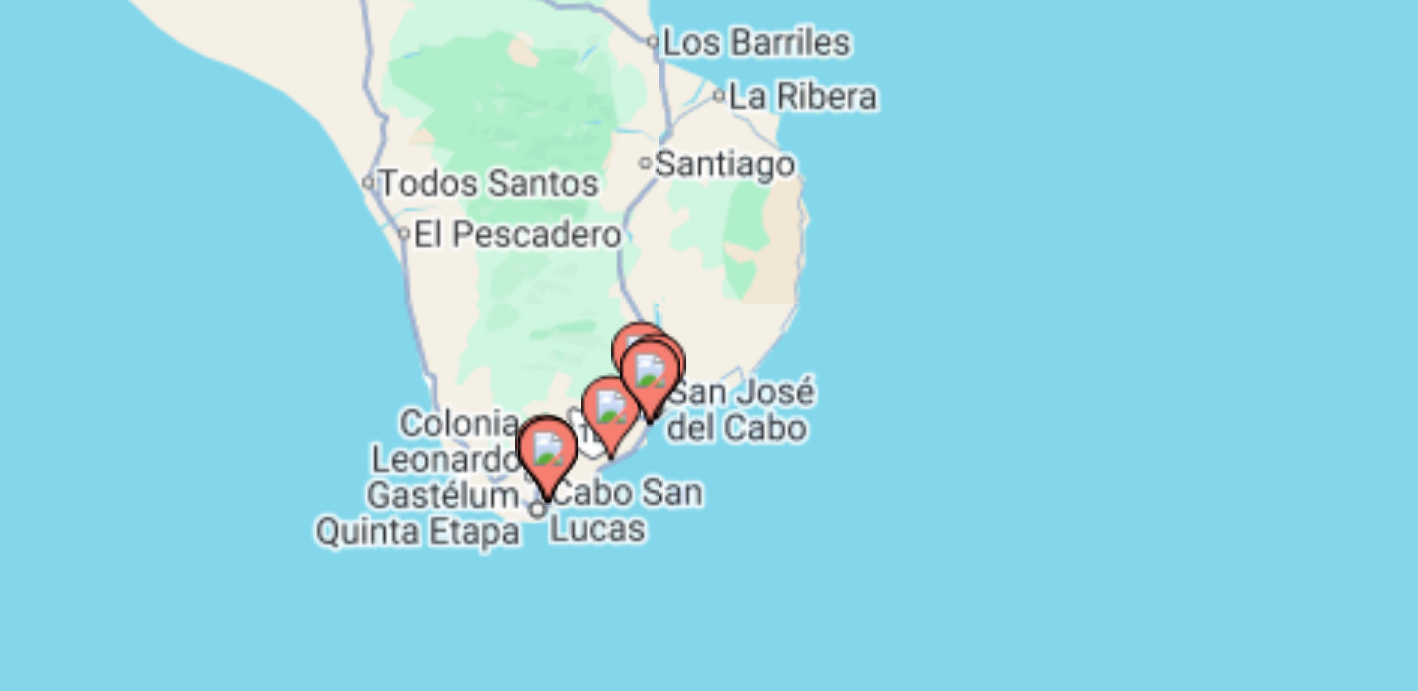 click on "To navigate, press the arrow keys. To activate drag with keyboard, press Alt + Enter. Once in keyboard drag state, use the arrow keys to move the marker. To complete the drag, press the Enter key. To cancel, press Escape." at bounding box center [709, 440] 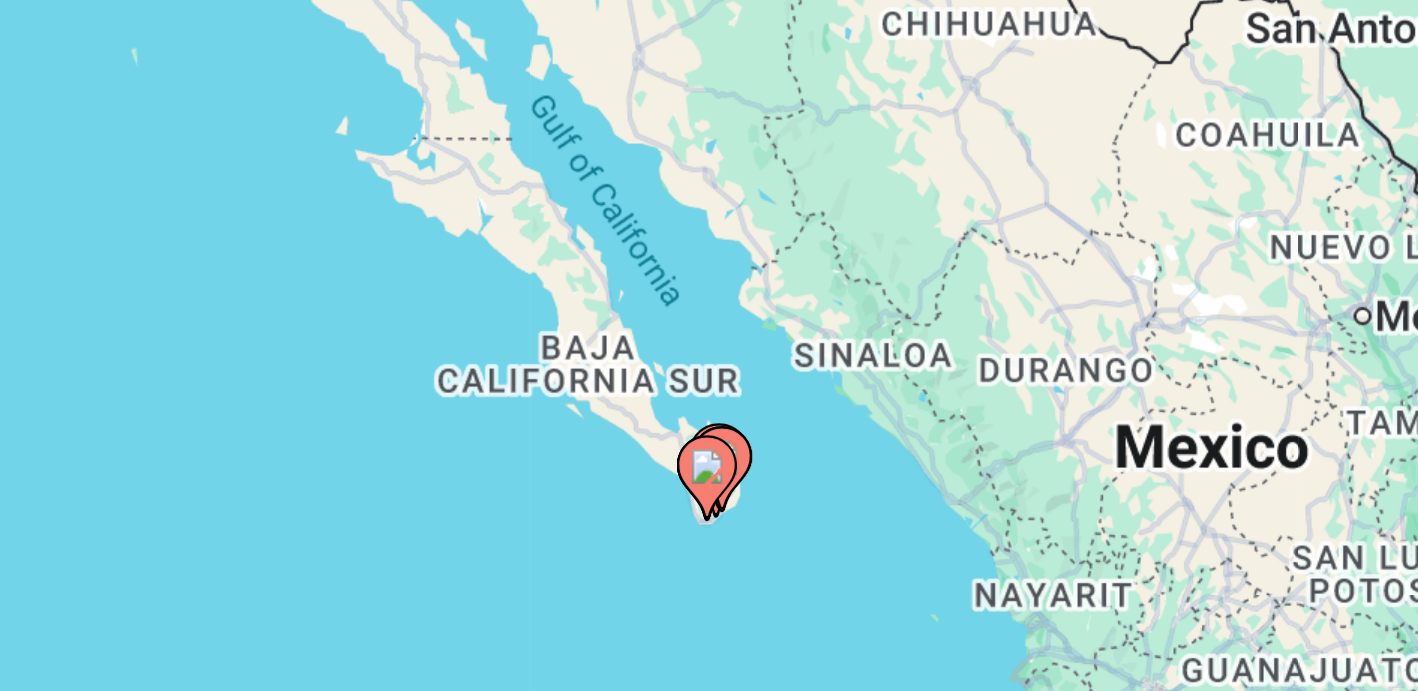 click 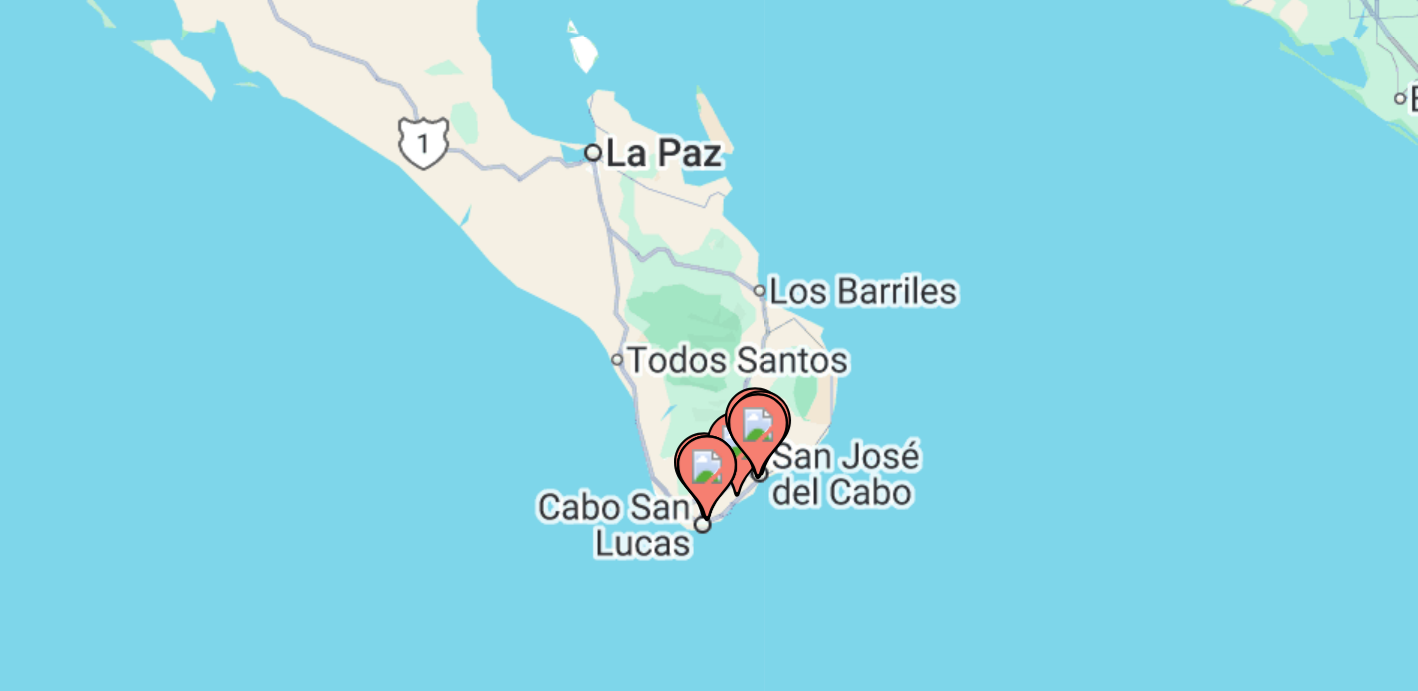 click 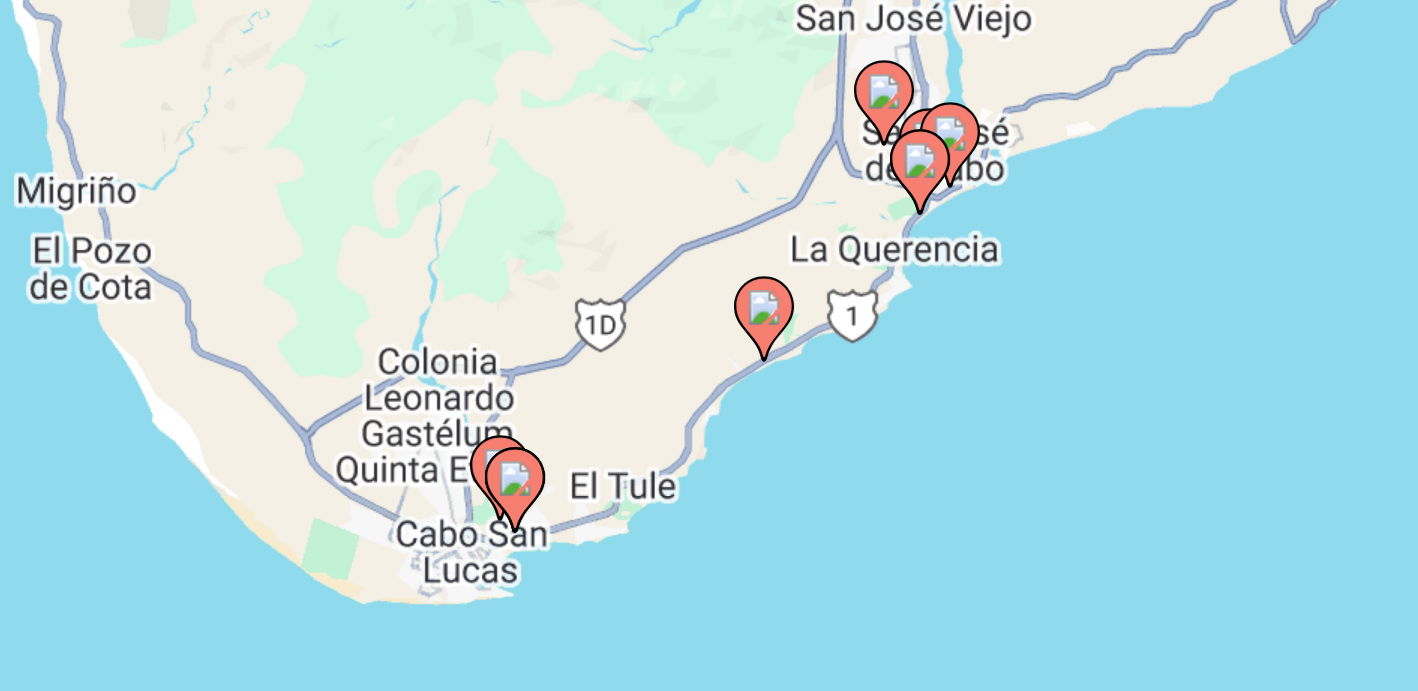 drag, startPoint x: 275, startPoint y: 180, endPoint x: 346, endPoint y: 75, distance: 126.751724 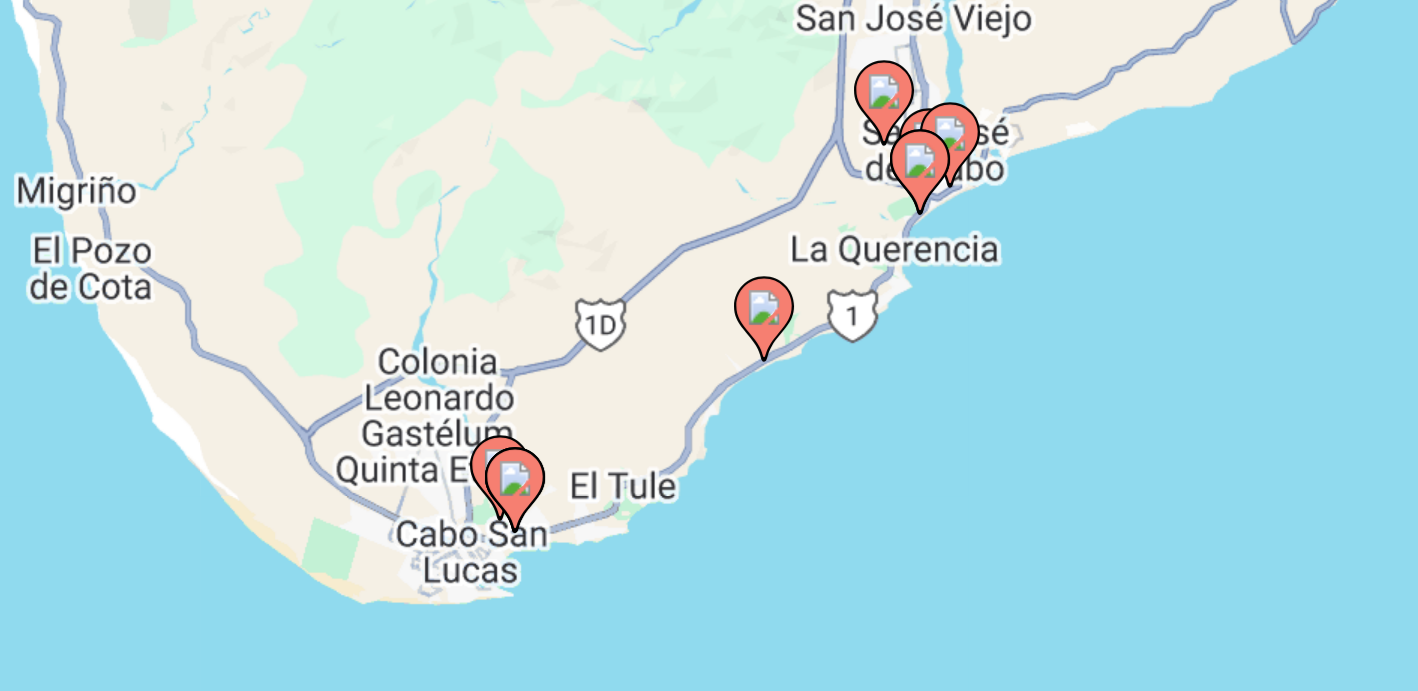 click 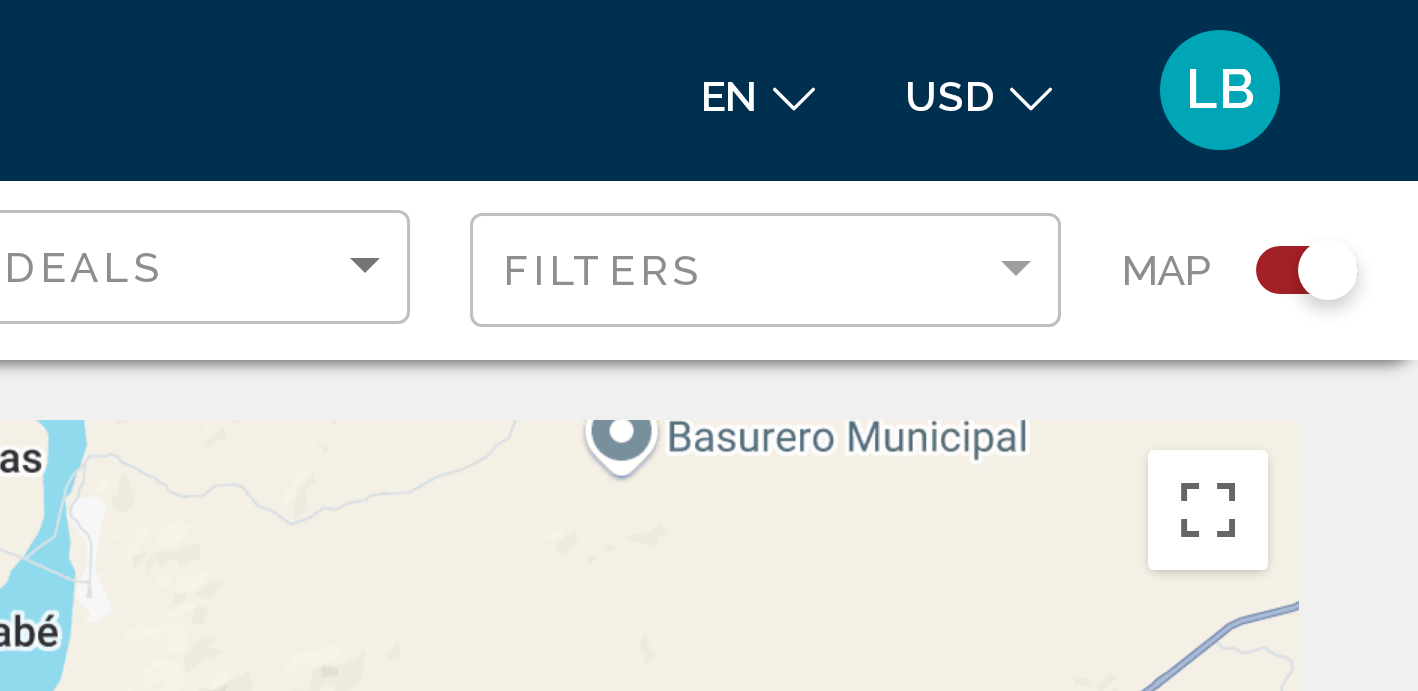 click on "en
English Español Français Italiano Português русский USD
USD ($) MXN (Mex$) CAD (Can$) GBP (£) EUR (€) AUD (A$) NZD (NZ$) CNY (CN¥) LB Login" at bounding box center [1105, 30] 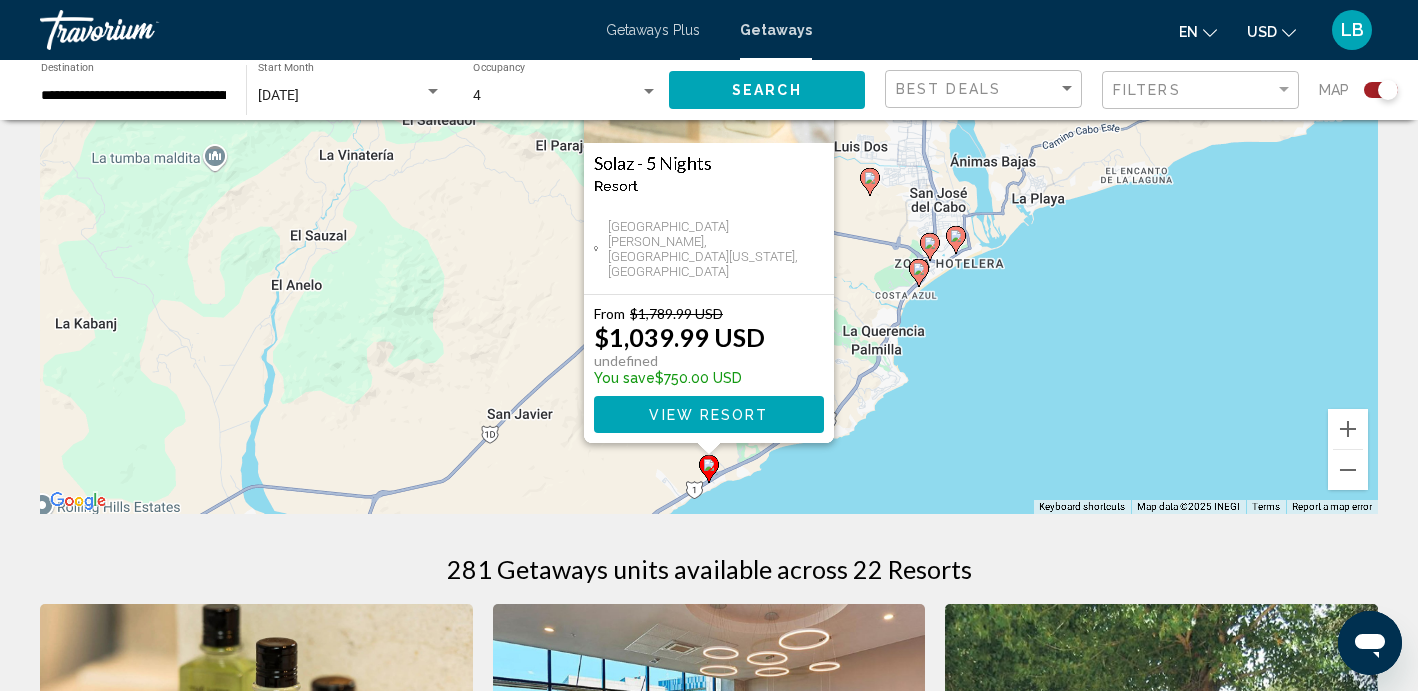 scroll, scrollTop: 215, scrollLeft: 0, axis: vertical 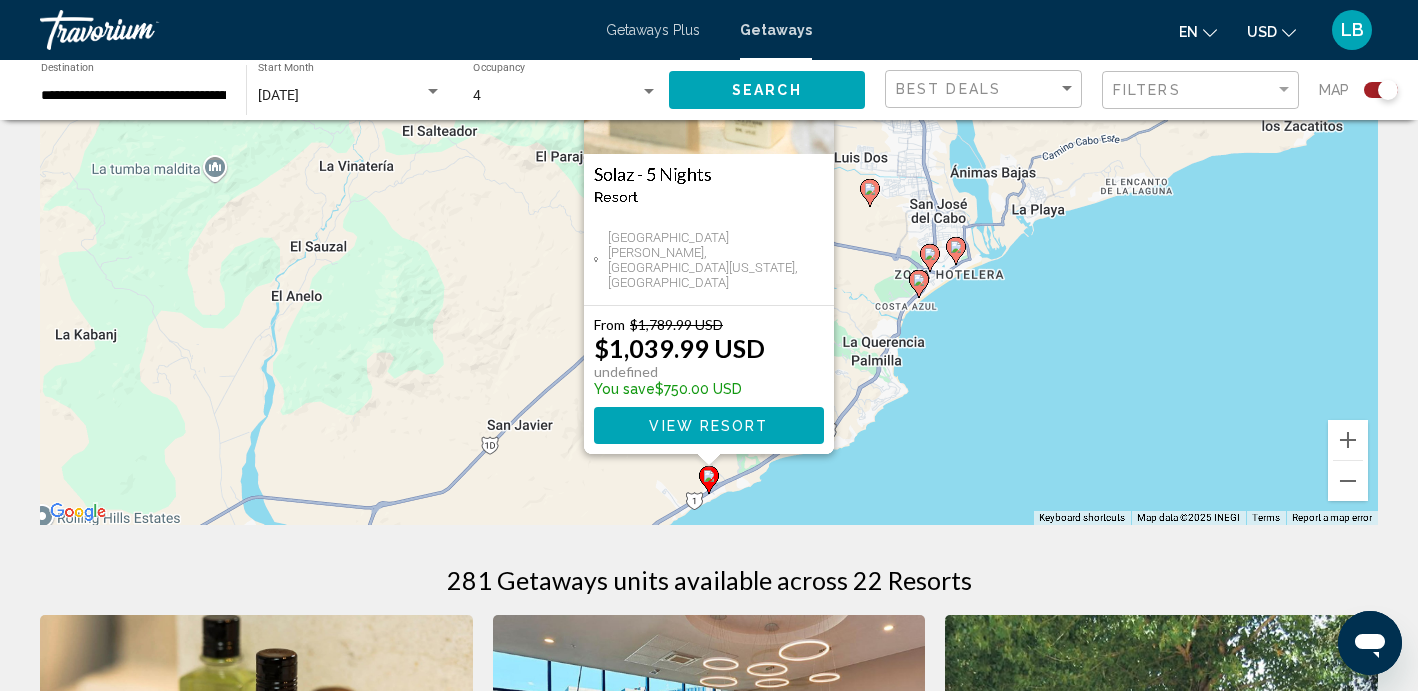 click on "To navigate, press the arrow keys. To activate drag with keyboard, press Alt + Enter. Once in keyboard drag state, use the arrow keys to move the marker. To complete the drag, press the Enter key. To cancel, press Escape.  Solaz - 5 Nights  Resort  -  This is an adults only resort
San Jose del Cabo, Baja California Sur, Mexico From $1,789.99 USD $1,039.99 USD undefined You save  $750.00 USD  View Resort" at bounding box center (709, 225) 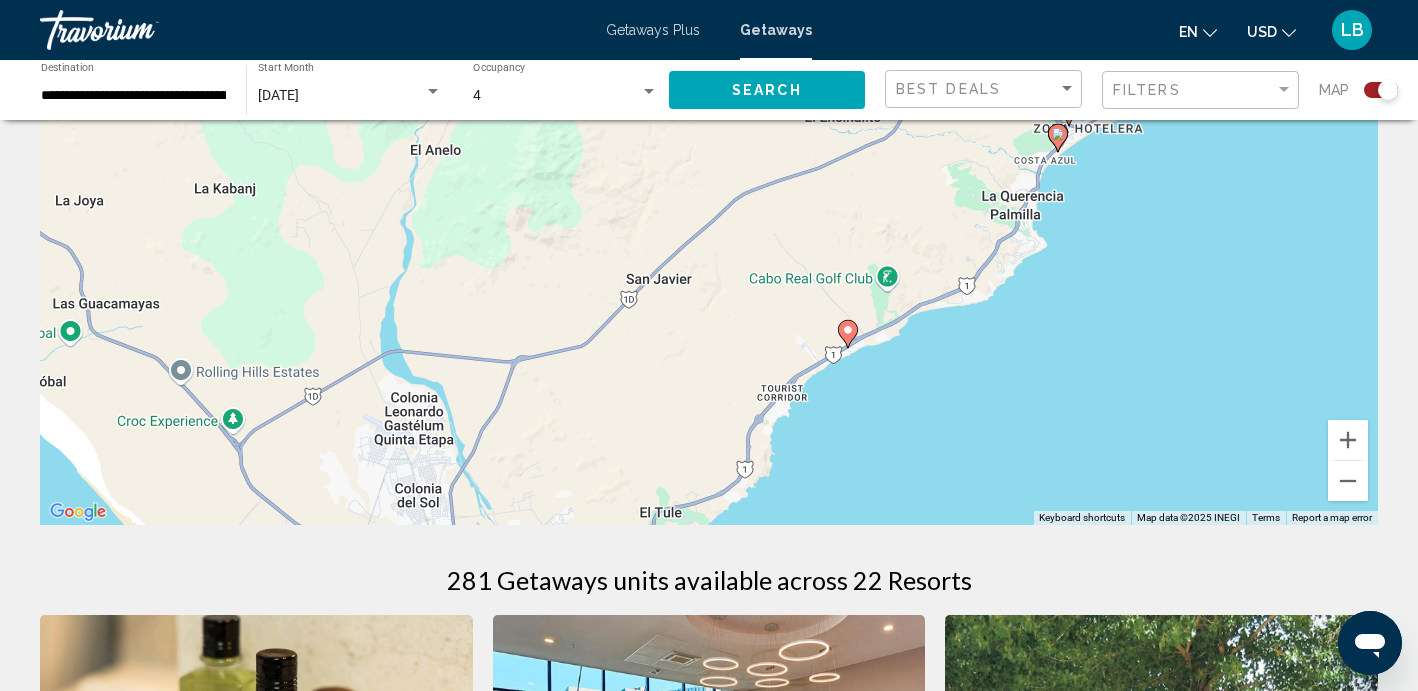 drag, startPoint x: 1001, startPoint y: 363, endPoint x: 1146, endPoint y: 212, distance: 209.3466 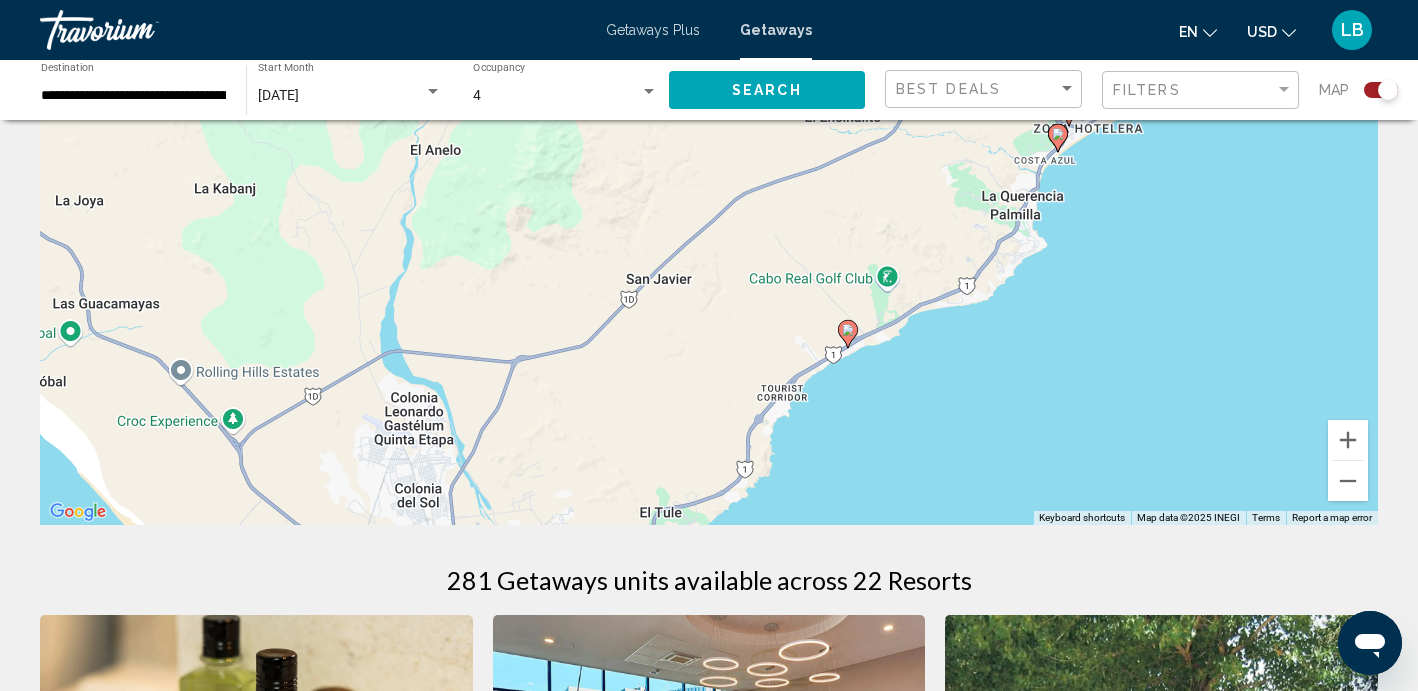 click on "To navigate, press the arrow keys. To activate drag with keyboard, press Alt + Enter. Once in keyboard drag state, use the arrow keys to move the marker. To complete the drag, press the Enter key. To cancel, press Escape." at bounding box center [709, 225] 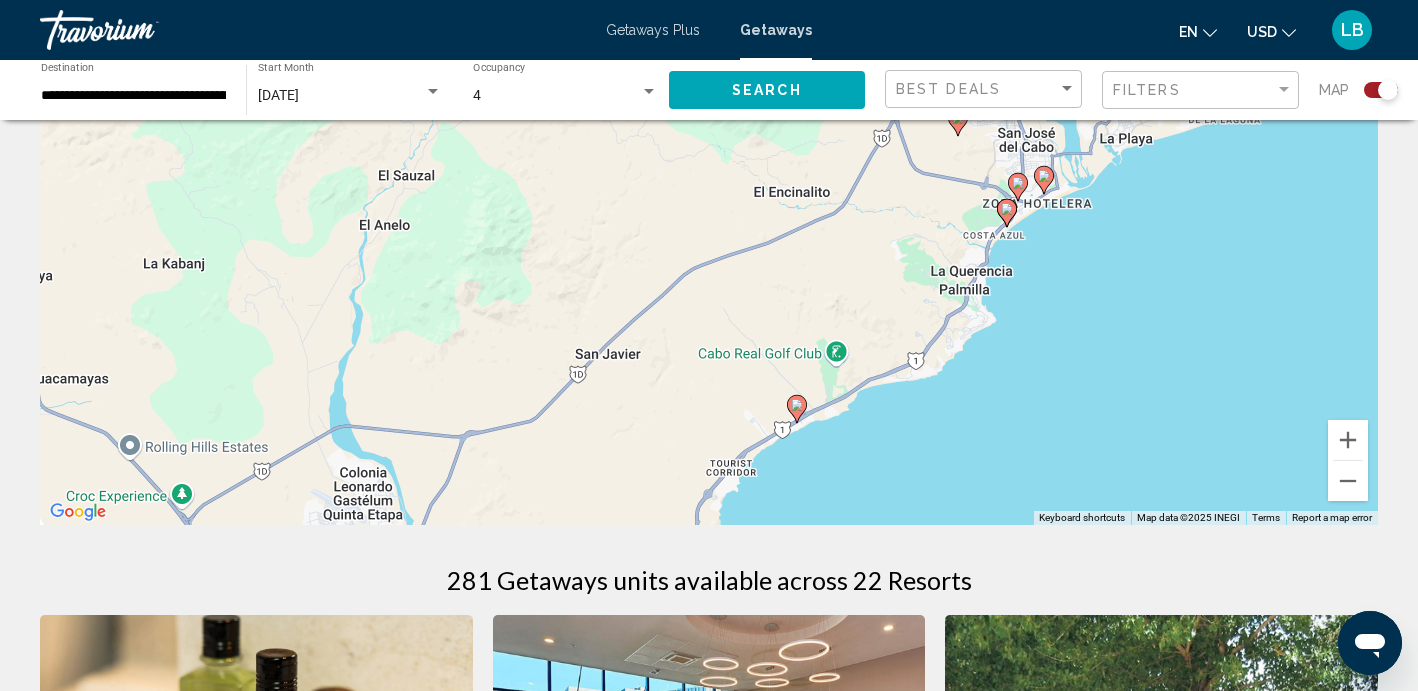 drag, startPoint x: 1147, startPoint y: 212, endPoint x: 1048, endPoint y: 371, distance: 187.3019 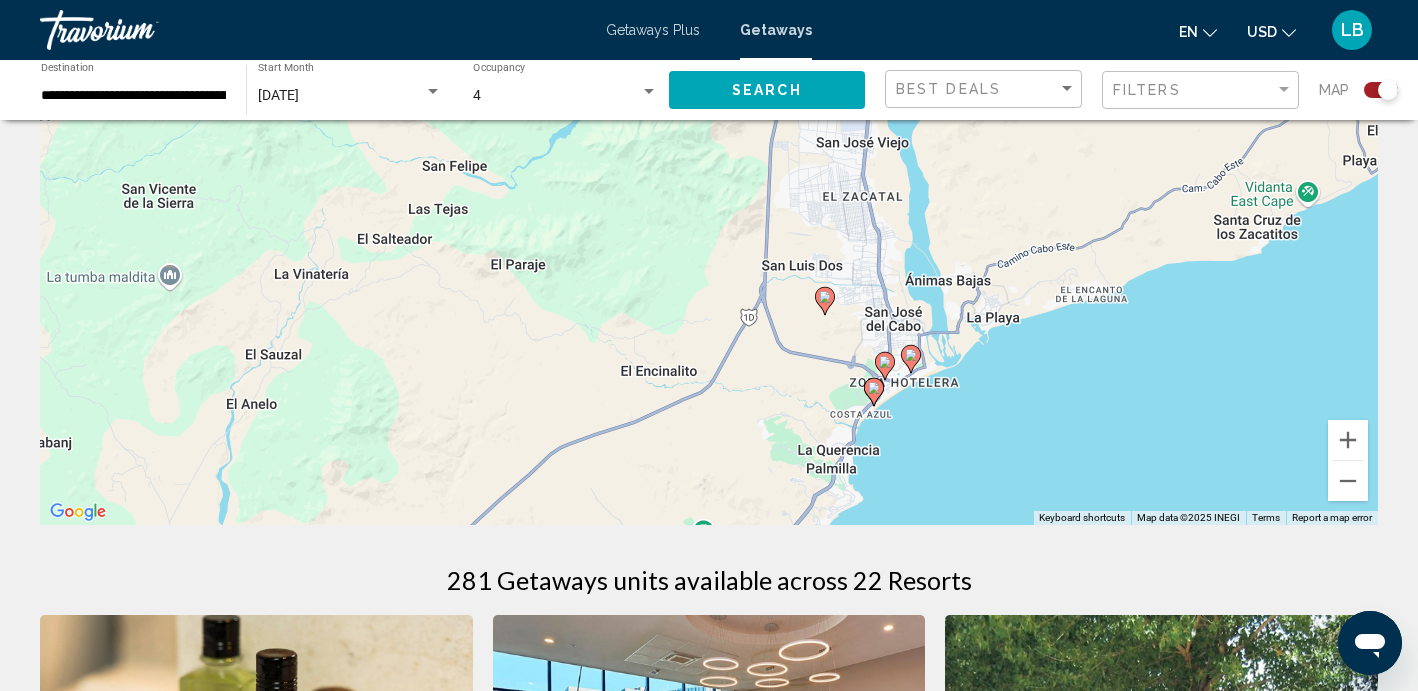 drag, startPoint x: 1048, startPoint y: 371, endPoint x: 939, endPoint y: 486, distance: 158.44873 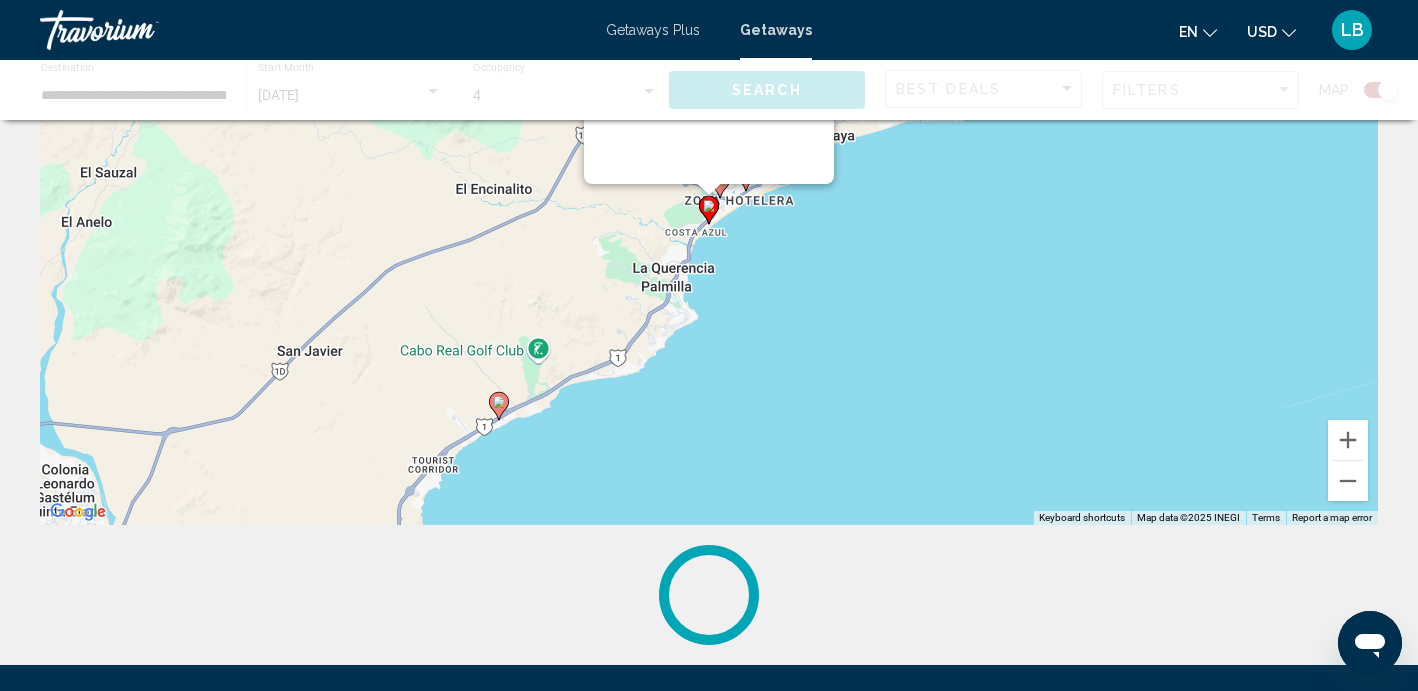 scroll, scrollTop: 0, scrollLeft: 0, axis: both 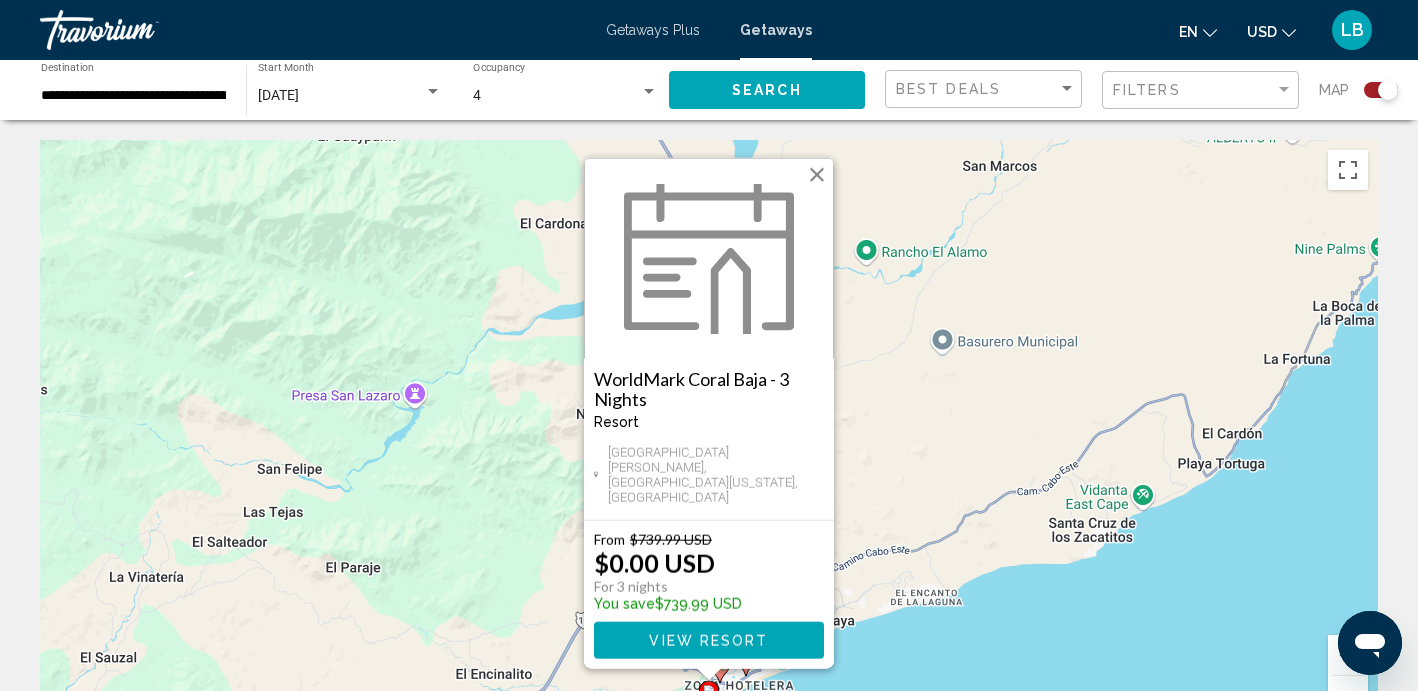 click at bounding box center [817, 175] 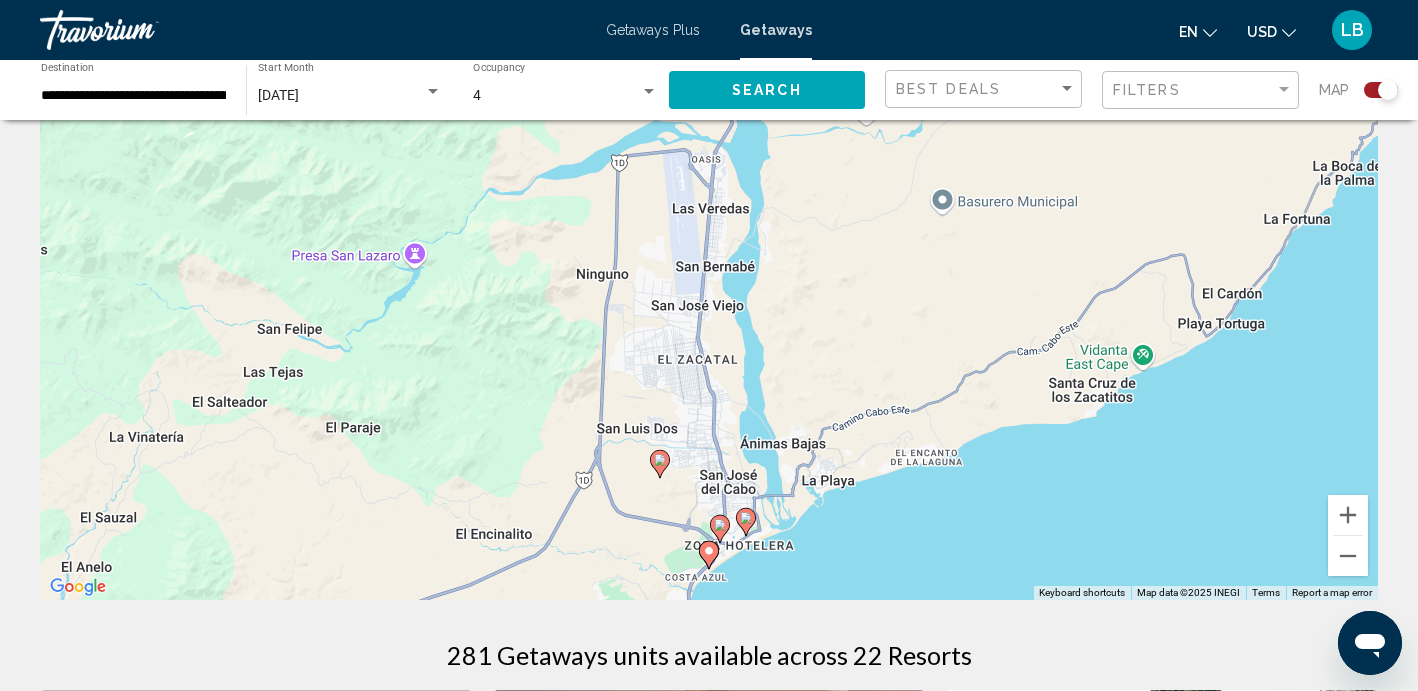 scroll, scrollTop: 141, scrollLeft: 0, axis: vertical 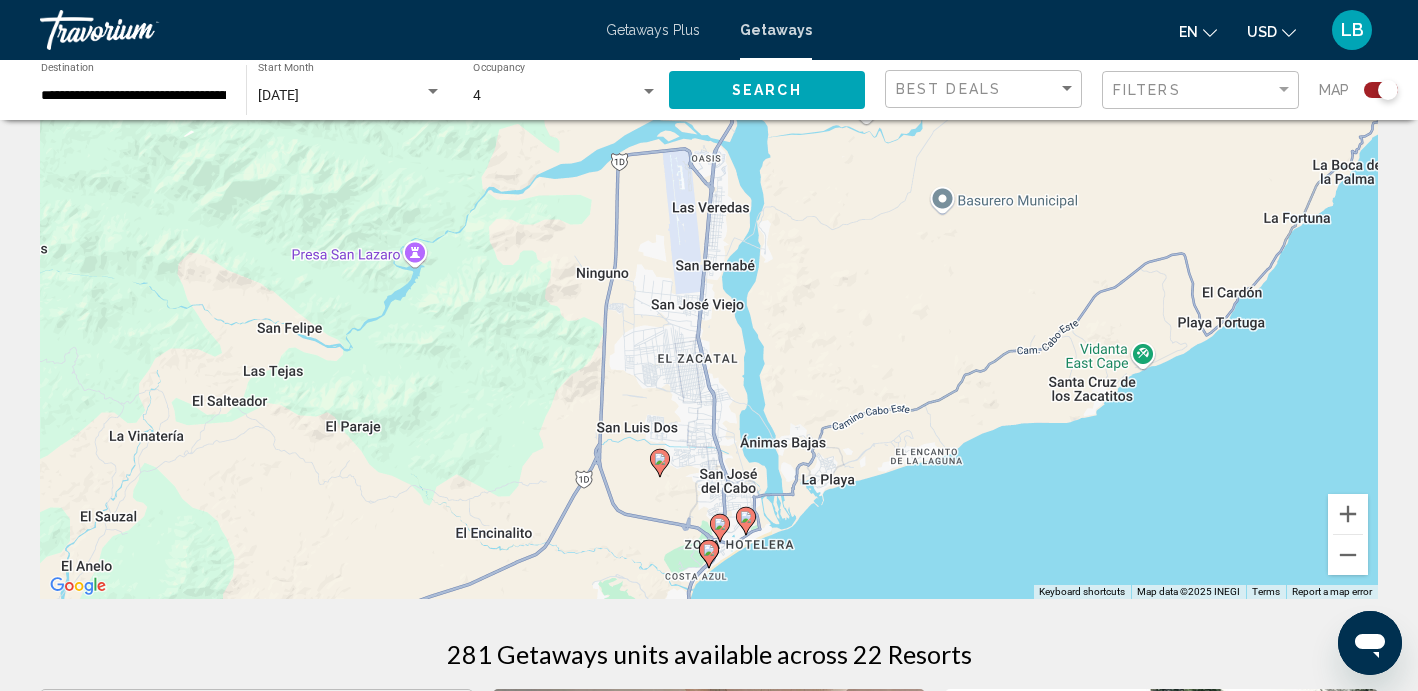 click 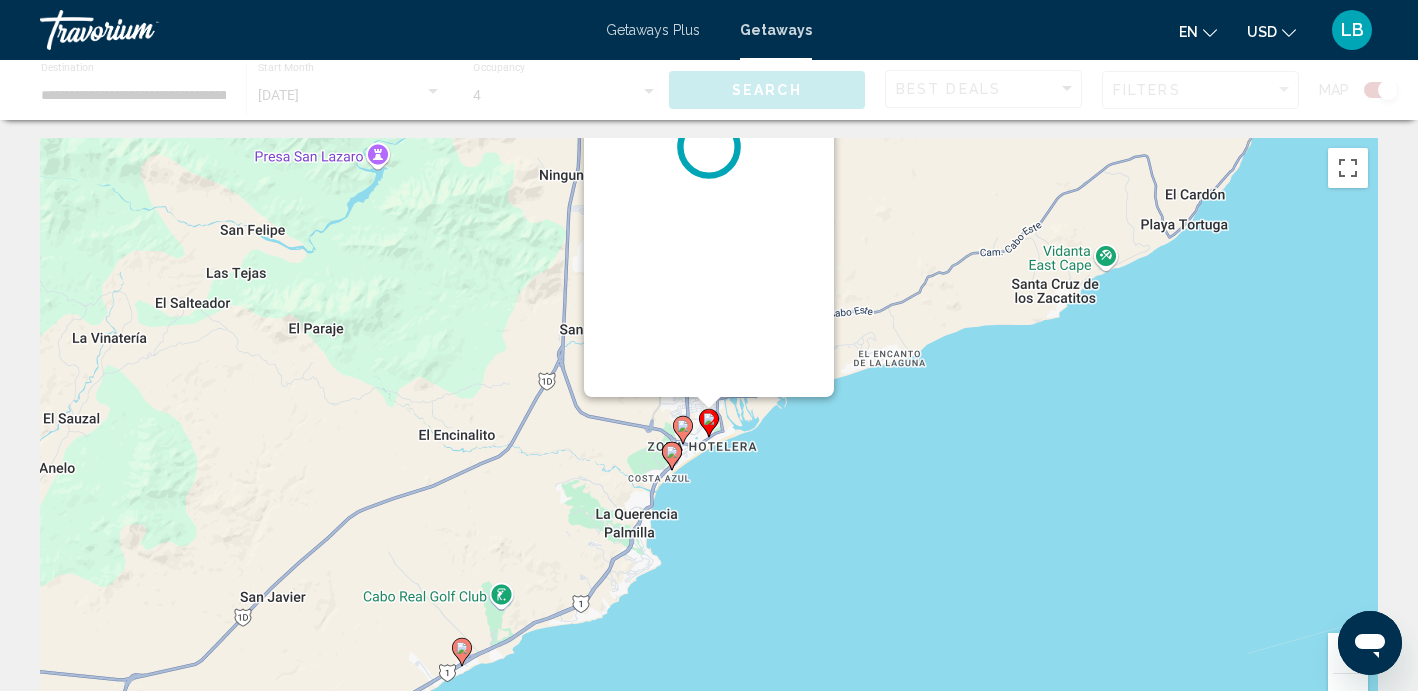 scroll, scrollTop: 0, scrollLeft: 0, axis: both 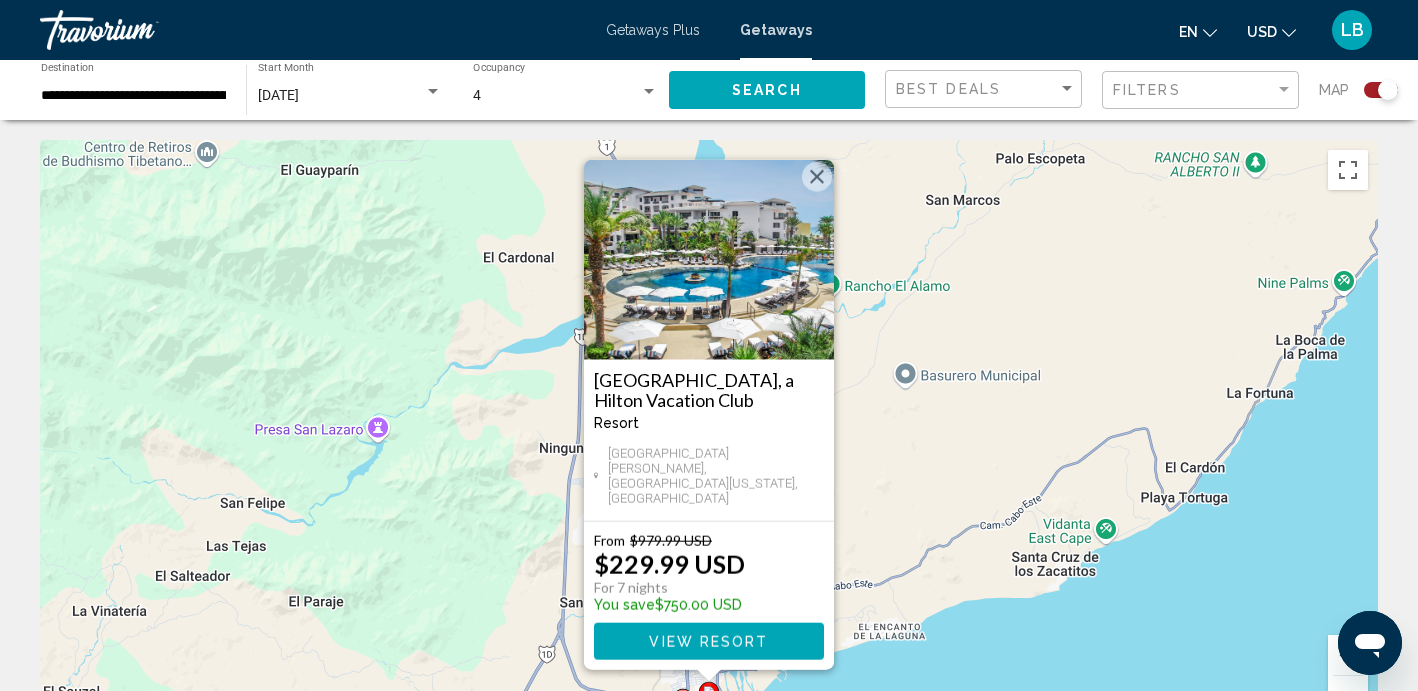 click at bounding box center [817, 177] 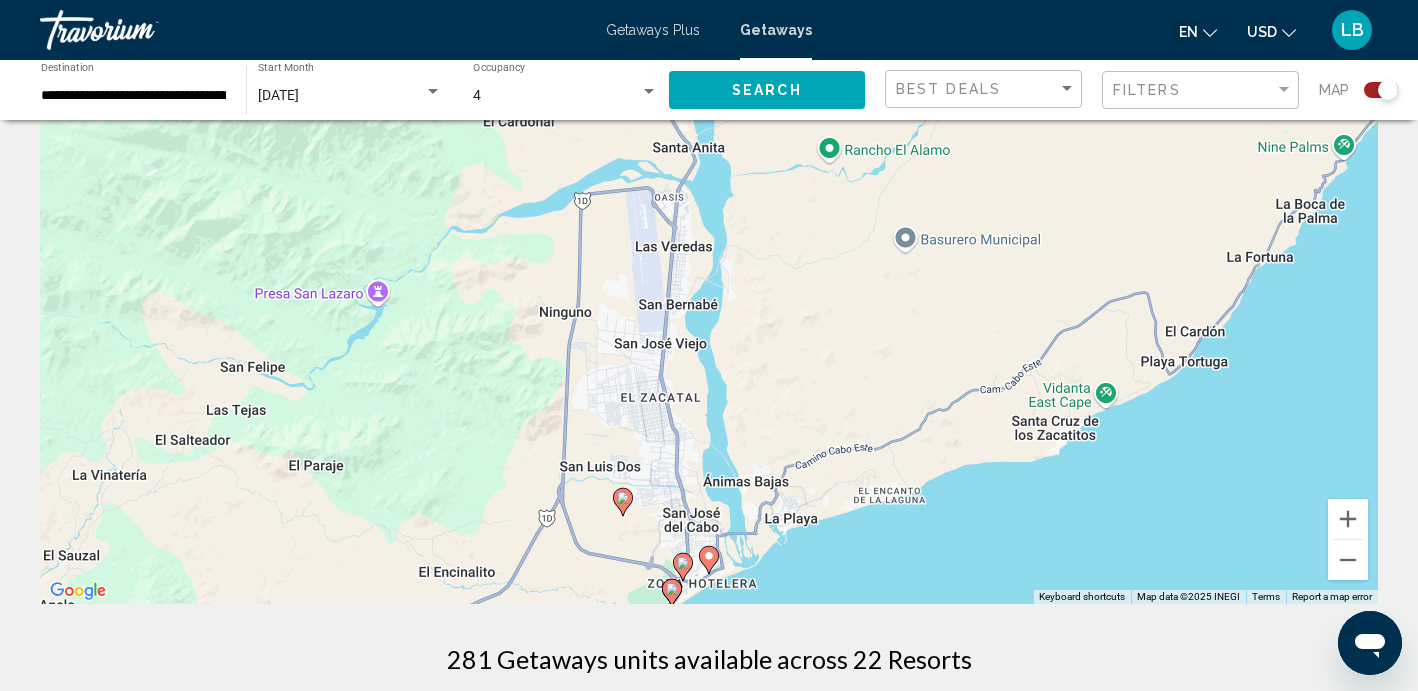 scroll, scrollTop: 139, scrollLeft: 0, axis: vertical 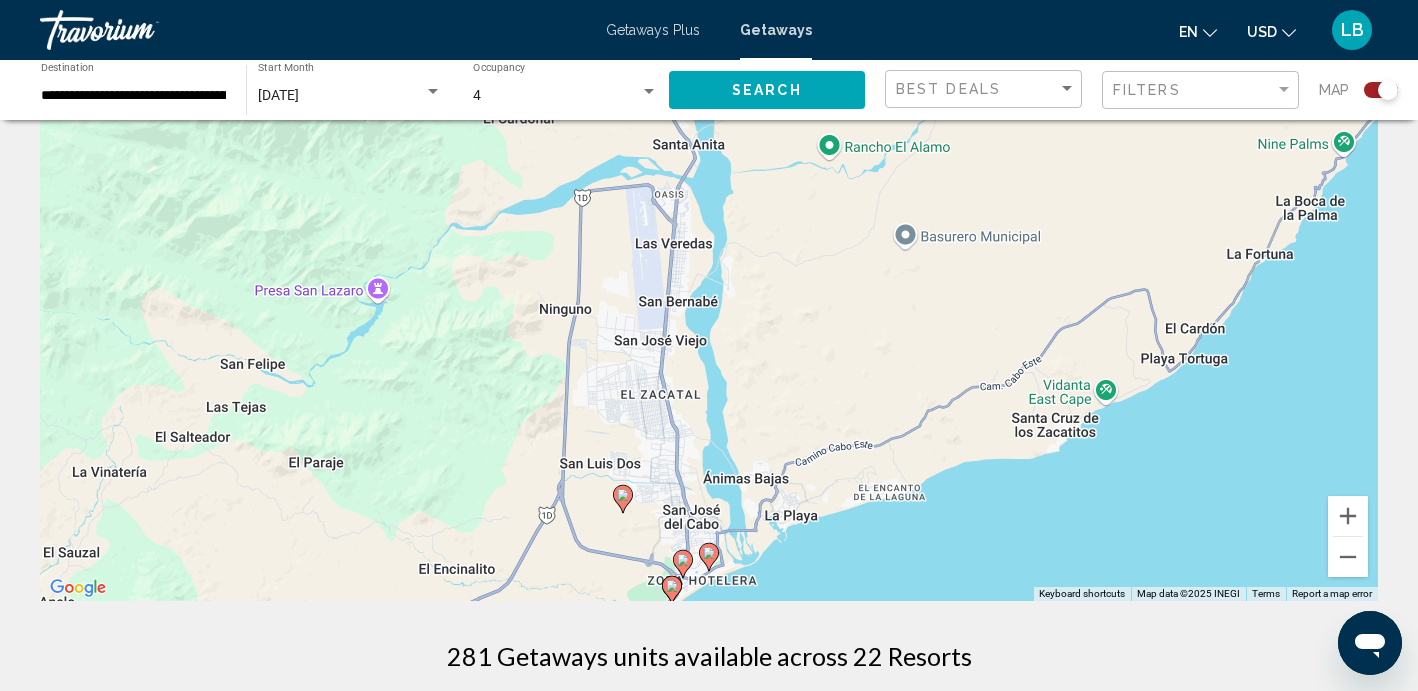 click 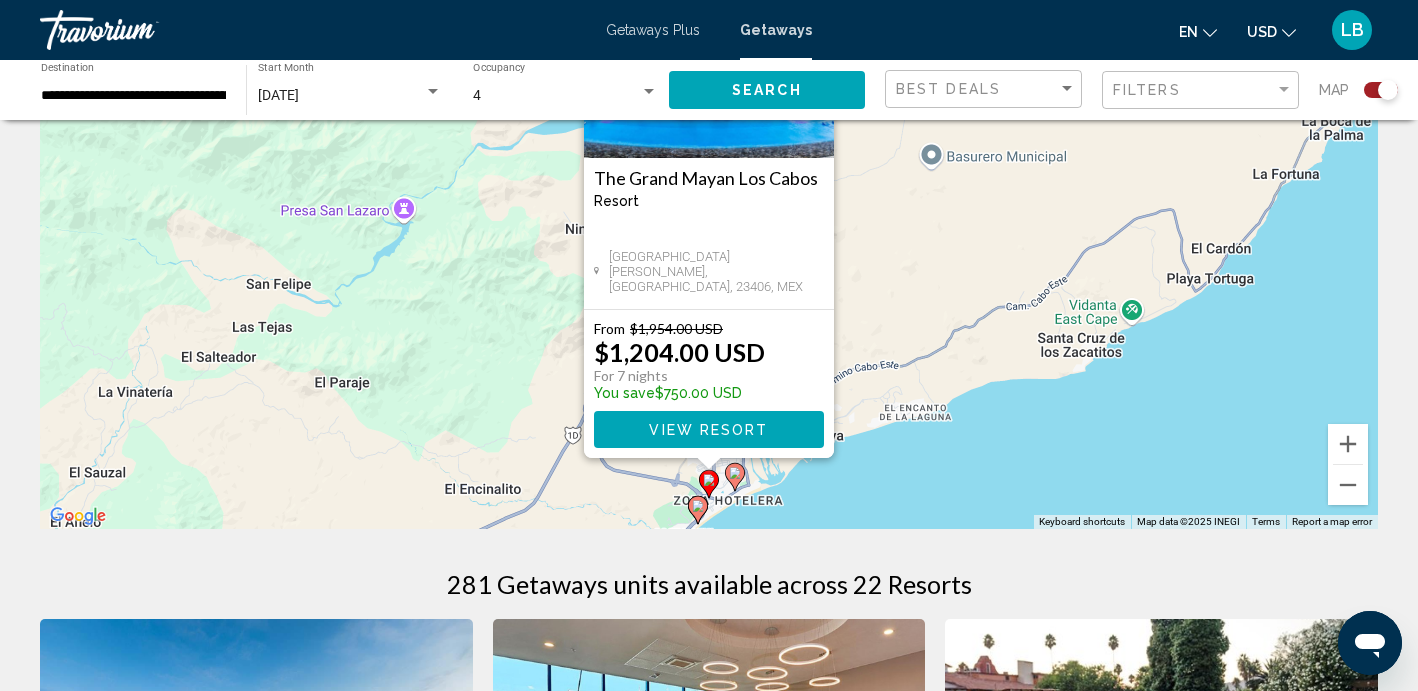 scroll, scrollTop: 196, scrollLeft: 0, axis: vertical 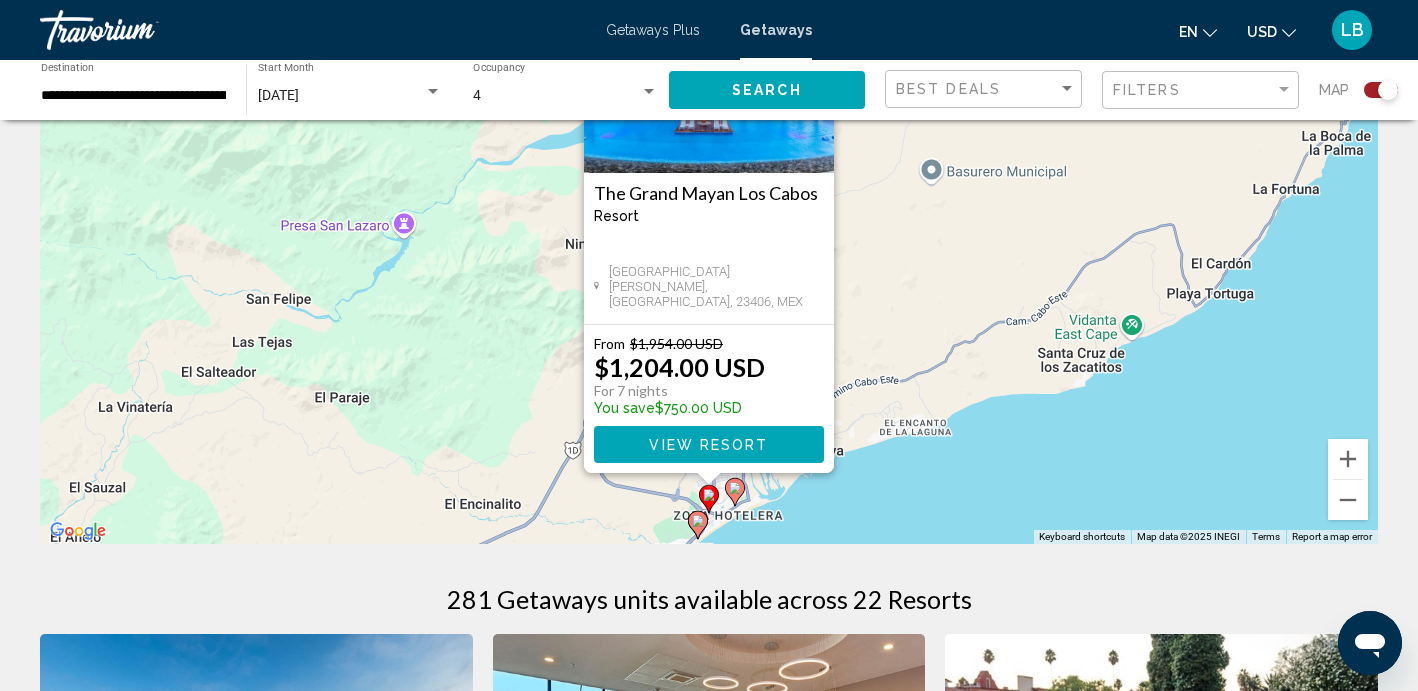 click on "View Resort" at bounding box center (709, 444) 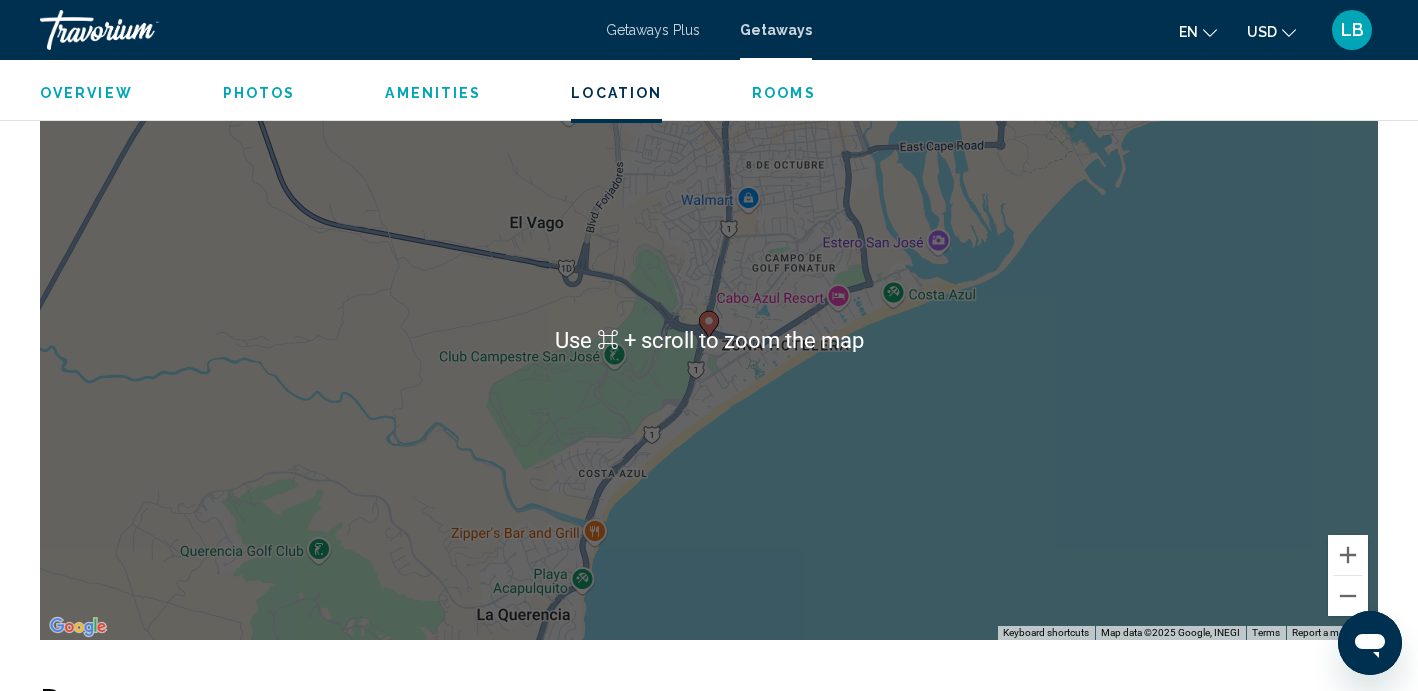 scroll, scrollTop: 2436, scrollLeft: 0, axis: vertical 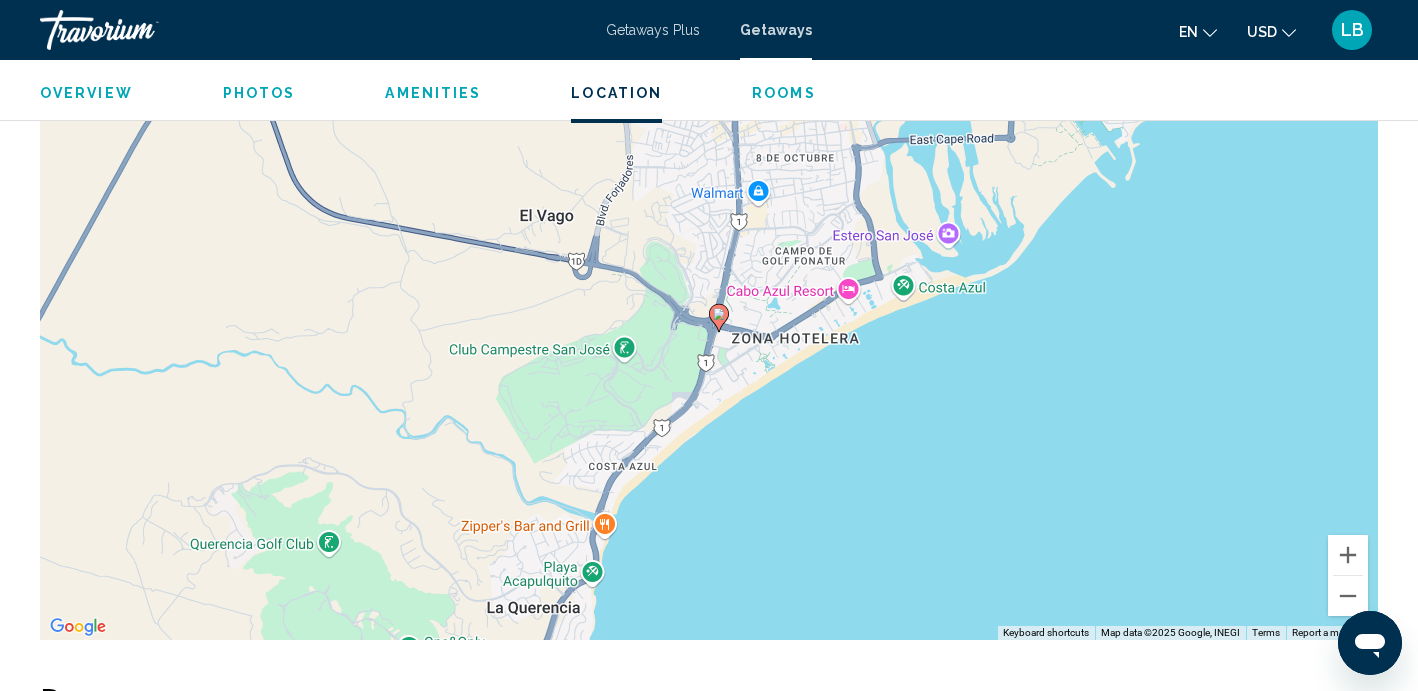 drag, startPoint x: 793, startPoint y: 365, endPoint x: 805, endPoint y: 358, distance: 13.892444 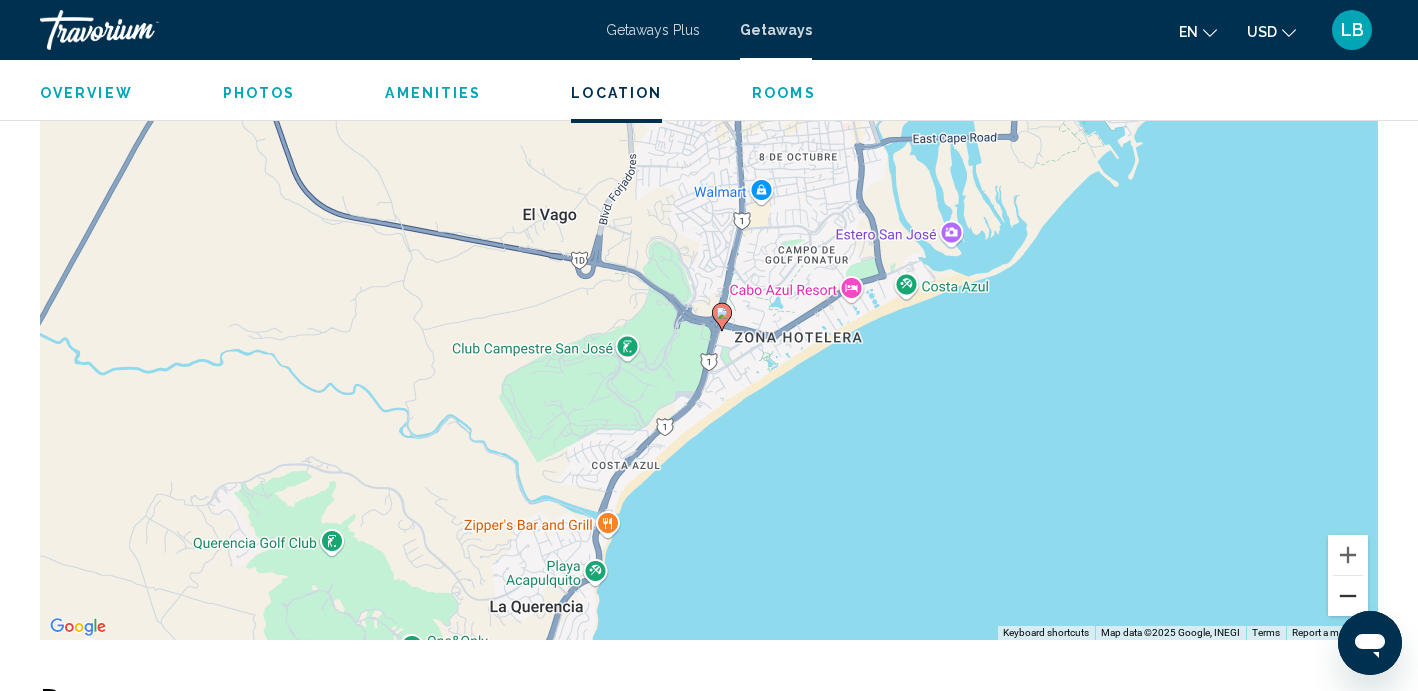 click at bounding box center [1348, 596] 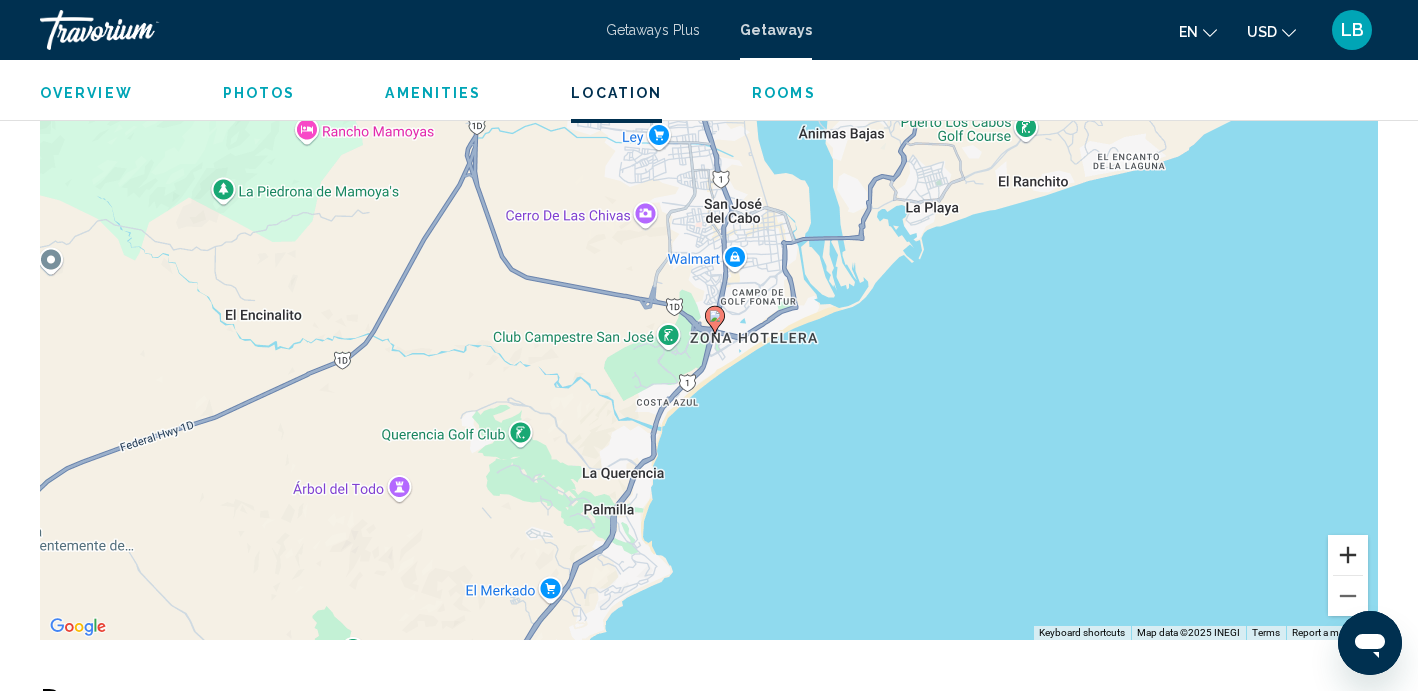click at bounding box center [1348, 555] 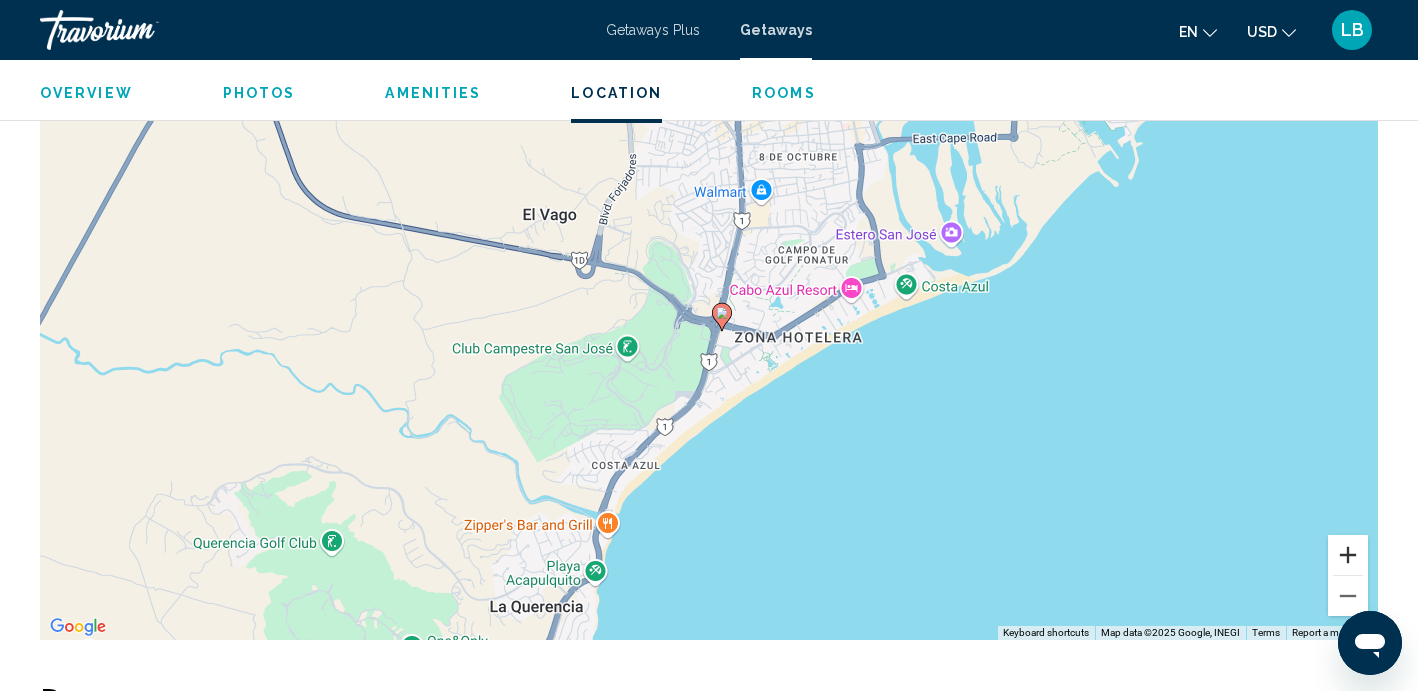 click at bounding box center [1348, 555] 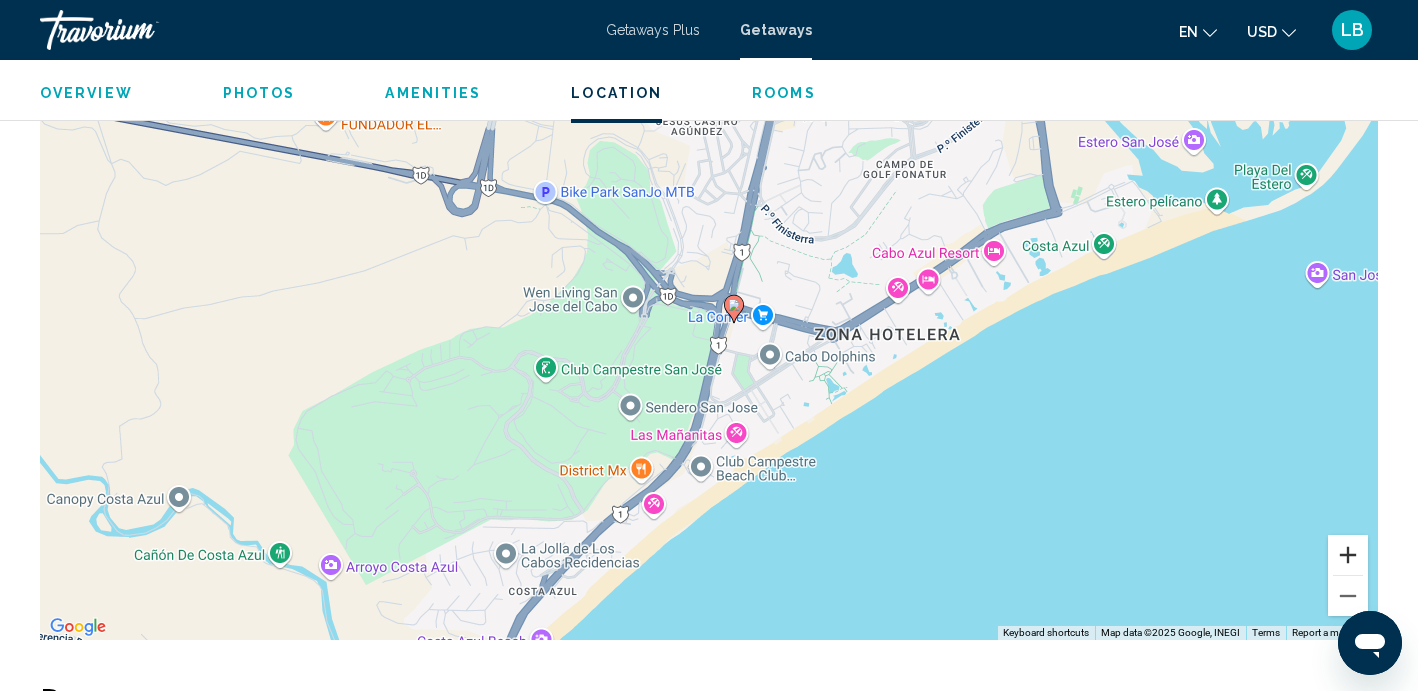 click at bounding box center (1348, 555) 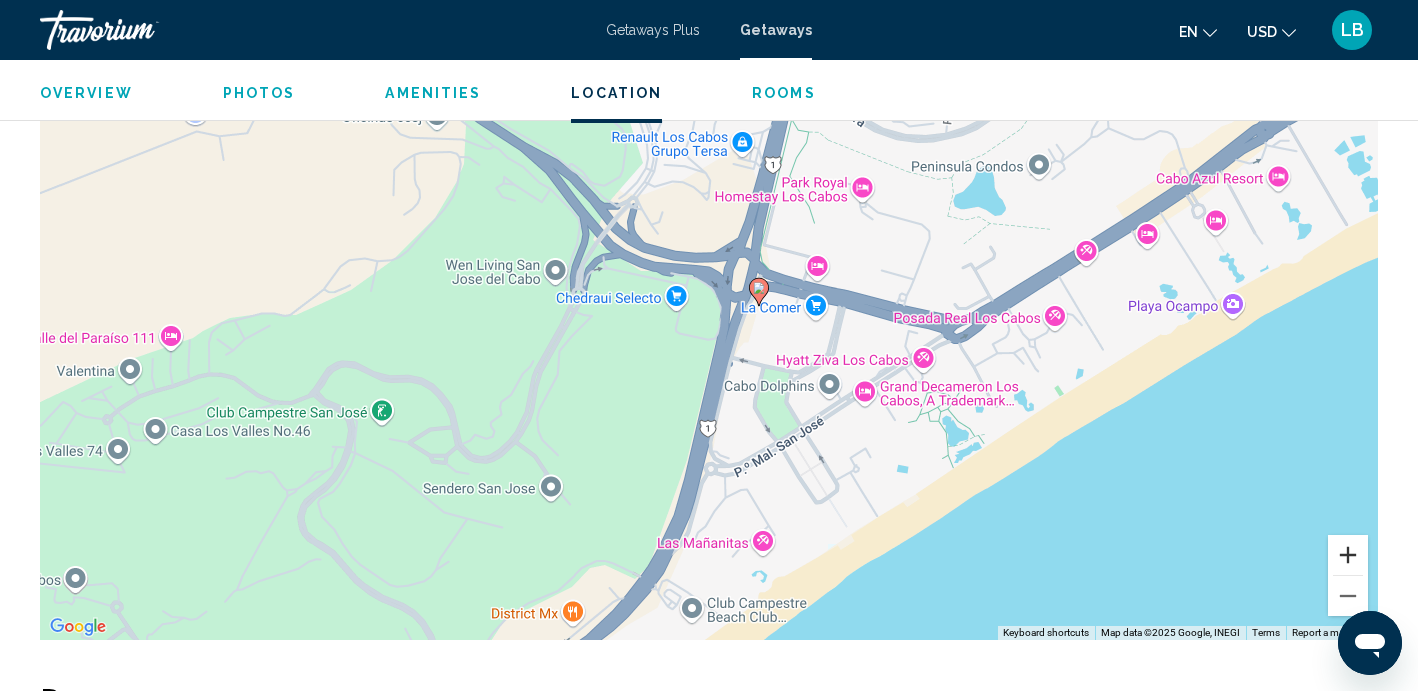click at bounding box center (1348, 555) 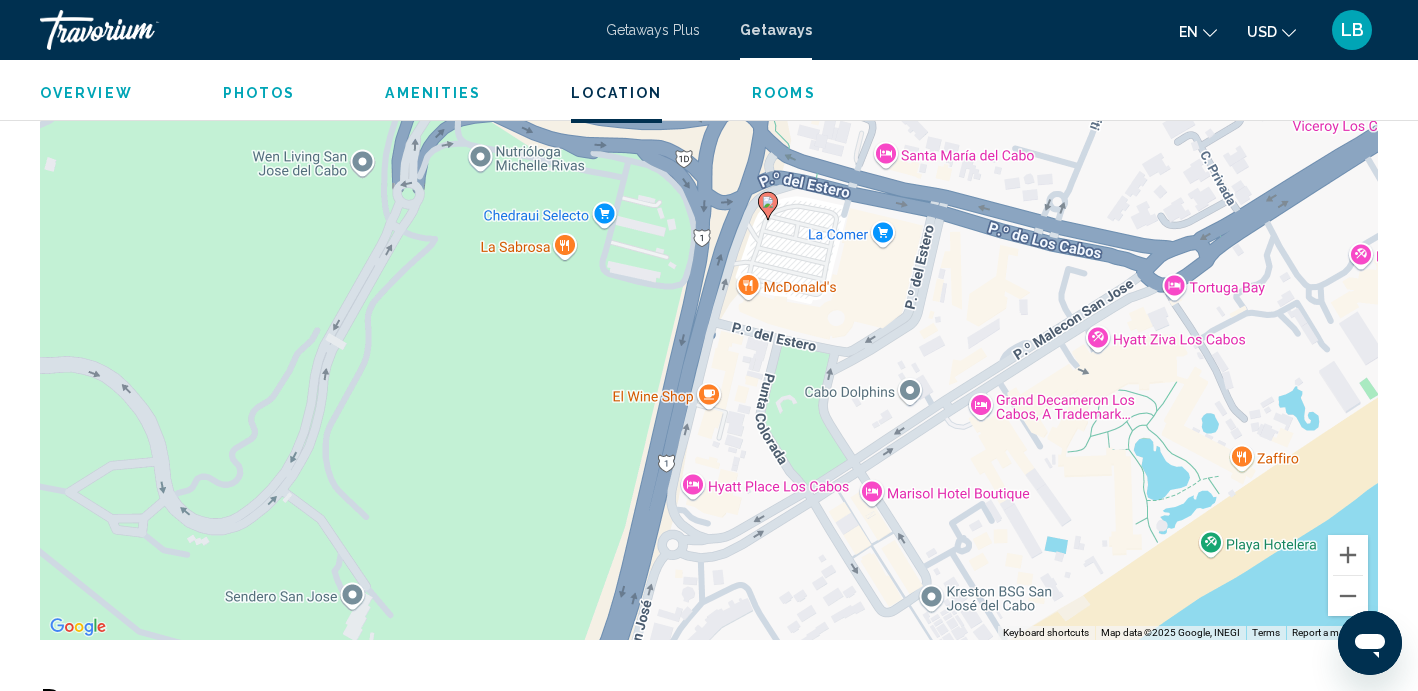 drag, startPoint x: 1155, startPoint y: 498, endPoint x: 1083, endPoint y: 383, distance: 135.67976 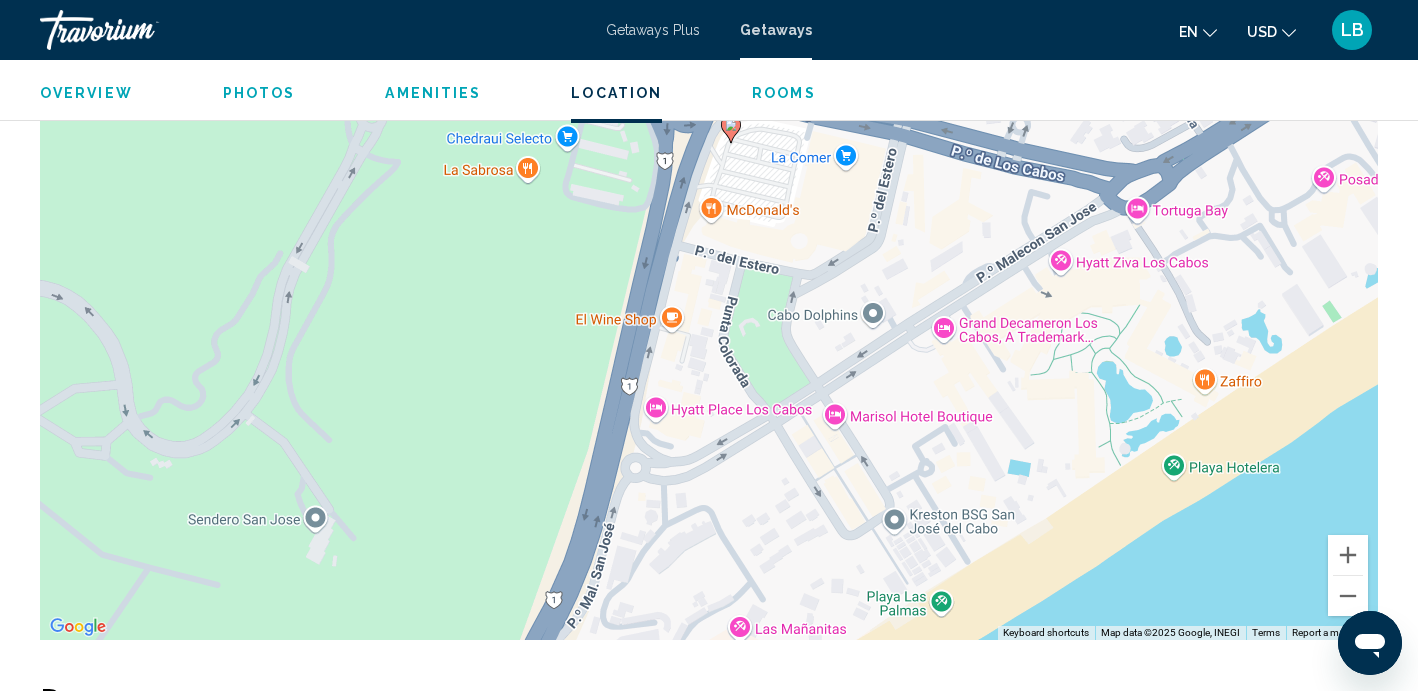 click on "To navigate, press the arrow keys. To activate drag with keyboard, press Alt + Enter. Once in keyboard drag state, use the arrow keys to move the marker. To complete the drag, press the Enter key. To cancel, press Escape." at bounding box center (709, 340) 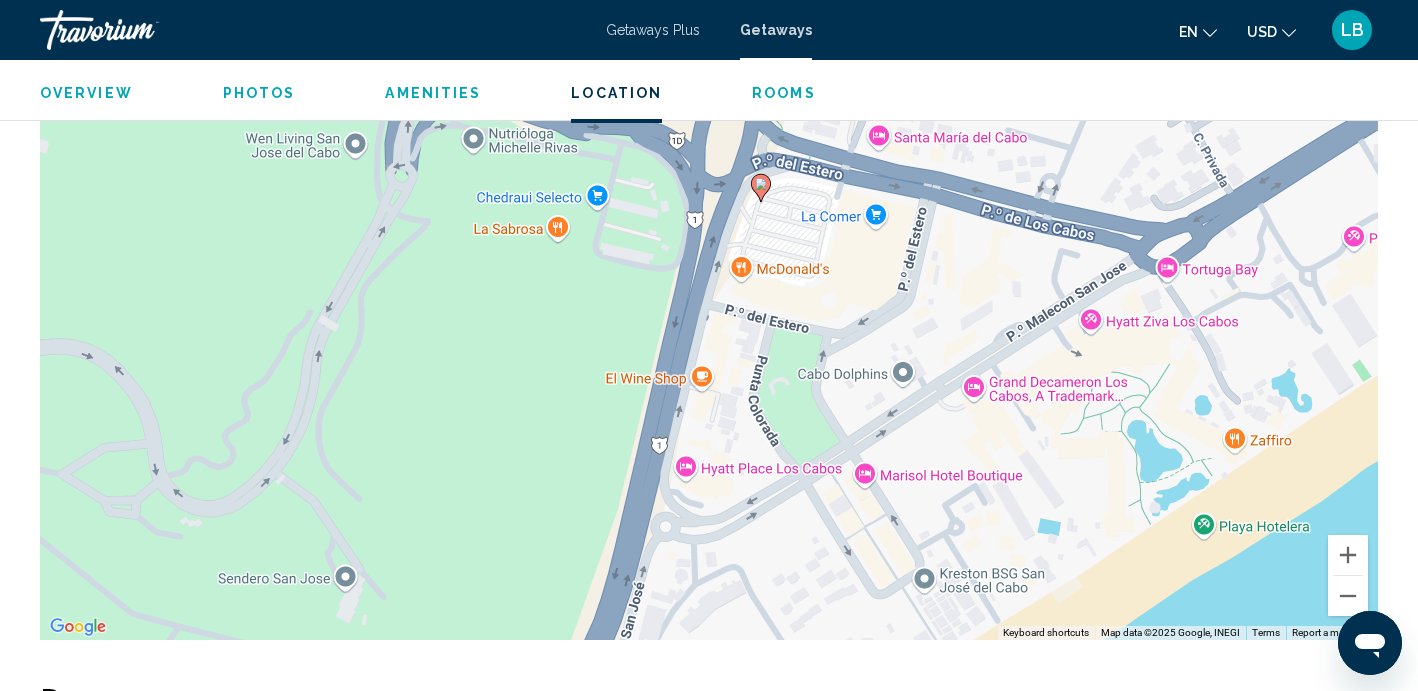 drag, startPoint x: 1022, startPoint y: 370, endPoint x: 1052, endPoint y: 431, distance: 67.977936 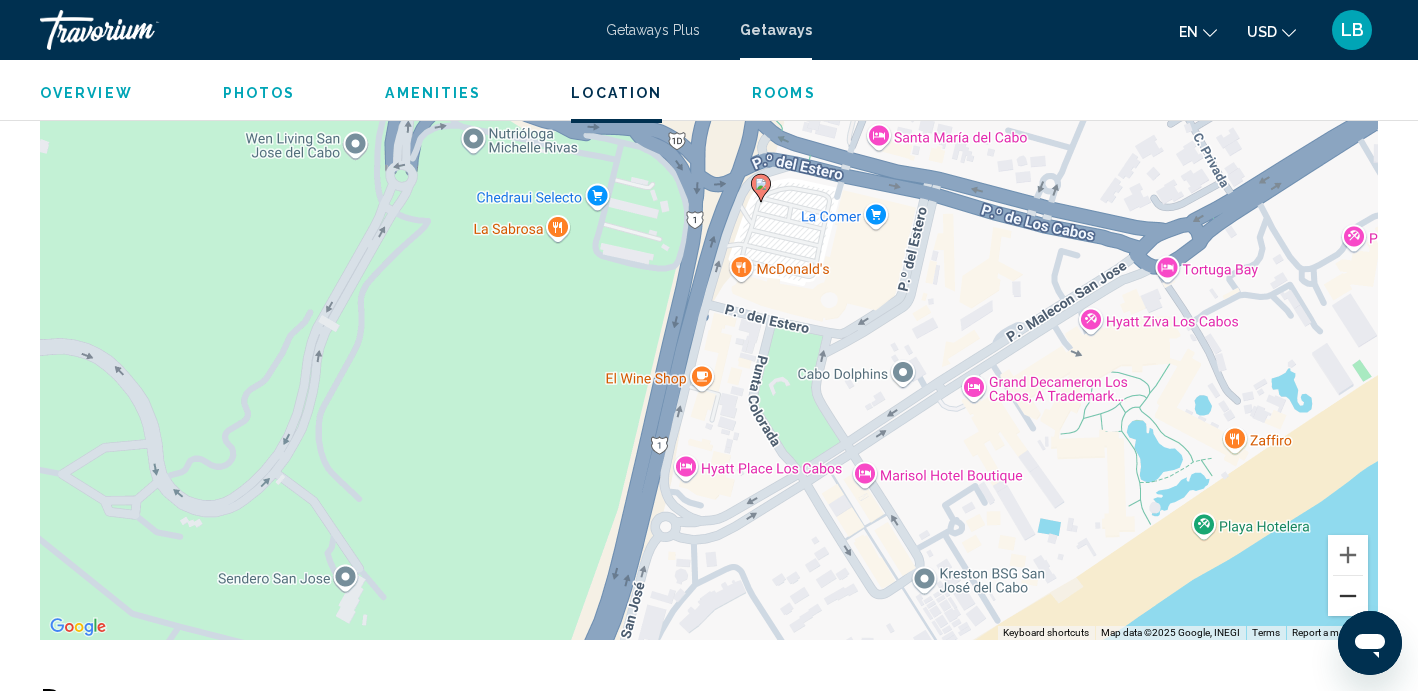 click at bounding box center (1348, 596) 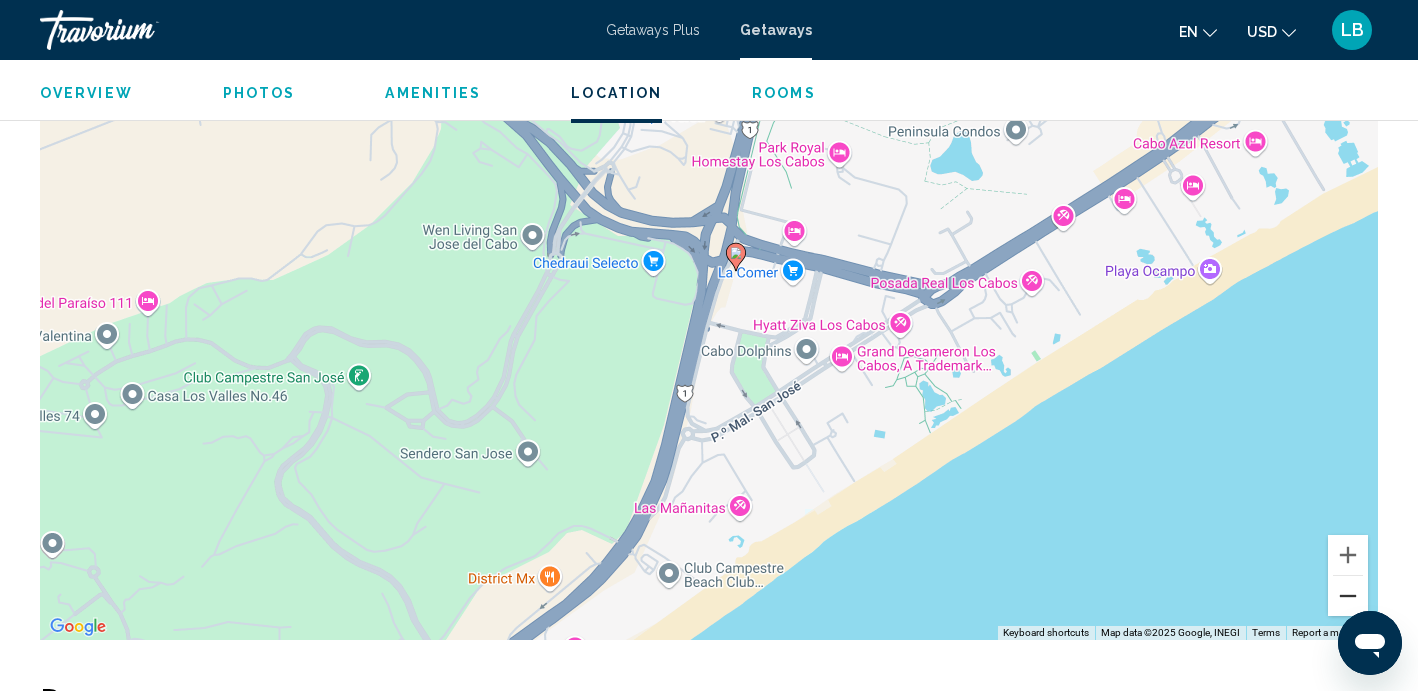 click at bounding box center (1348, 596) 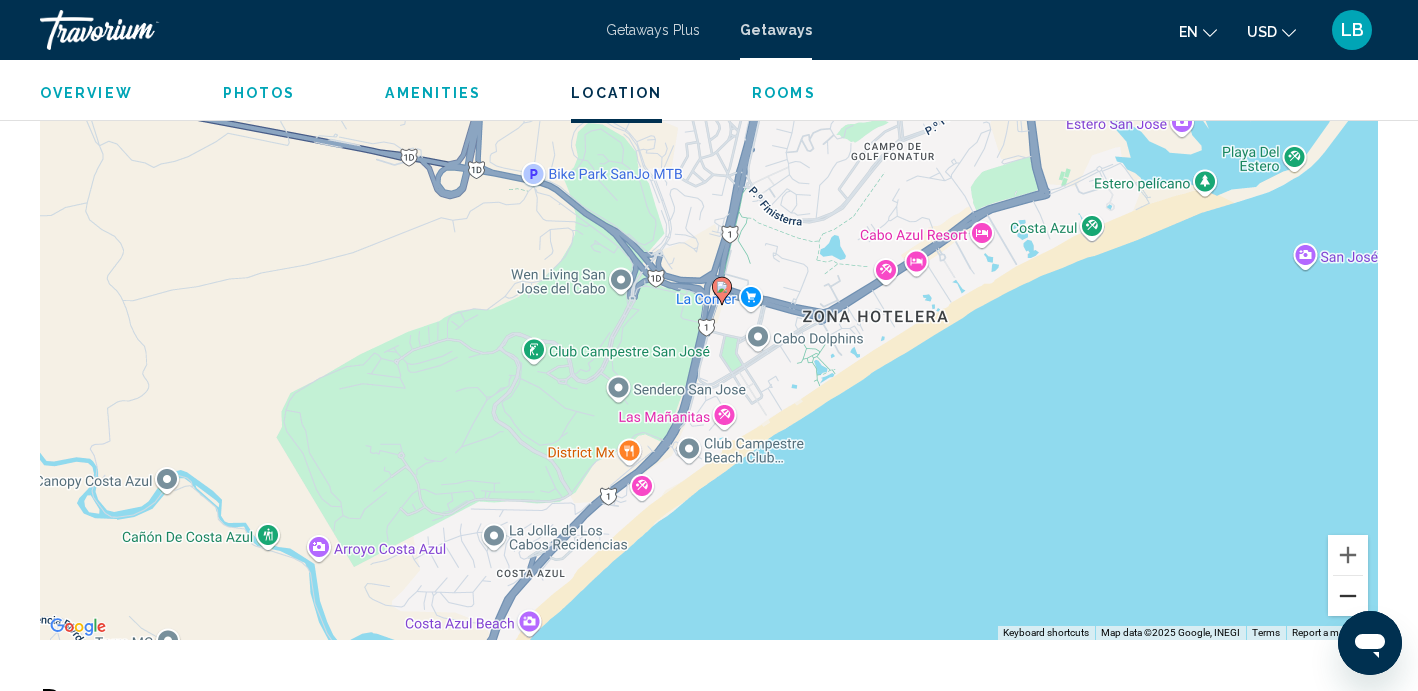 click at bounding box center [1348, 596] 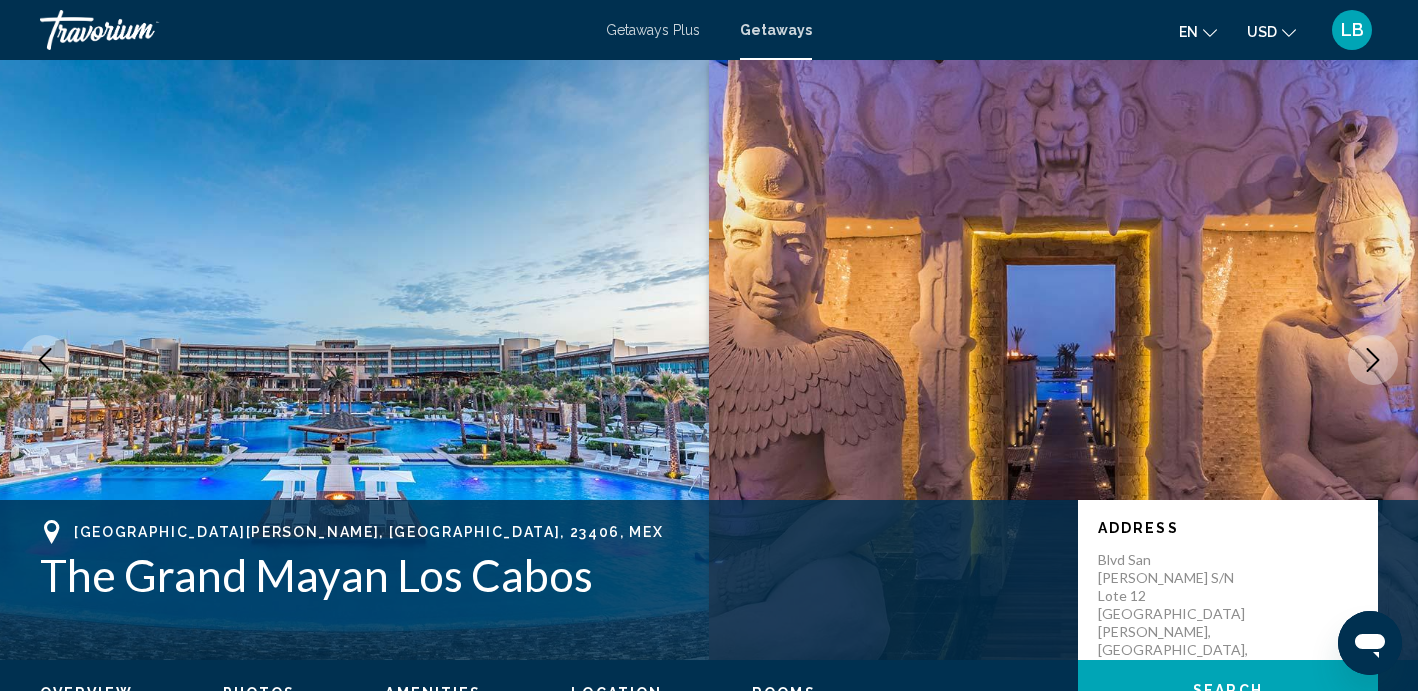 scroll, scrollTop: 0, scrollLeft: 0, axis: both 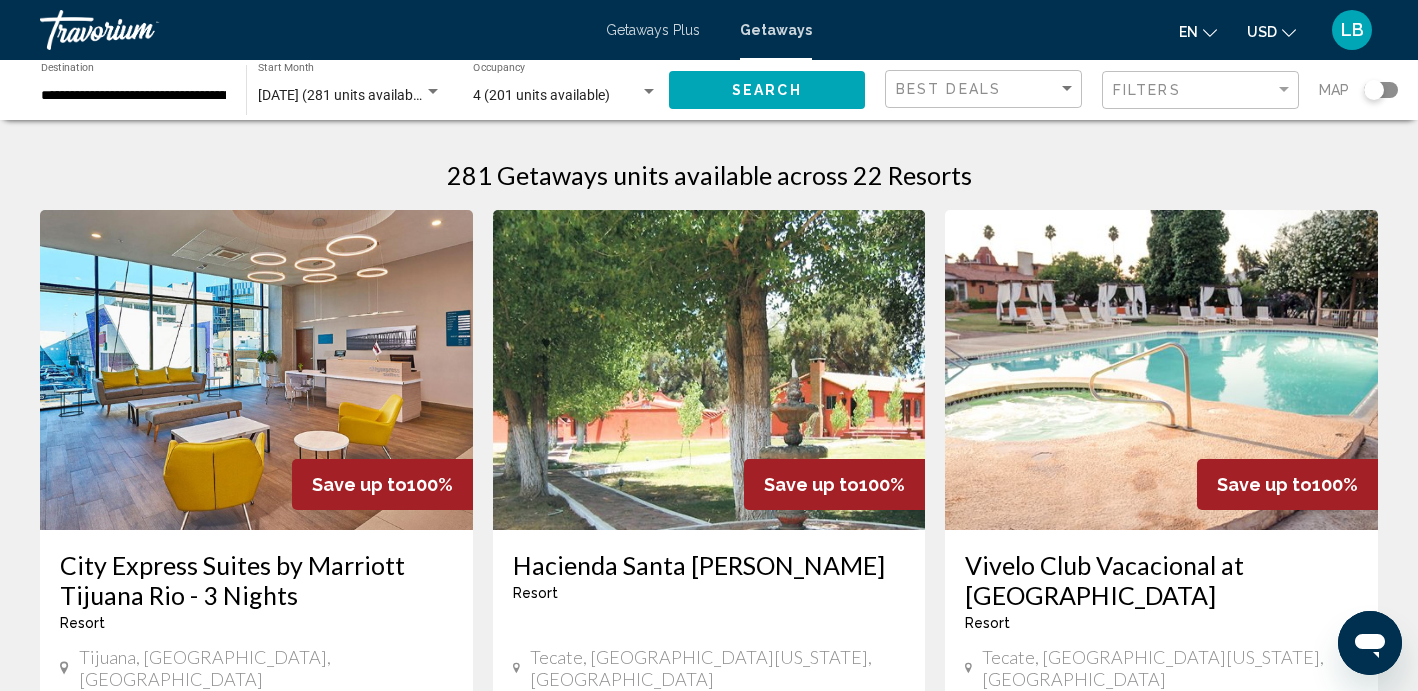 click on "Map" 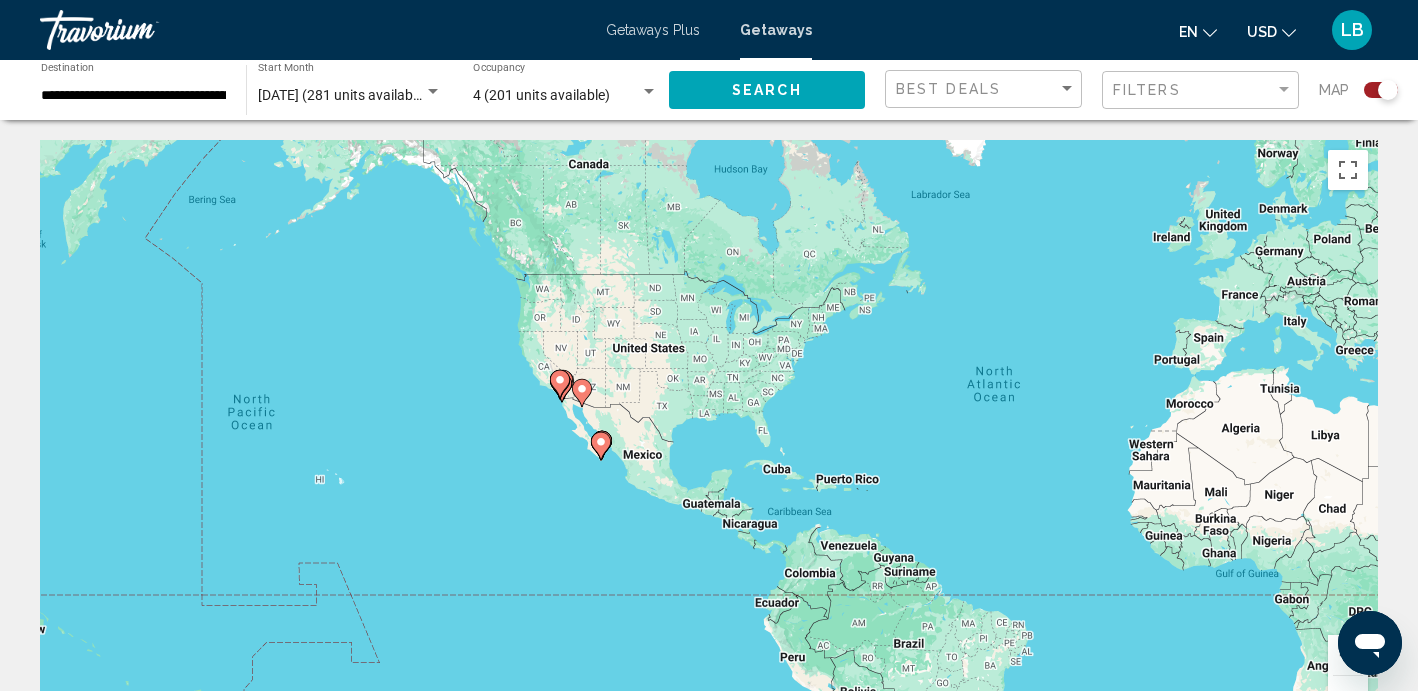 drag, startPoint x: 489, startPoint y: 417, endPoint x: 848, endPoint y: 398, distance: 359.50244 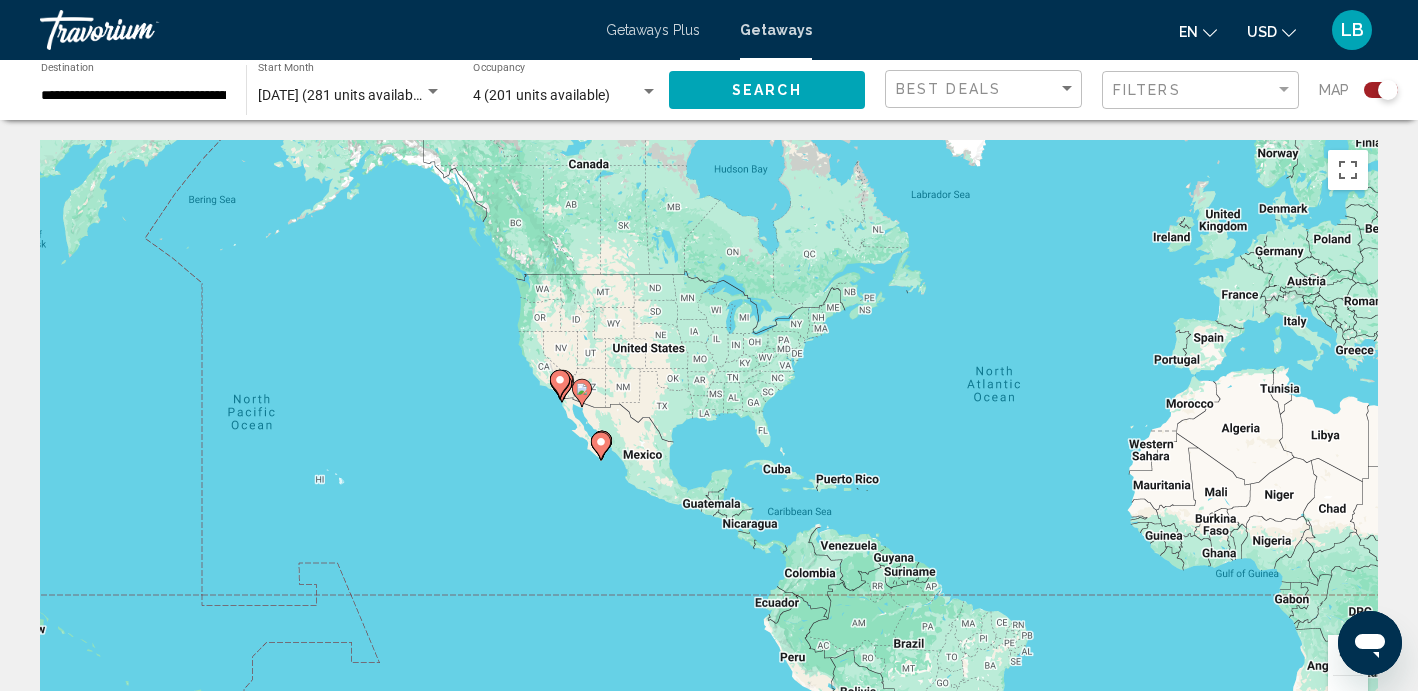 click on "To navigate, press the arrow keys. To activate drag with keyboard, press Alt + Enter. Once in keyboard drag state, use the arrow keys to move the marker. To complete the drag, press the Enter key. To cancel, press Escape." at bounding box center (709, 440) 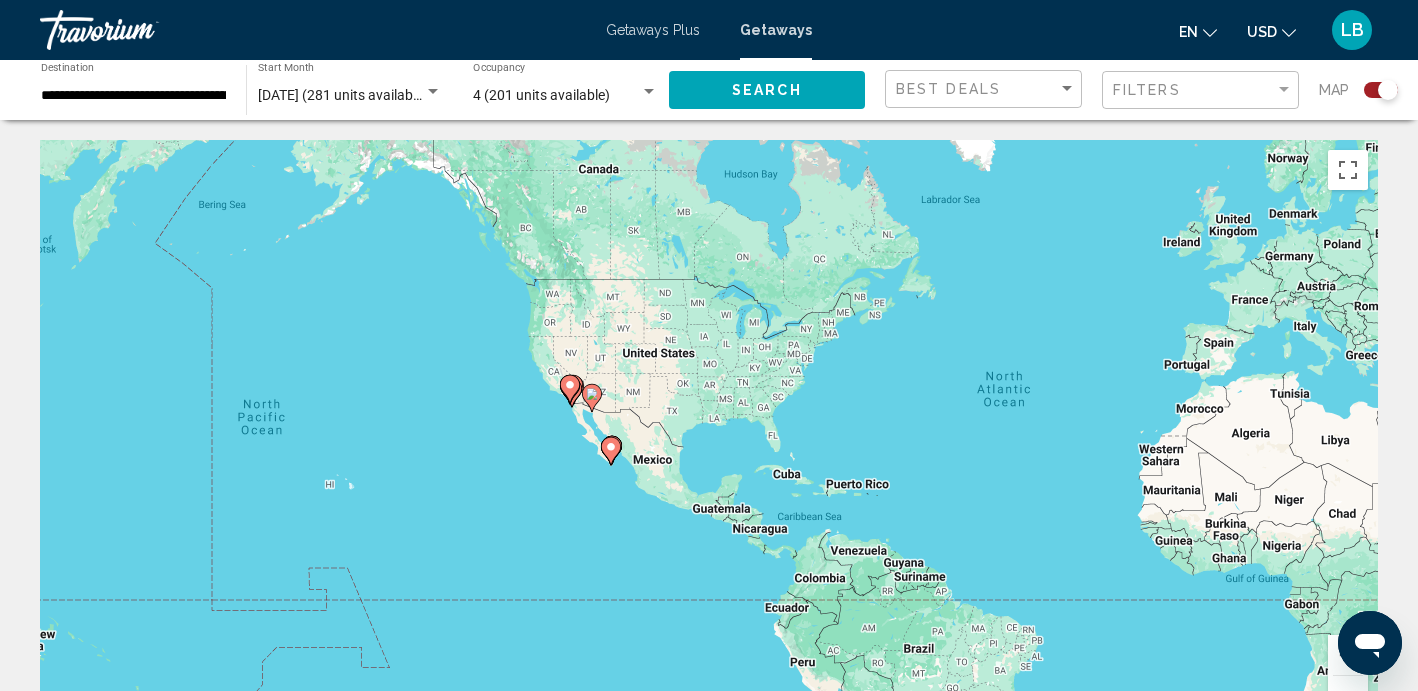 click on "To navigate, press the arrow keys. To activate drag with keyboard, press Alt + Enter. Once in keyboard drag state, use the arrow keys to move the marker. To complete the drag, press the Enter key. To cancel, press Escape." at bounding box center [709, 440] 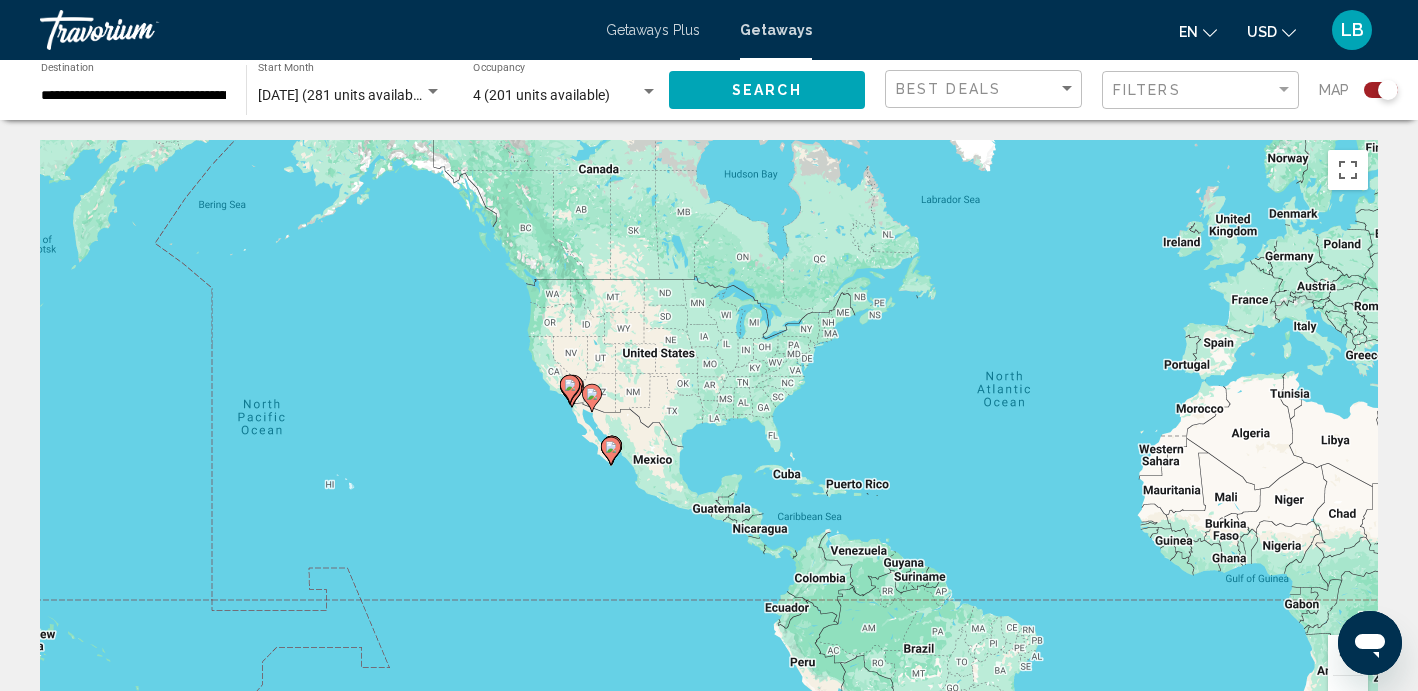 click on "To navigate, press the arrow keys. To activate drag with keyboard, press Alt + Enter. Once in keyboard drag state, use the arrow keys to move the marker. To complete the drag, press the Enter key. To cancel, press Escape." at bounding box center (709, 440) 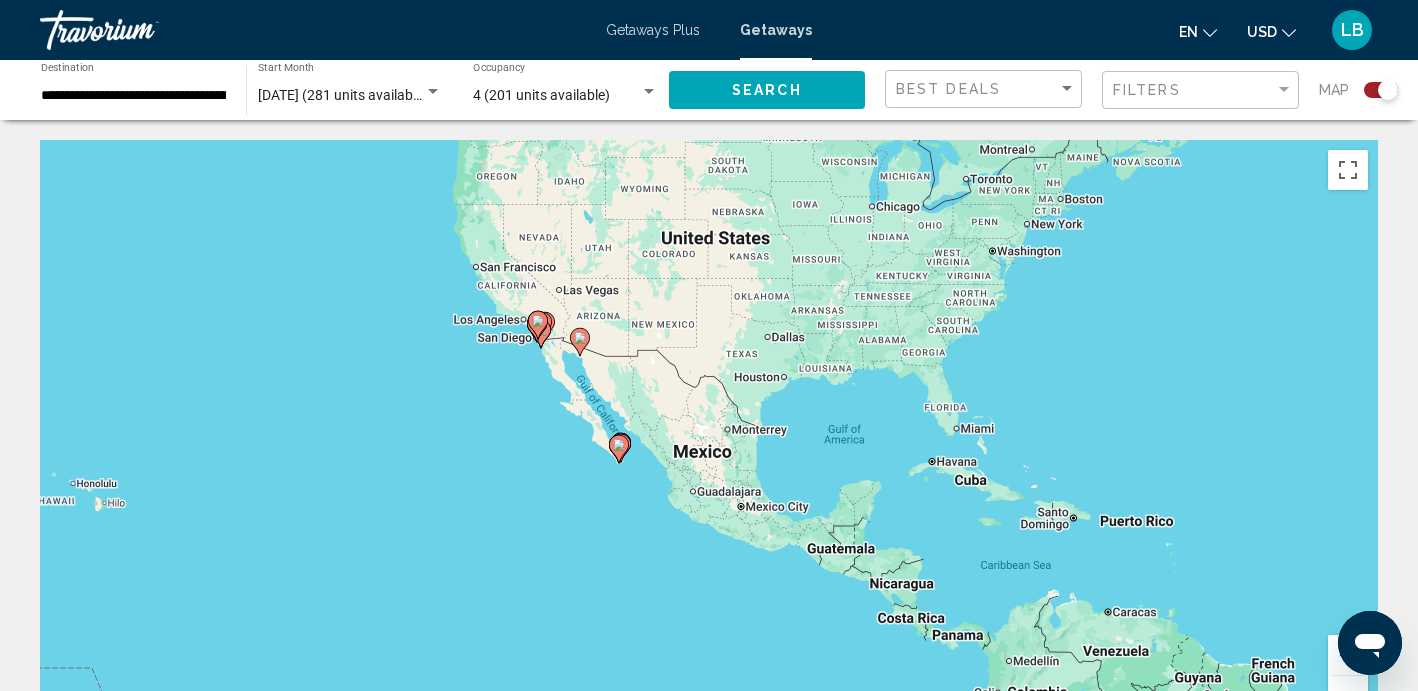 click on "To navigate, press the arrow keys. To activate drag with keyboard, press Alt + Enter. Once in keyboard drag state, use the arrow keys to move the marker. To complete the drag, press the Enter key. To cancel, press Escape." at bounding box center (709, 440) 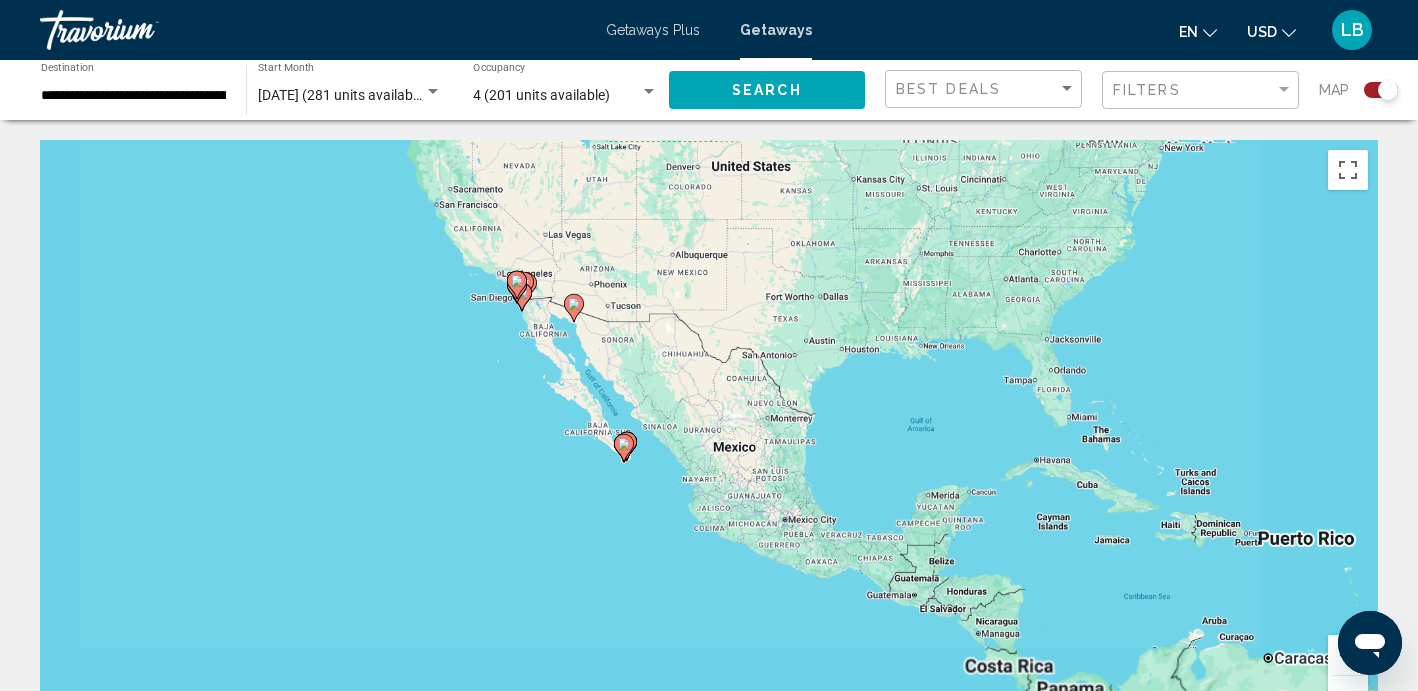 click on "To navigate, press the arrow keys. To activate drag with keyboard, press Alt + Enter. Once in keyboard drag state, use the arrow keys to move the marker. To complete the drag, press the Enter key. To cancel, press Escape." at bounding box center (709, 440) 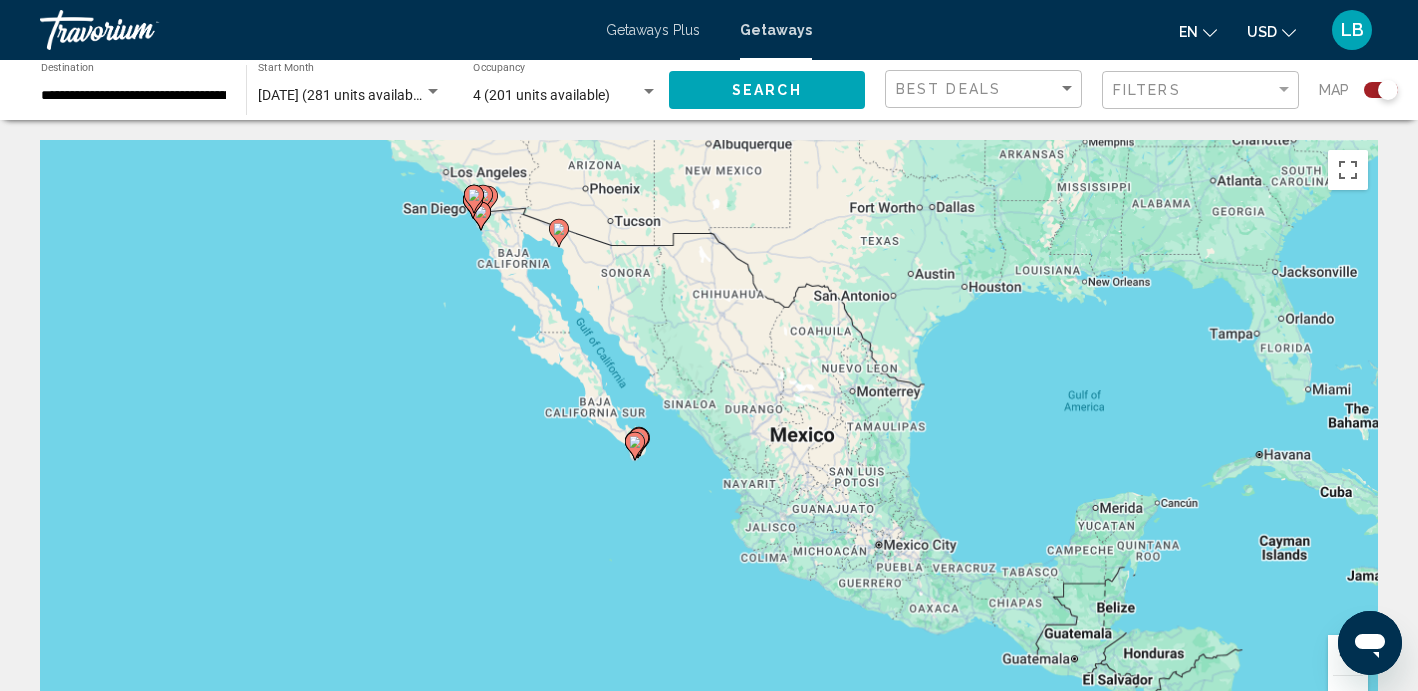 click on "To navigate, press the arrow keys. To activate drag with keyboard, press Alt + Enter. Once in keyboard drag state, use the arrow keys to move the marker. To complete the drag, press the Enter key. To cancel, press Escape." at bounding box center (709, 440) 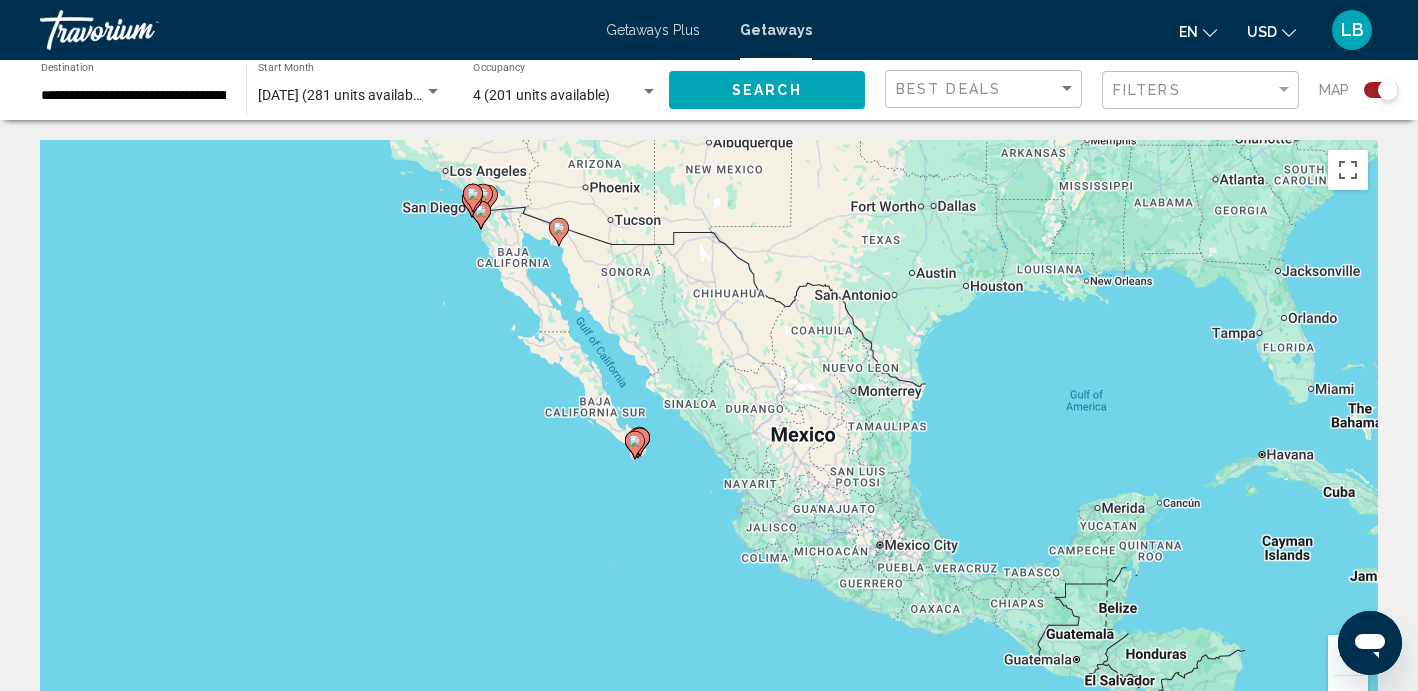 click on "To navigate, press the arrow keys. To activate drag with keyboard, press Alt + Enter. Once in keyboard drag state, use the arrow keys to move the marker. To complete the drag, press the Enter key. To cancel, press Escape." at bounding box center (709, 440) 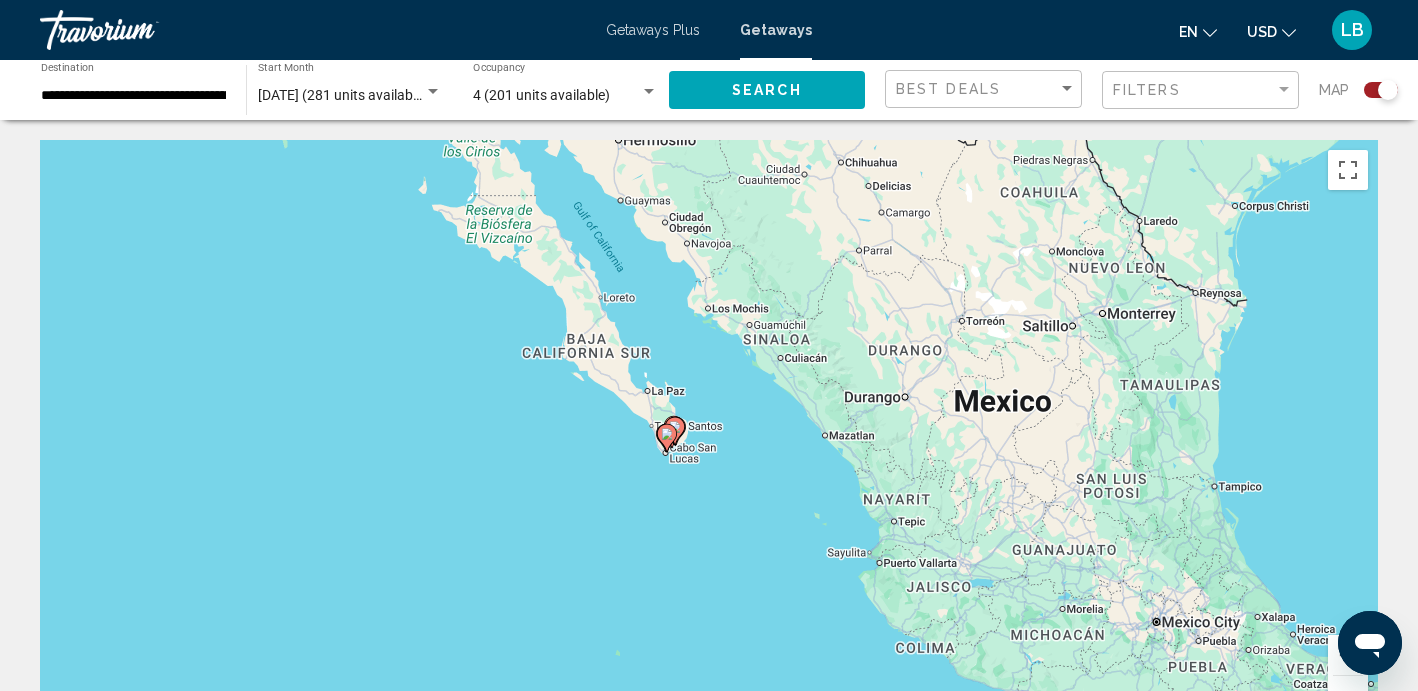 click on "To navigate, press the arrow keys. To activate drag with keyboard, press Alt + Enter. Once in keyboard drag state, use the arrow keys to move the marker. To complete the drag, press the Enter key. To cancel, press Escape." at bounding box center (709, 440) 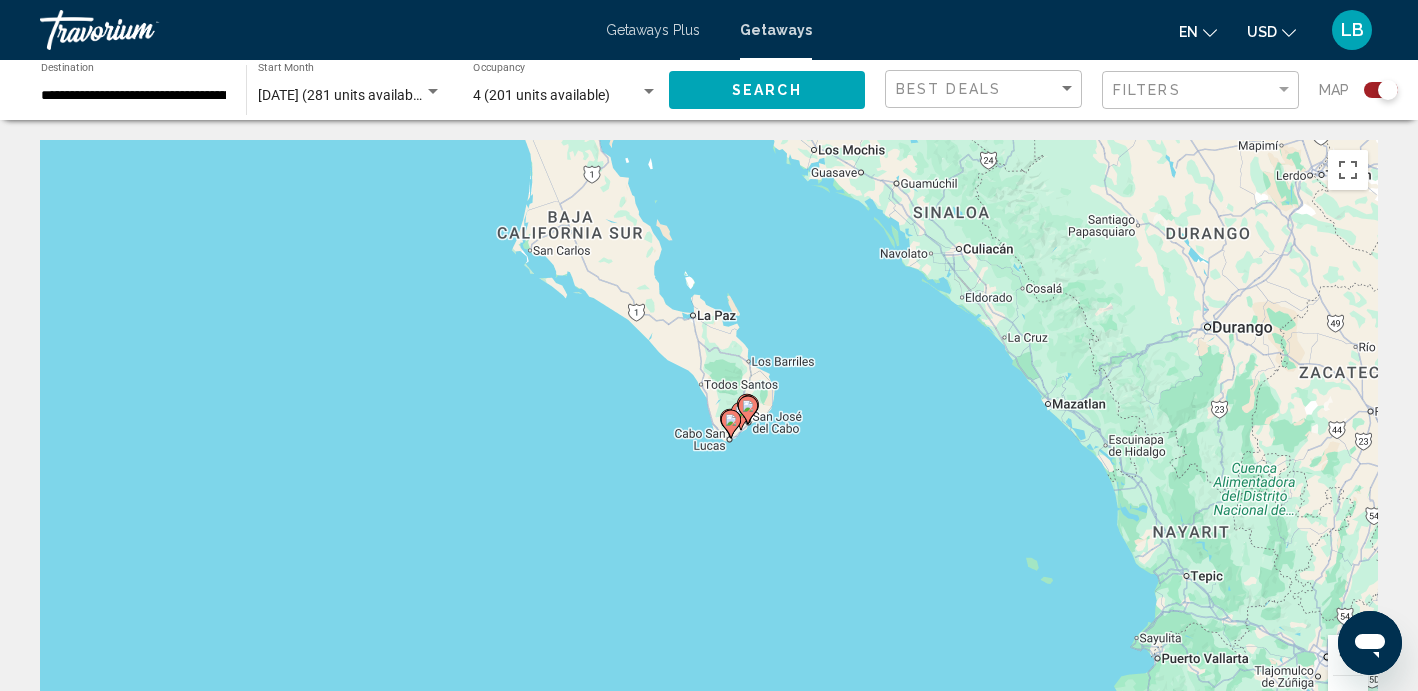 click on "To navigate, press the arrow keys. To activate drag with keyboard, press Alt + Enter. Once in keyboard drag state, use the arrow keys to move the marker. To complete the drag, press the Enter key. To cancel, press Escape." at bounding box center (709, 440) 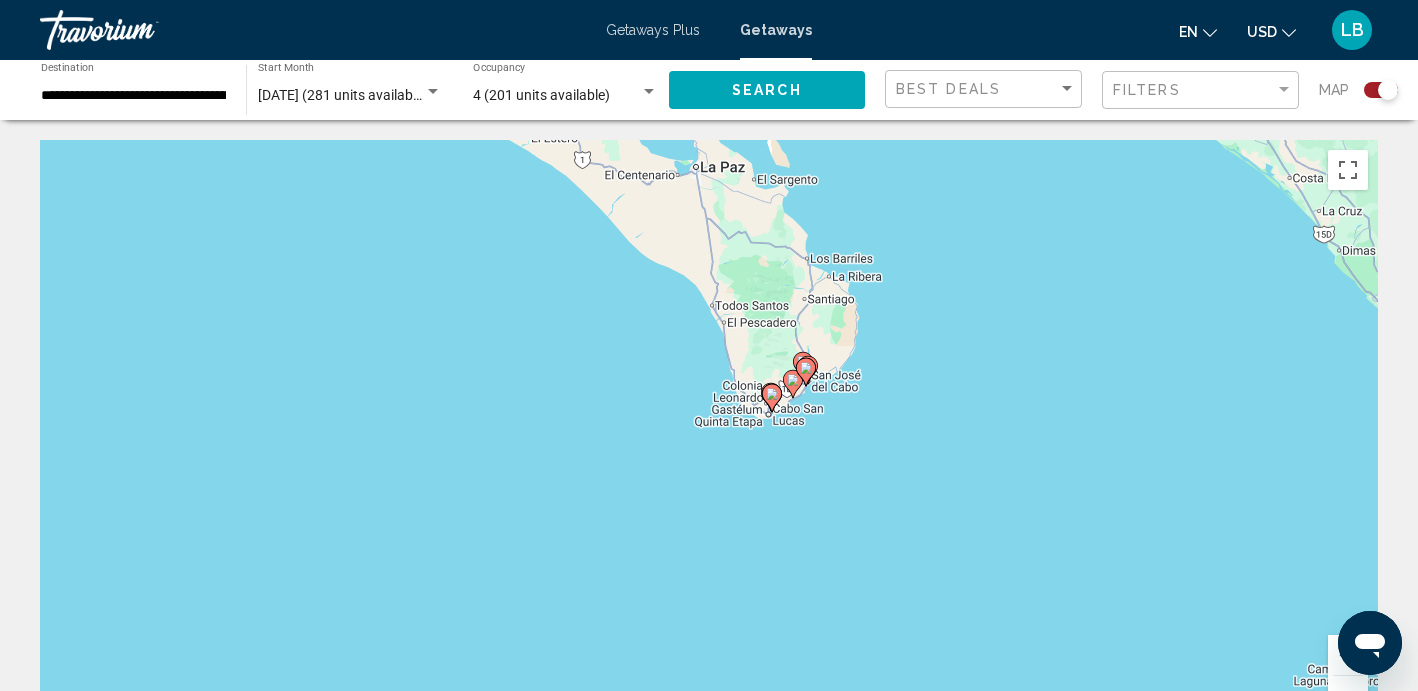 drag, startPoint x: 898, startPoint y: 455, endPoint x: 789, endPoint y: 461, distance: 109.165016 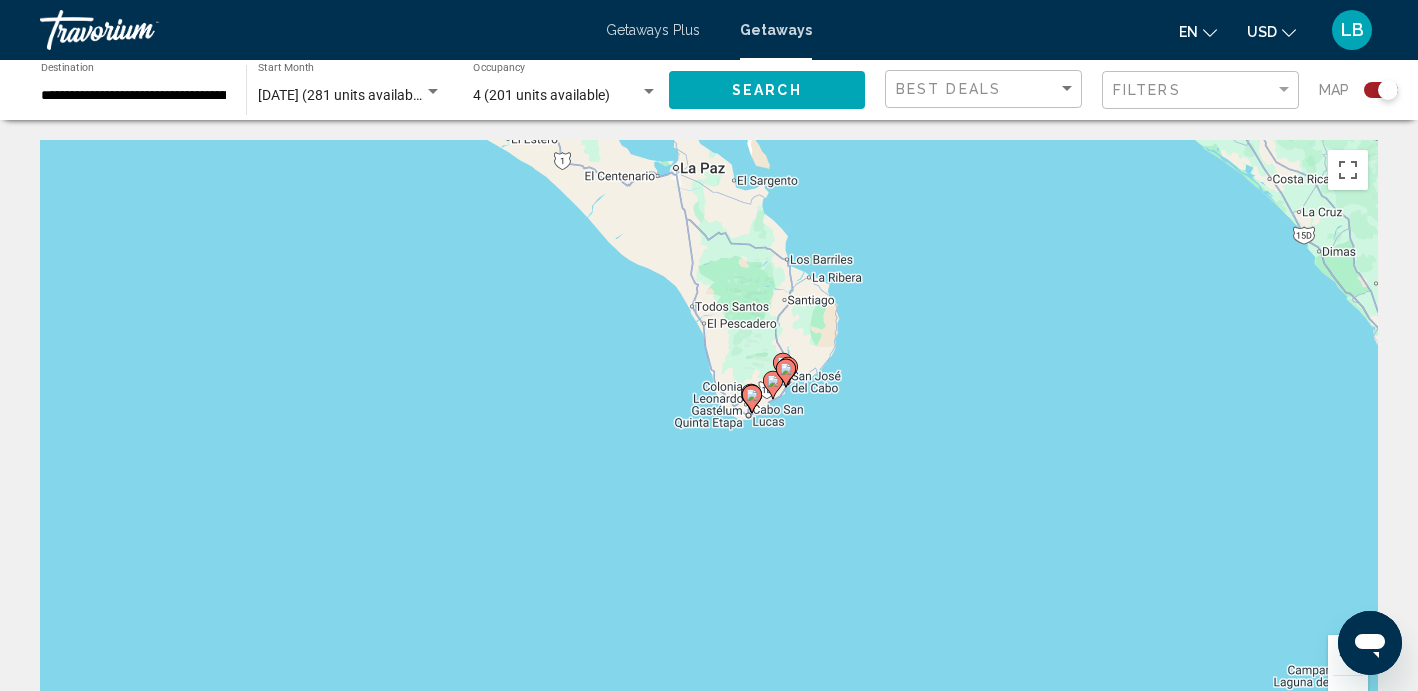 click on "To navigate, press the arrow keys. To activate drag with keyboard, press Alt + Enter. Once in keyboard drag state, use the arrow keys to move the marker. To complete the drag, press the Enter key. To cancel, press Escape." at bounding box center [709, 440] 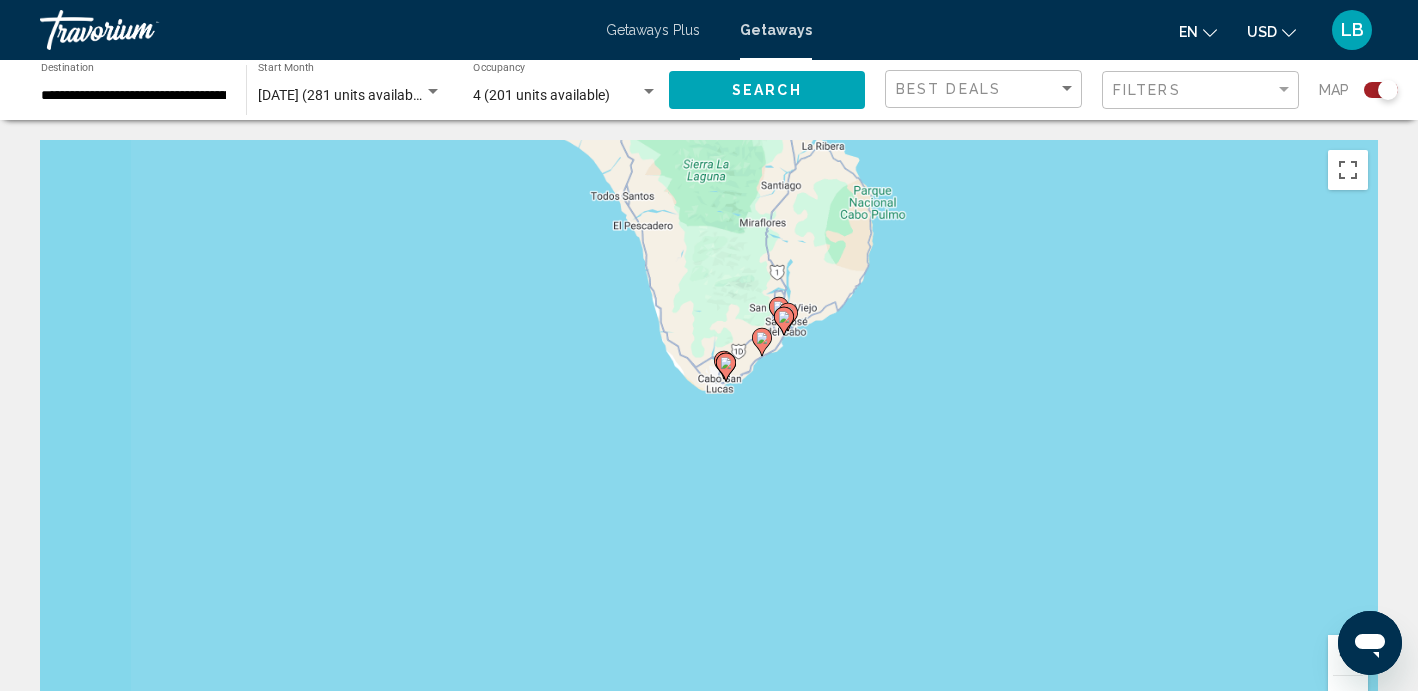 click on "To navigate, press the arrow keys. To activate drag with keyboard, press Alt + Enter. Once in keyboard drag state, use the arrow keys to move the marker. To complete the drag, press the Enter key. To cancel, press Escape." at bounding box center (709, 440) 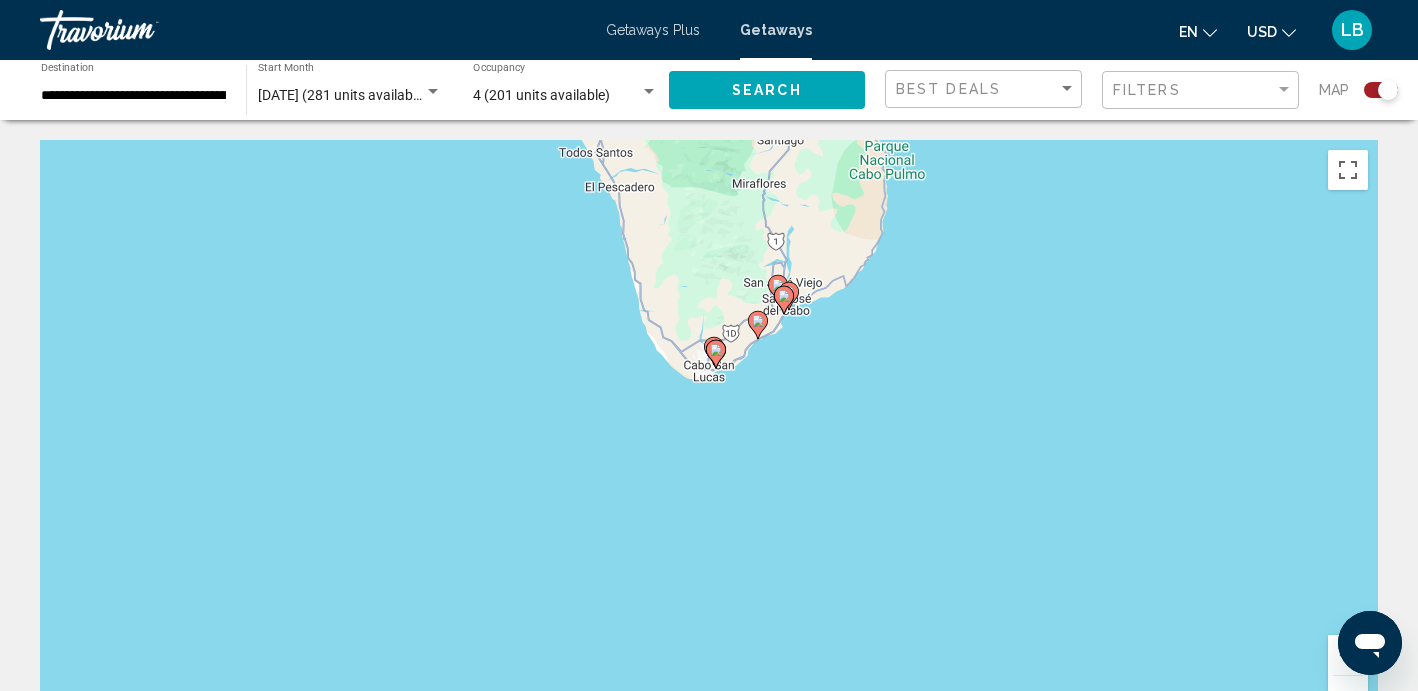 click on "To navigate, press the arrow keys. To activate drag with keyboard, press Alt + Enter. Once in keyboard drag state, use the arrow keys to move the marker. To complete the drag, press the Enter key. To cancel, press Escape." at bounding box center (709, 440) 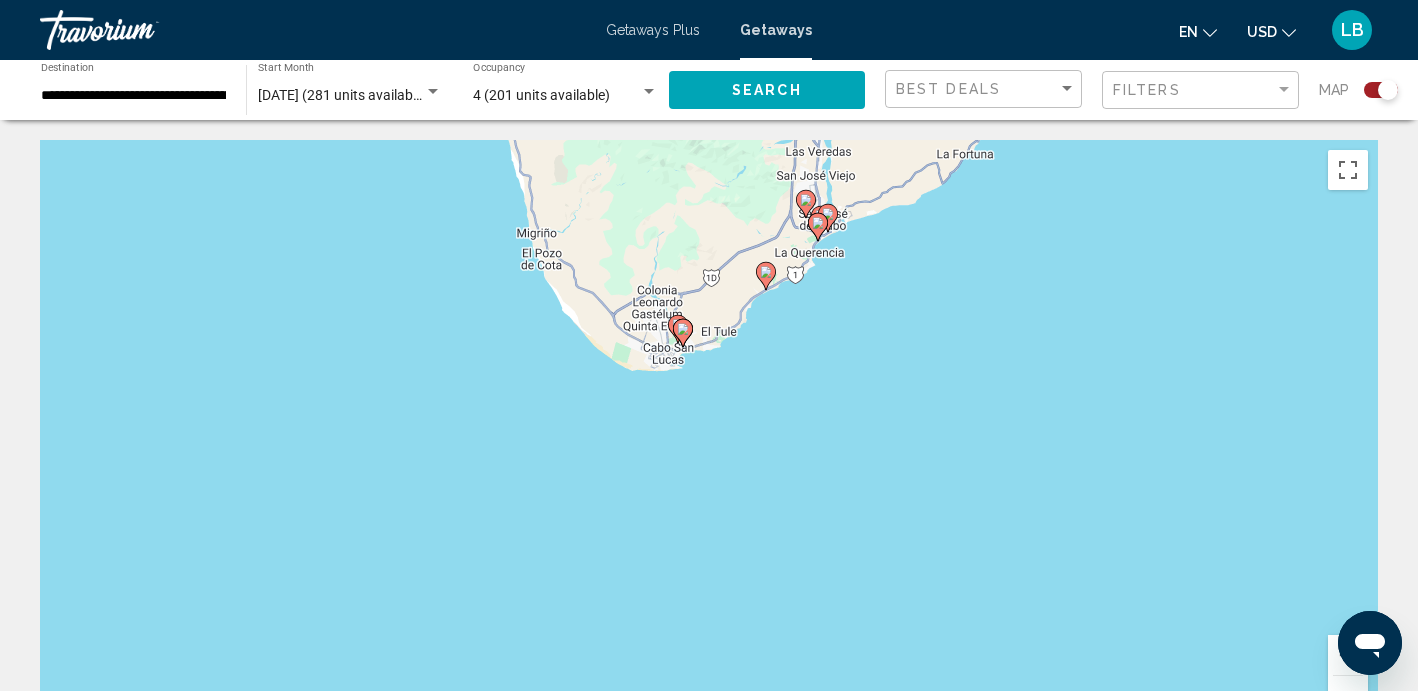 click on "To navigate, press the arrow keys. To activate drag with keyboard, press Alt + Enter. Once in keyboard drag state, use the arrow keys to move the marker. To complete the drag, press the Enter key. To cancel, press Escape." at bounding box center [709, 440] 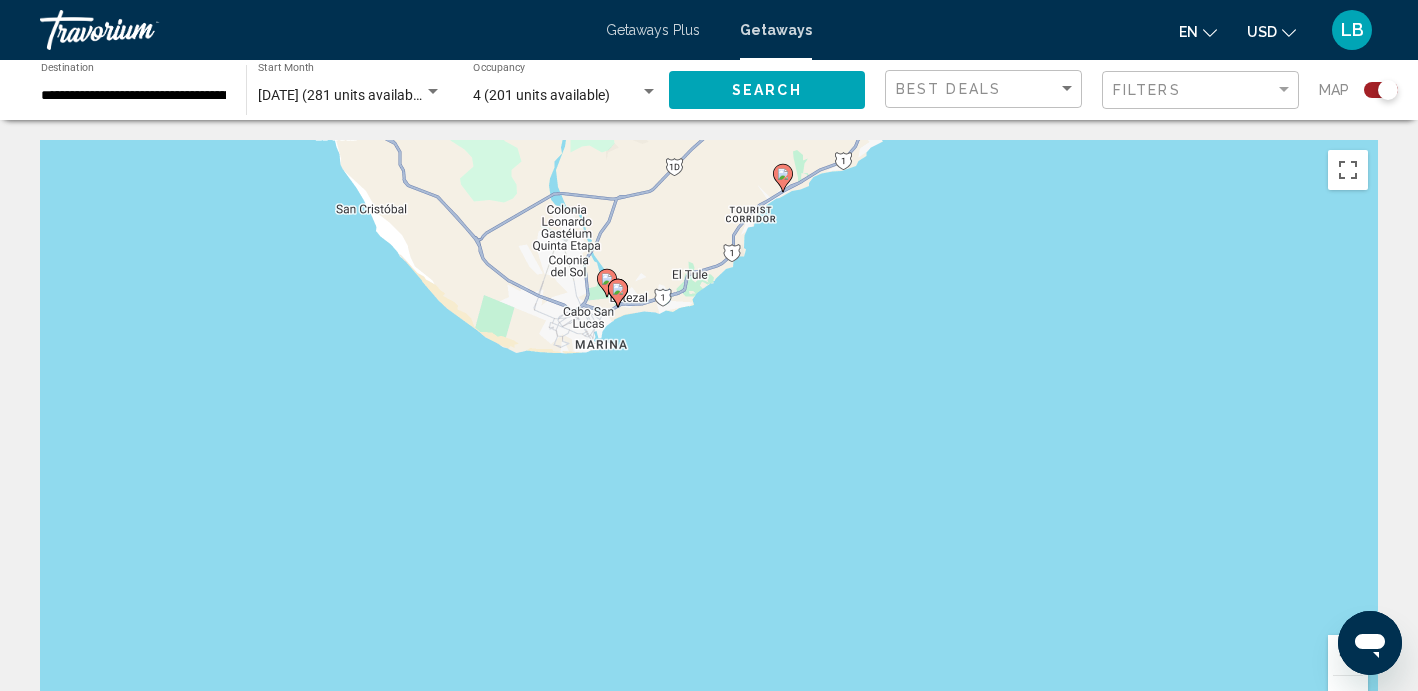 click on "To navigate, press the arrow keys. To activate drag with keyboard, press Alt + Enter. Once in keyboard drag state, use the arrow keys to move the marker. To complete the drag, press the Enter key. To cancel, press Escape." at bounding box center (709, 440) 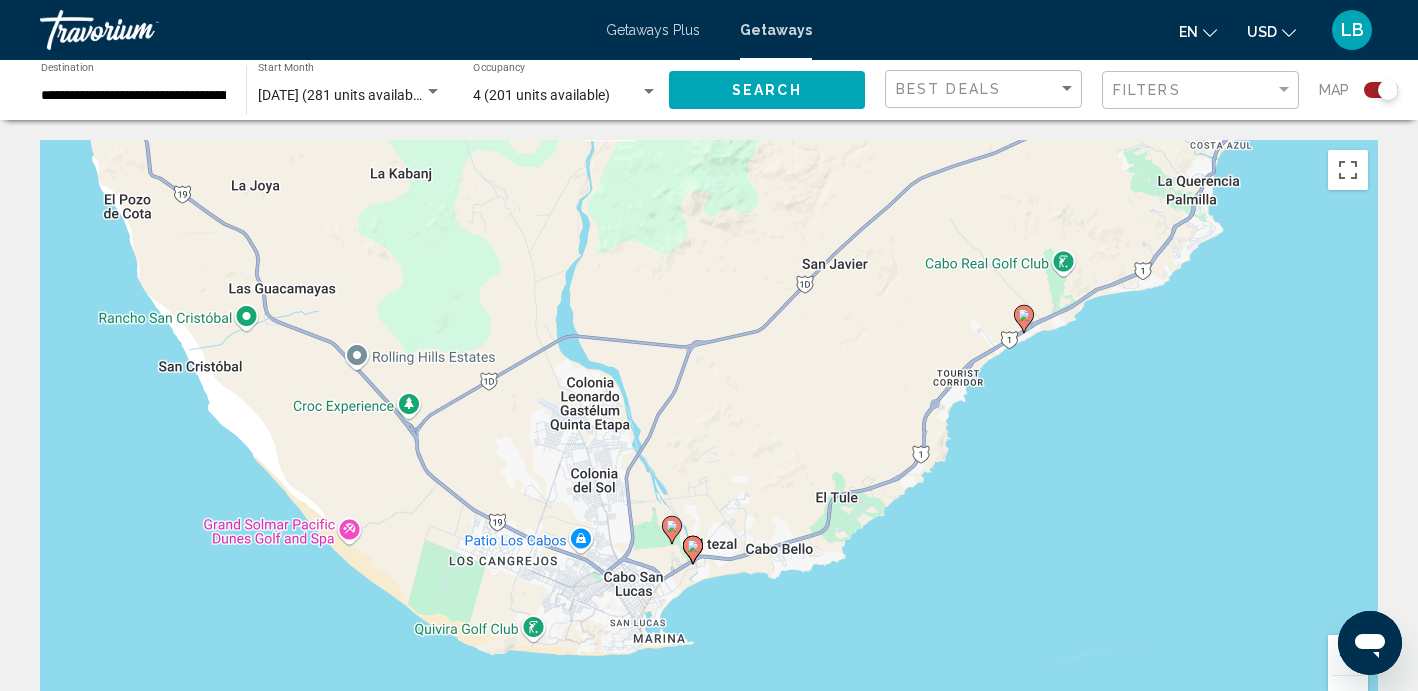 drag, startPoint x: 683, startPoint y: 335, endPoint x: 892, endPoint y: 675, distance: 399.10025 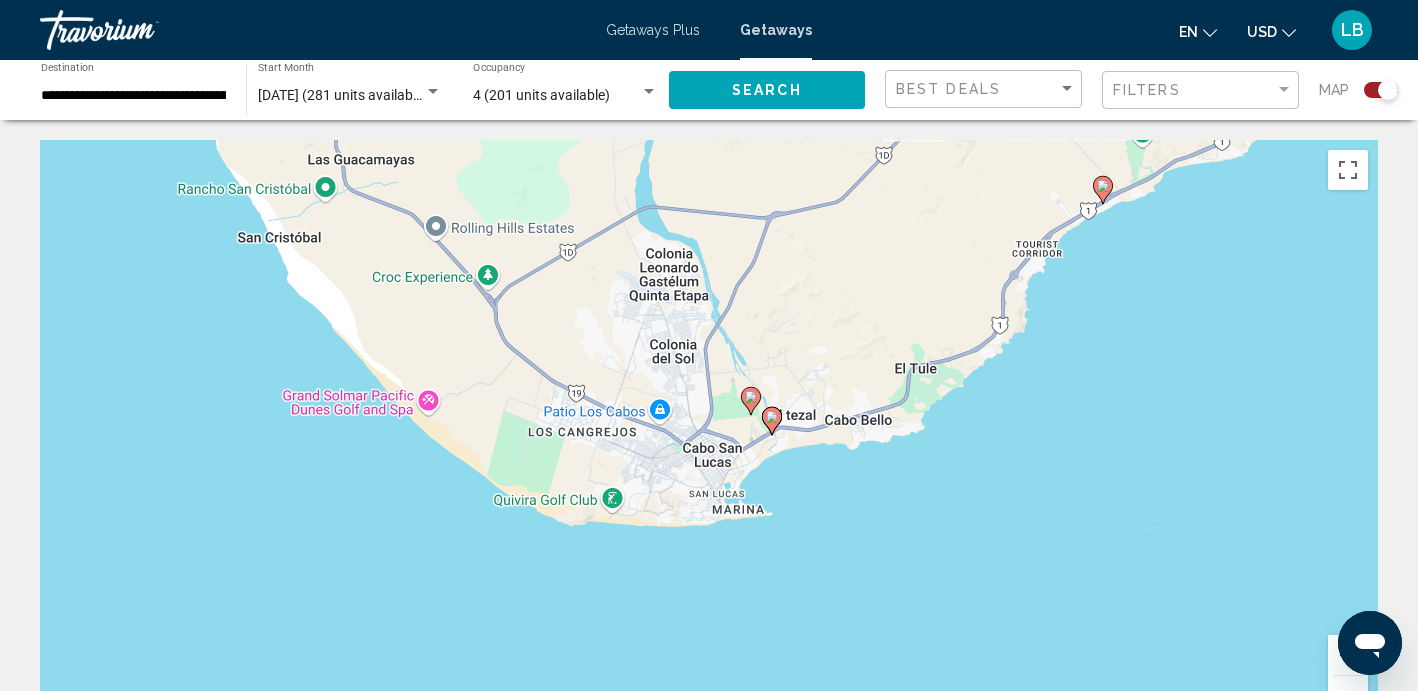 drag, startPoint x: 897, startPoint y: 663, endPoint x: 980, endPoint y: 524, distance: 161.89503 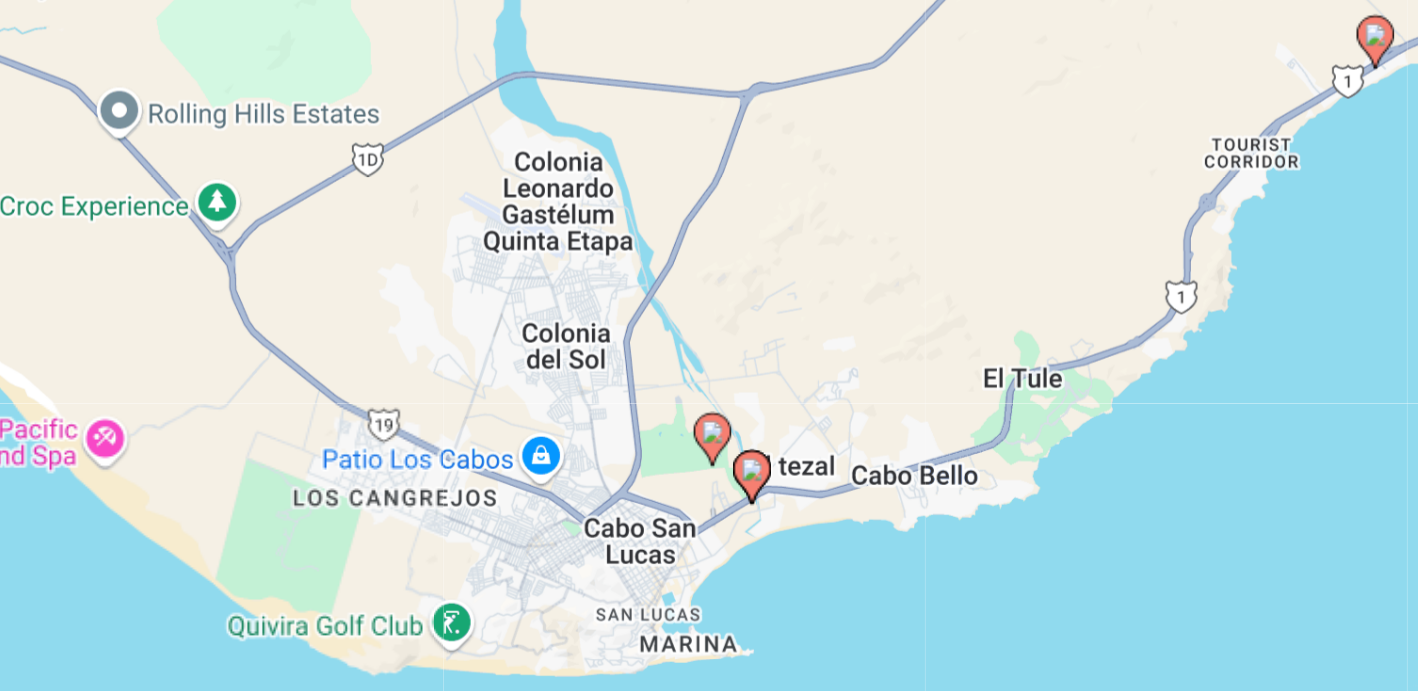 drag, startPoint x: 378, startPoint y: 180, endPoint x: 484, endPoint y: 263, distance: 134.62912 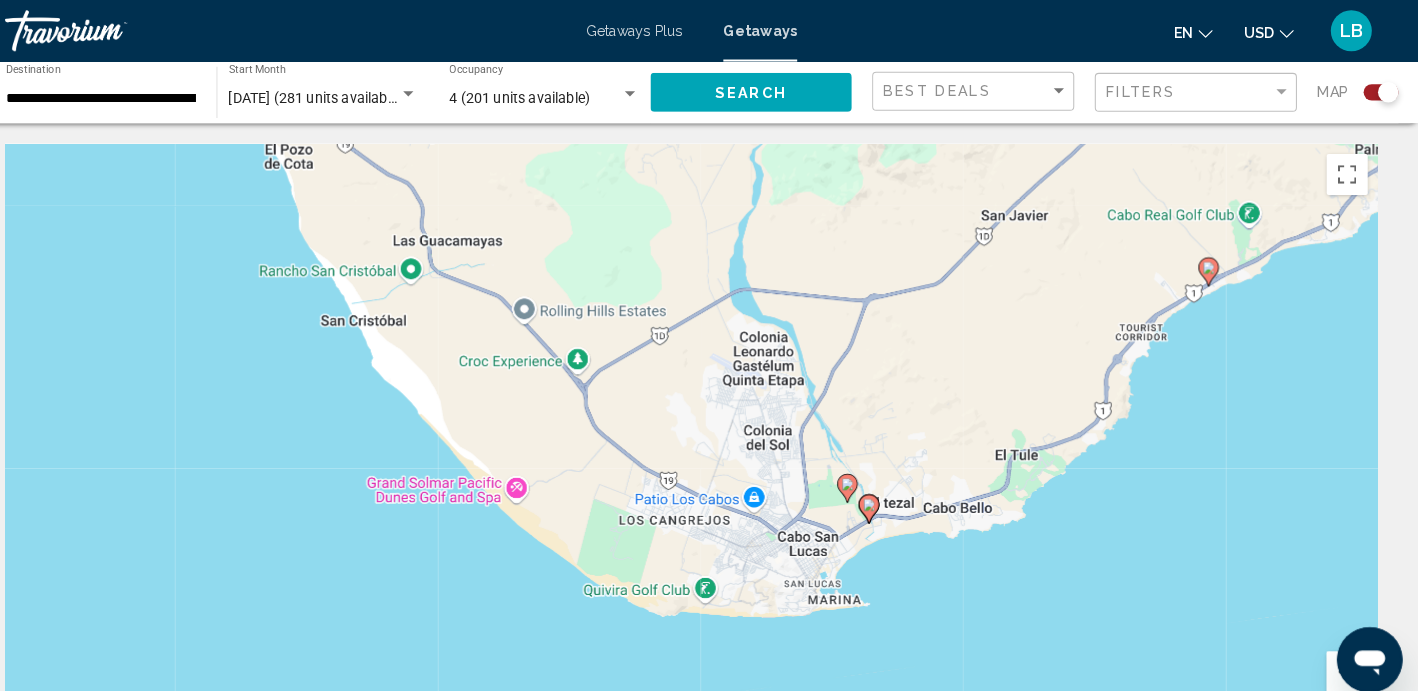 click 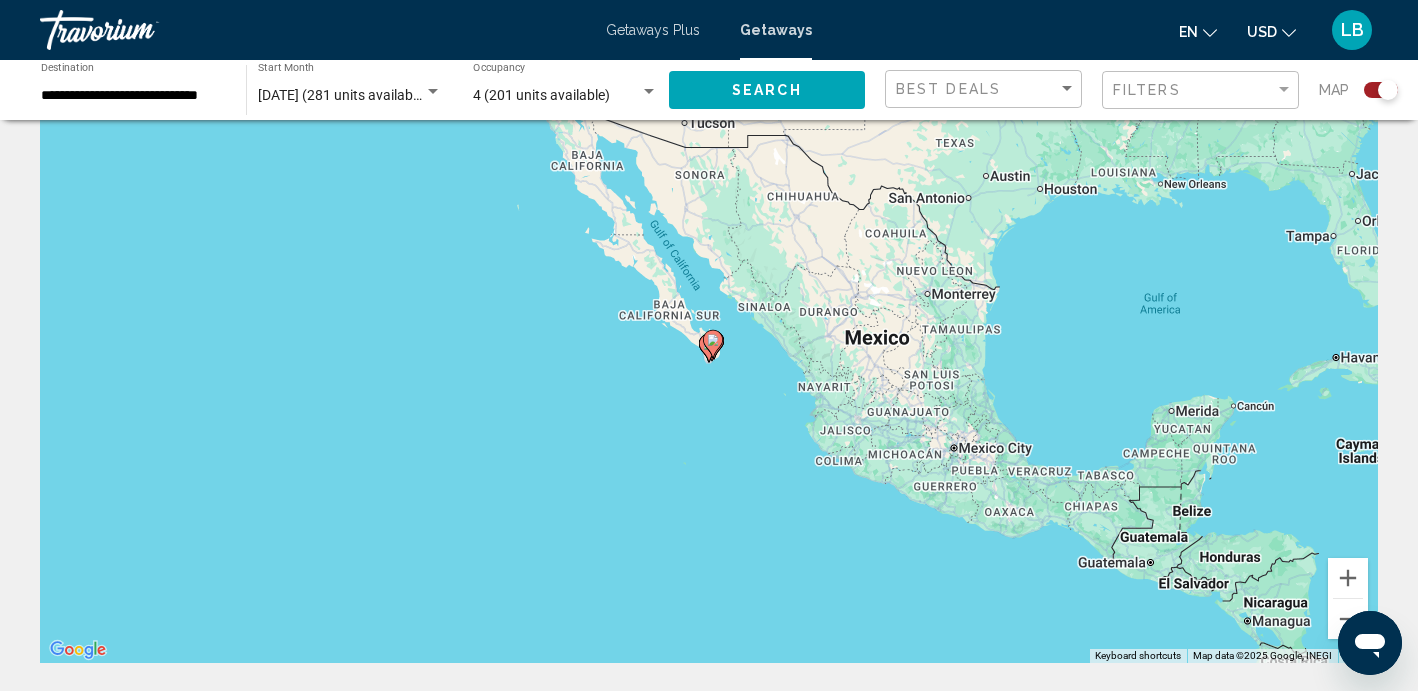 scroll, scrollTop: 60, scrollLeft: 0, axis: vertical 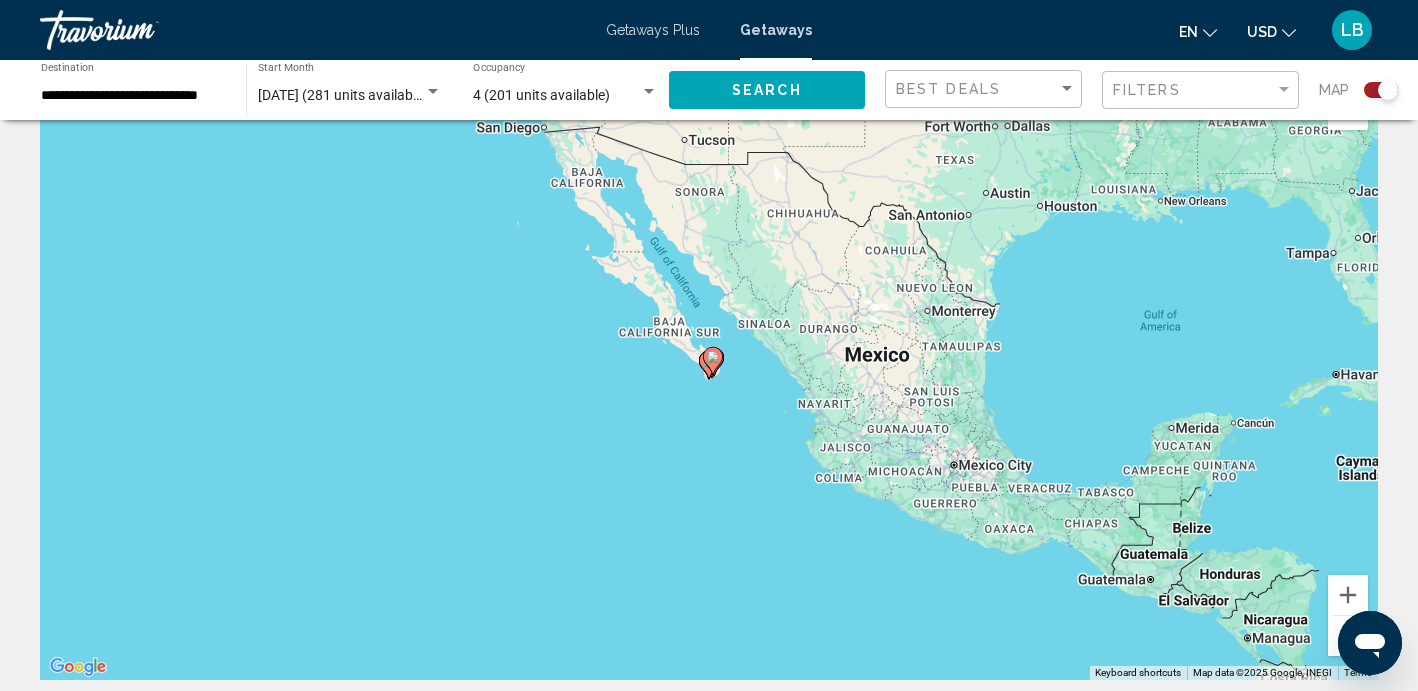 click at bounding box center (709, 365) 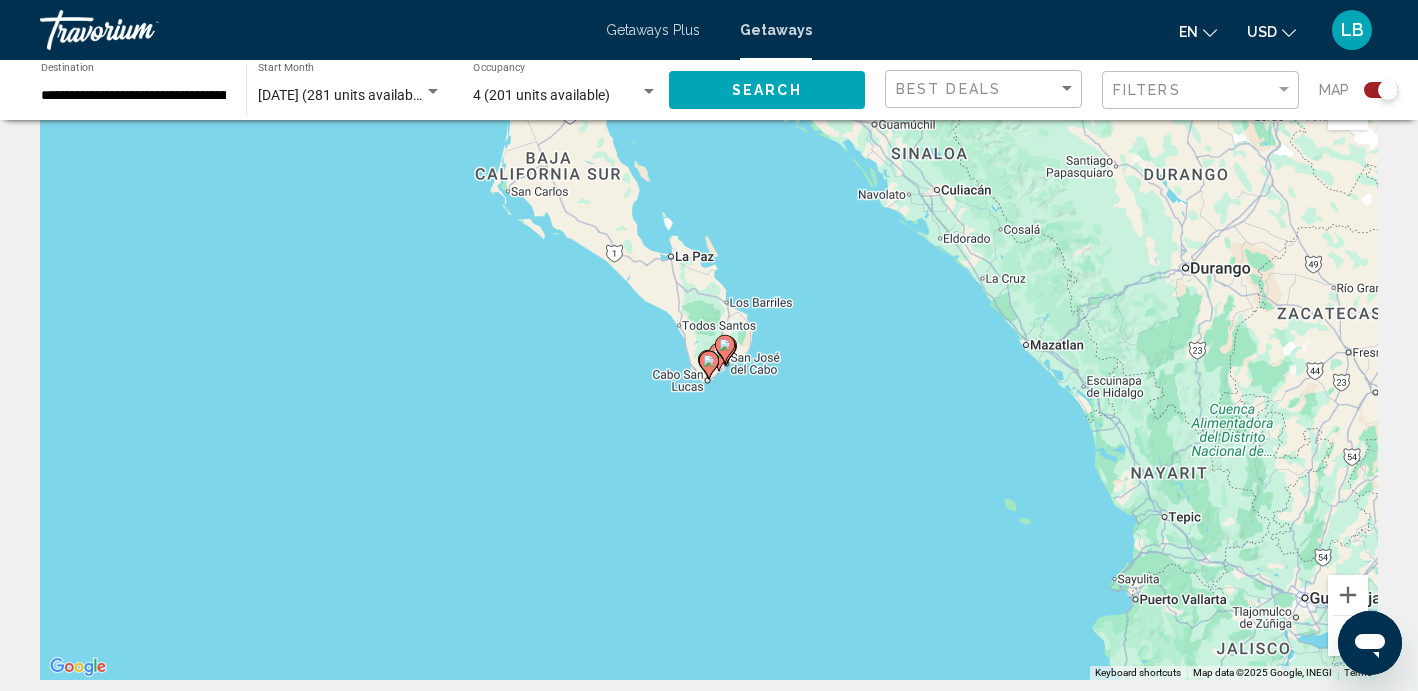 click 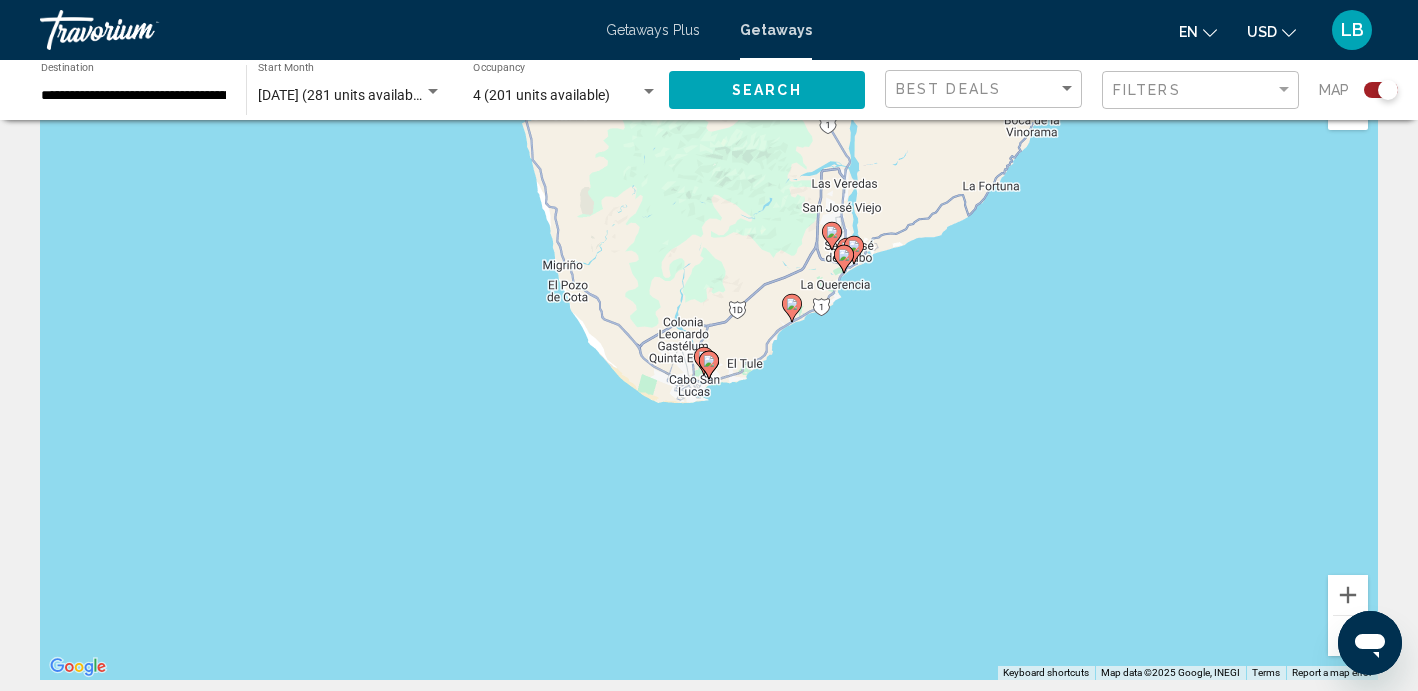 click 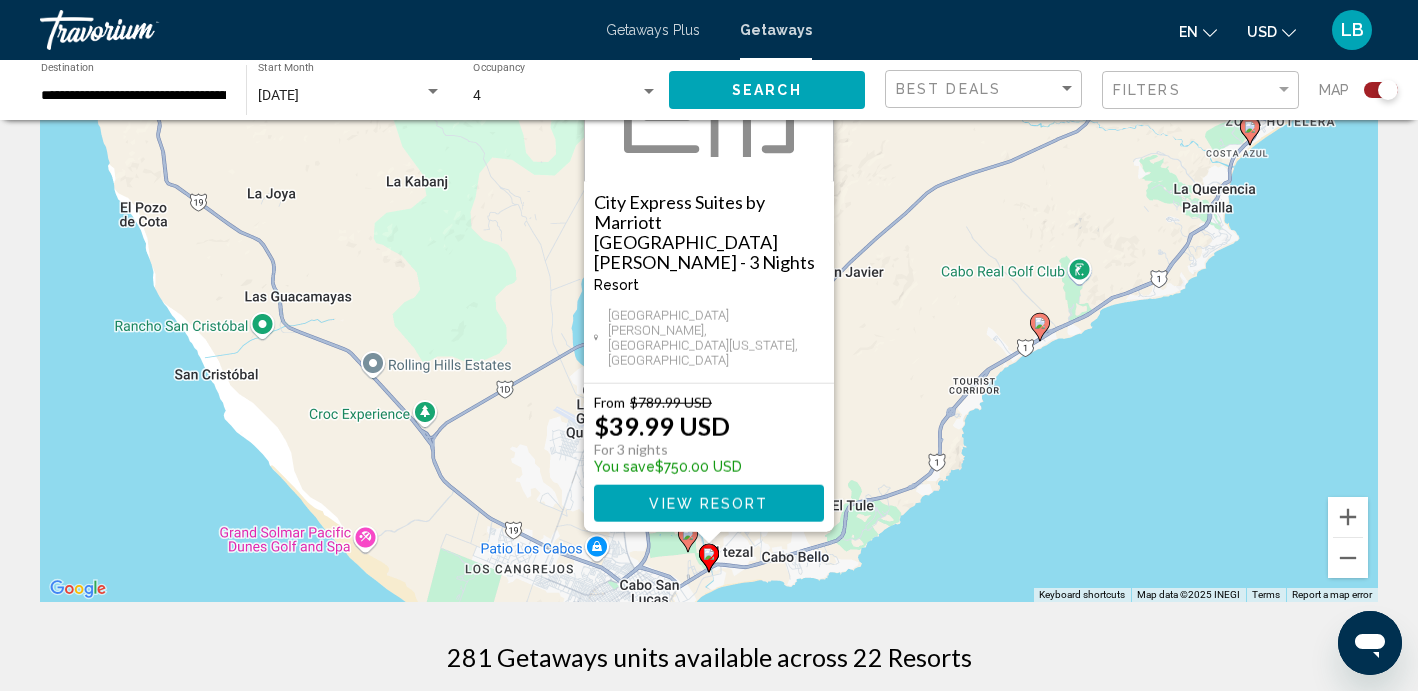 scroll, scrollTop: 158, scrollLeft: 0, axis: vertical 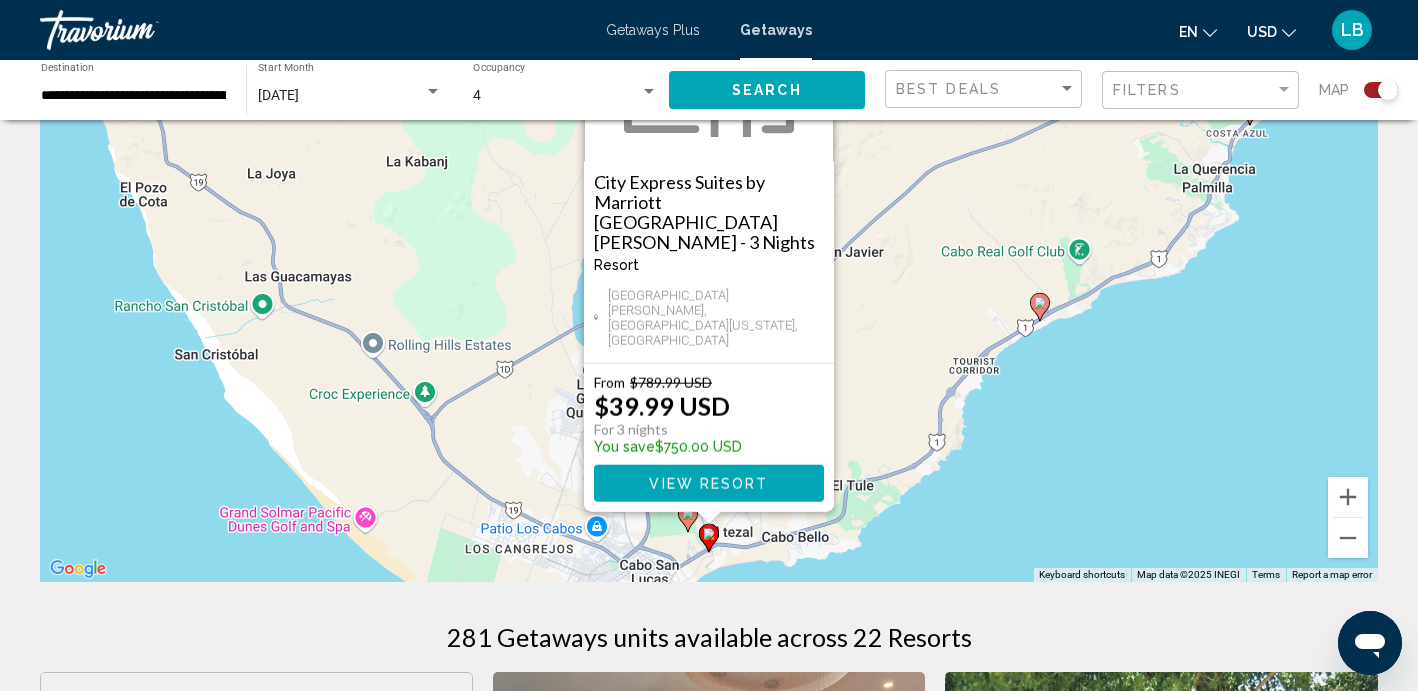 click 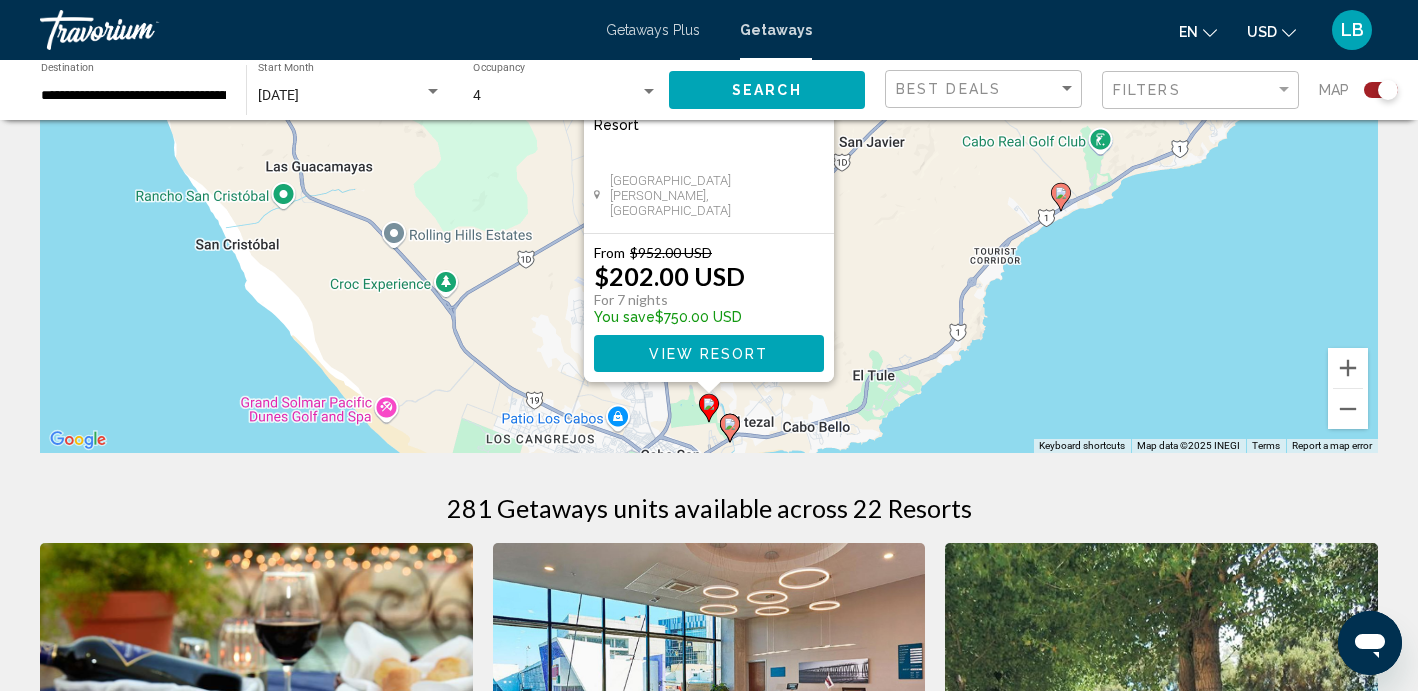 scroll, scrollTop: 284, scrollLeft: 0, axis: vertical 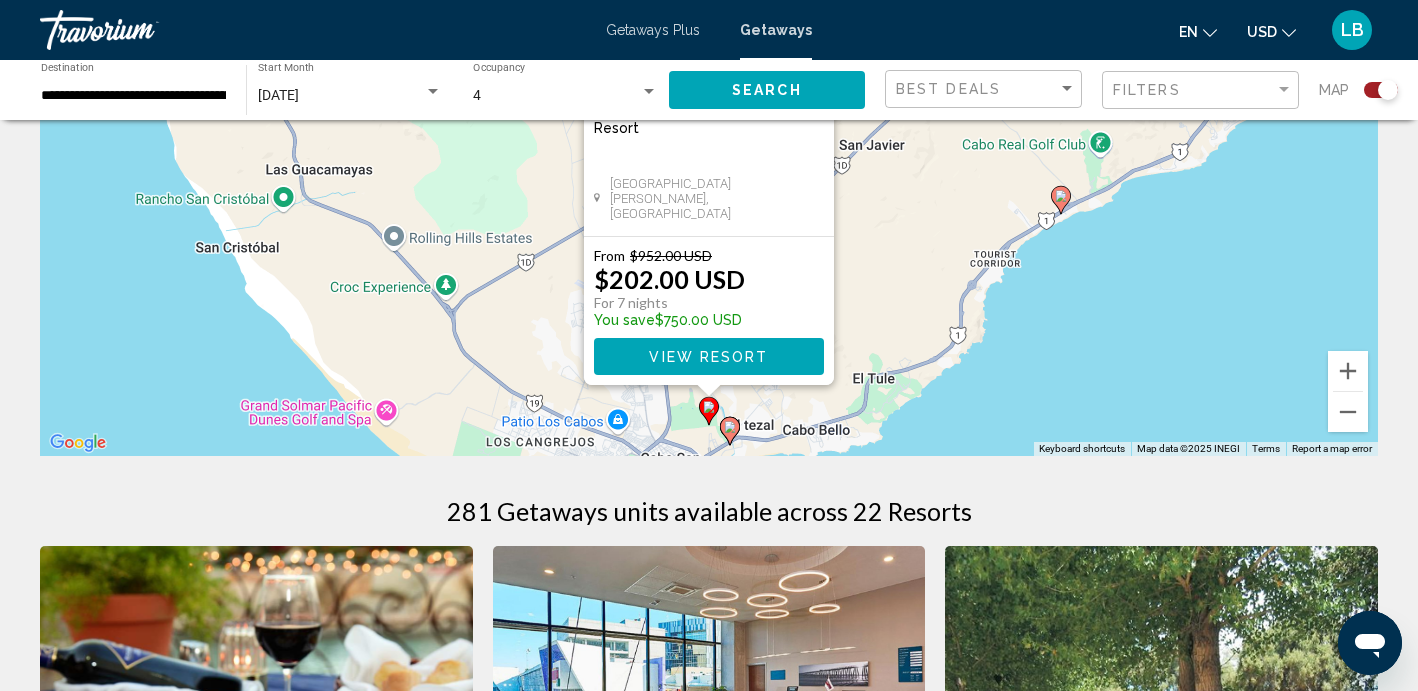 click 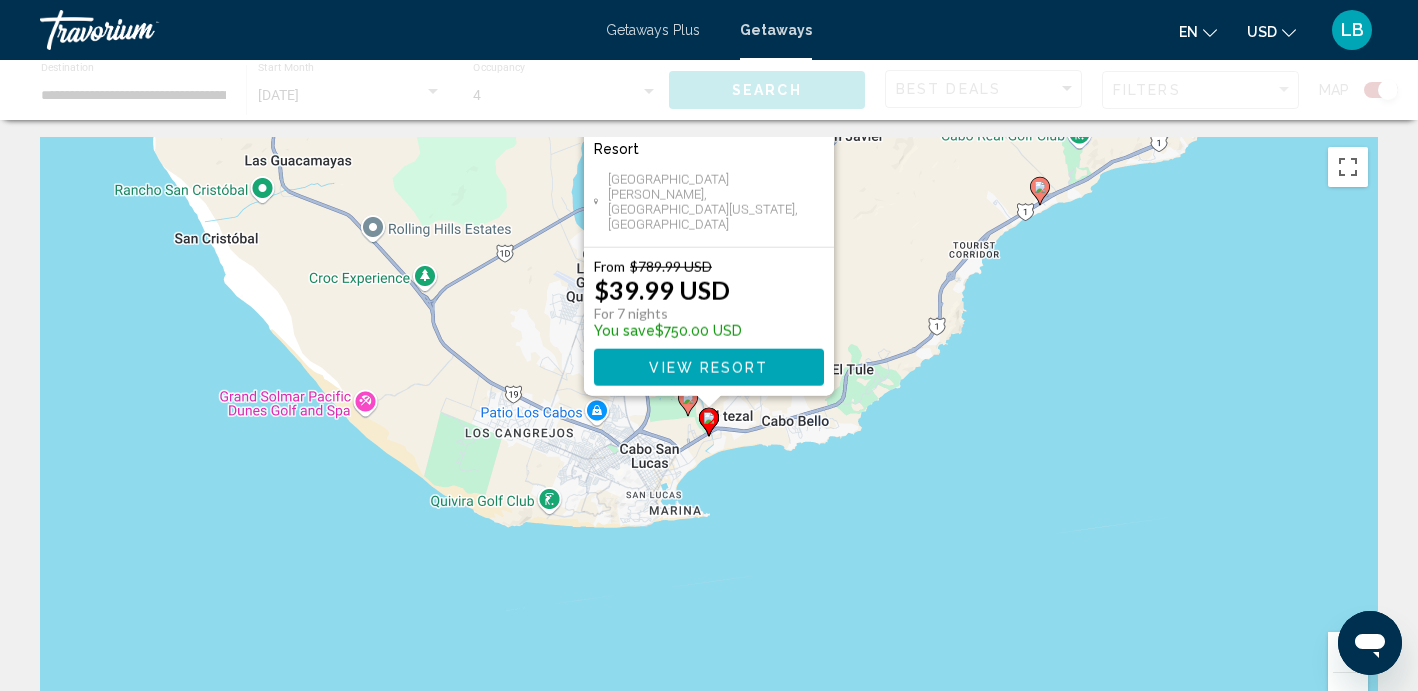 scroll, scrollTop: 0, scrollLeft: 0, axis: both 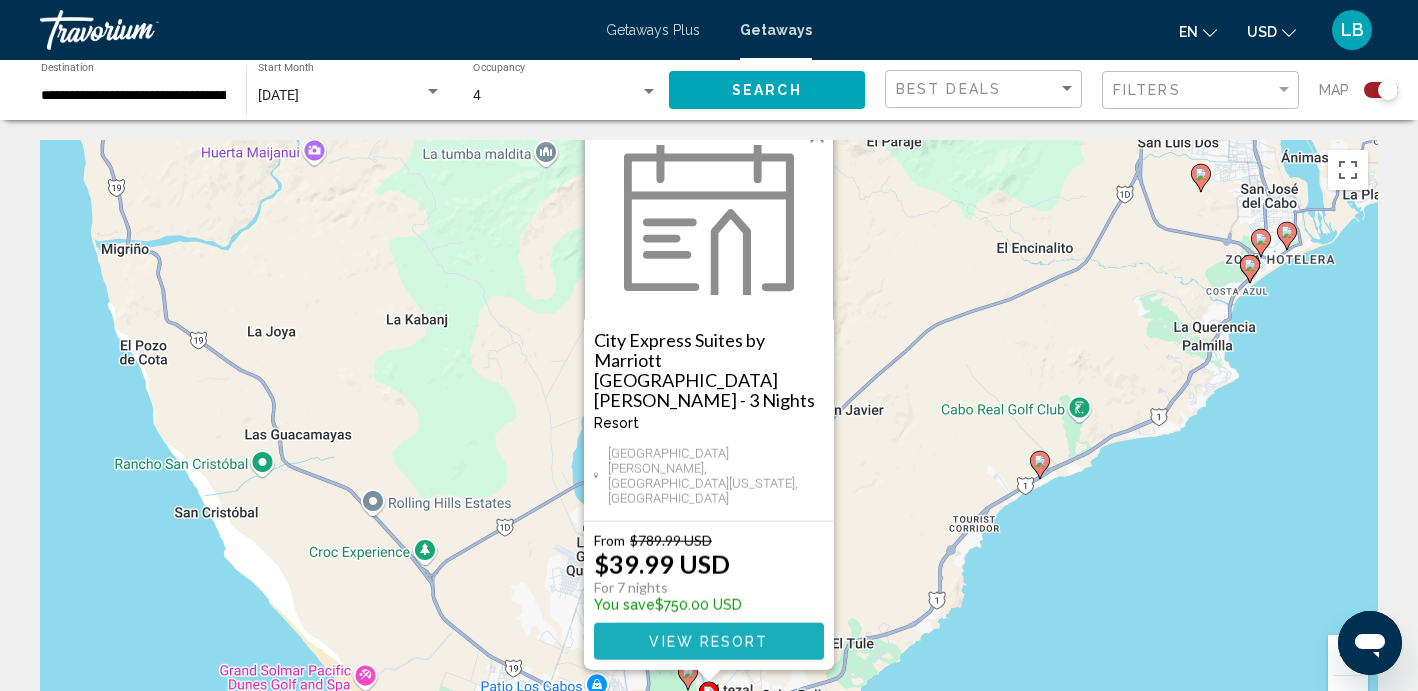 click on "View Resort" at bounding box center [708, 641] 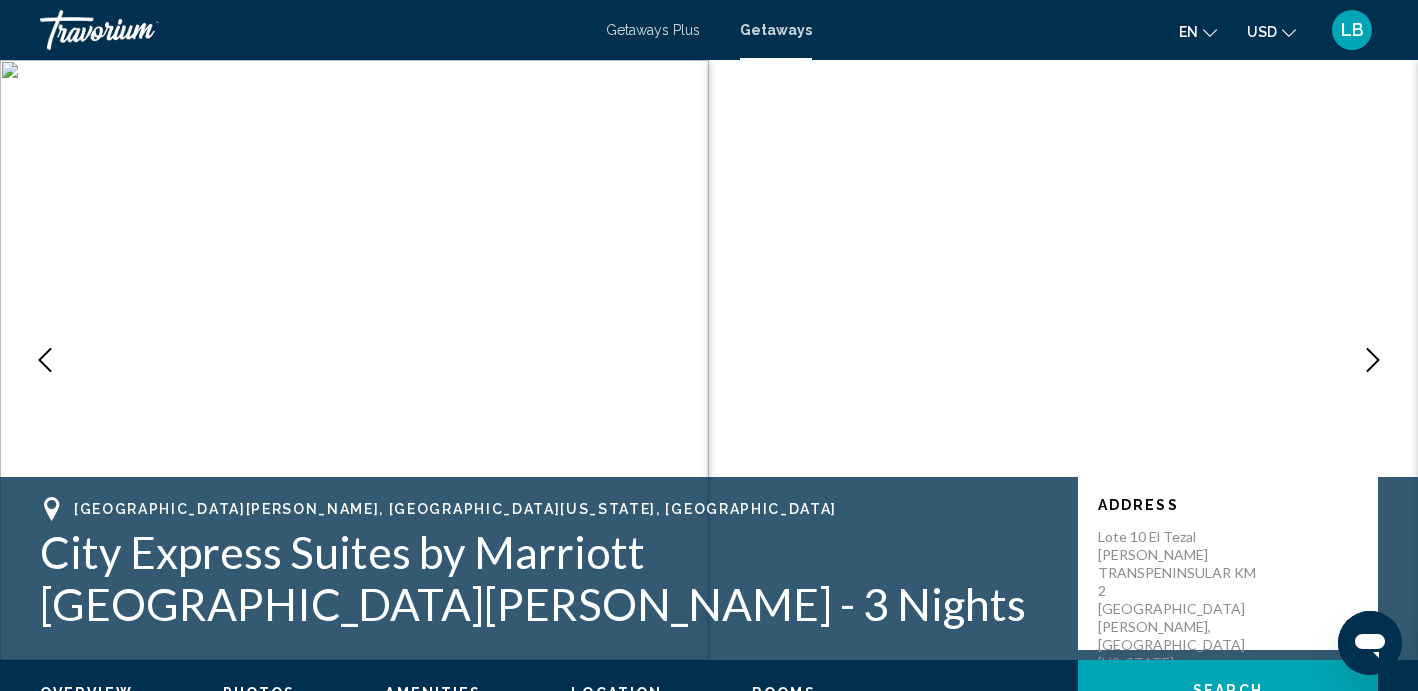 scroll, scrollTop: 0, scrollLeft: 0, axis: both 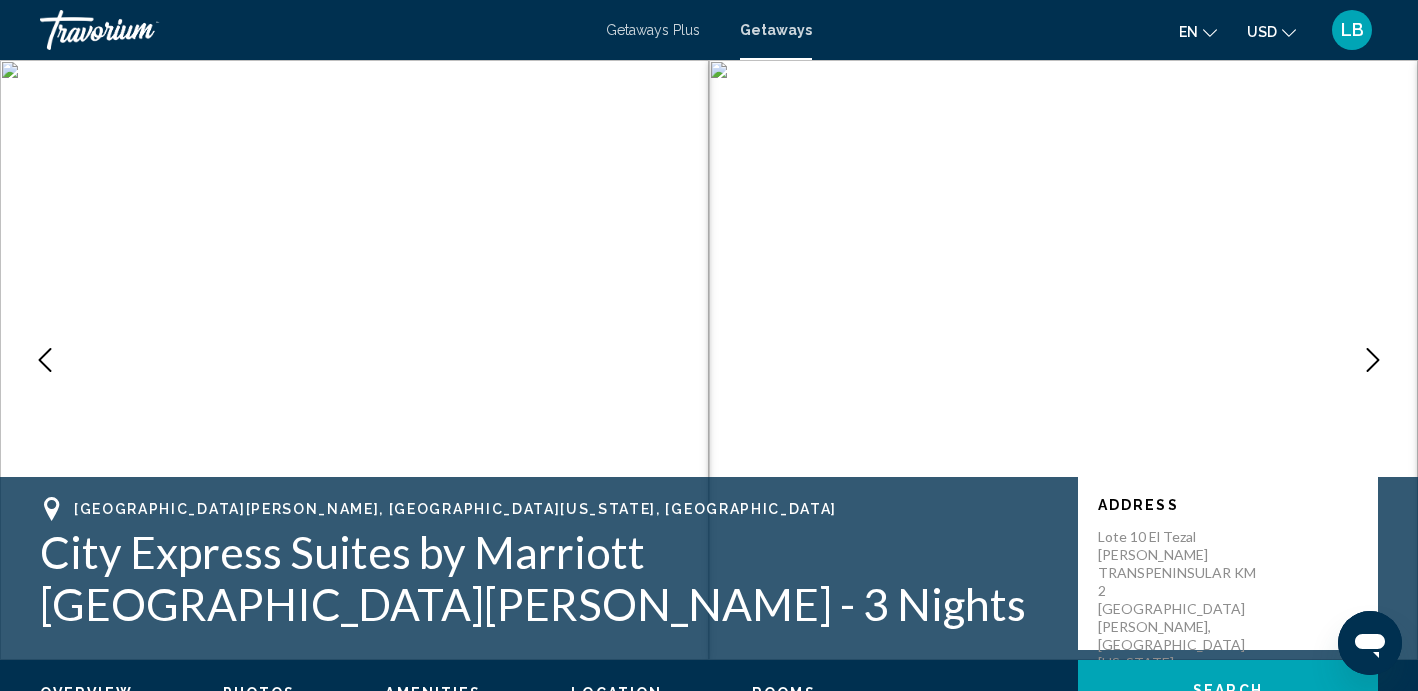 click 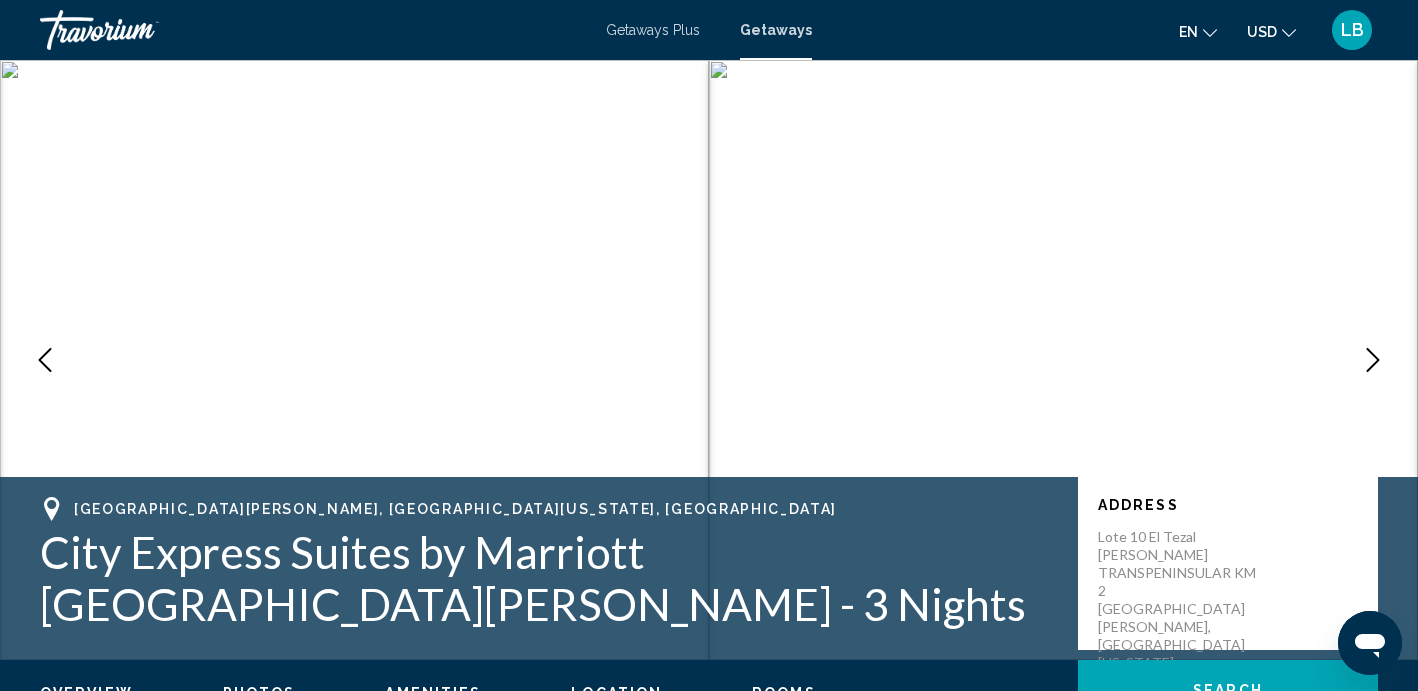 click 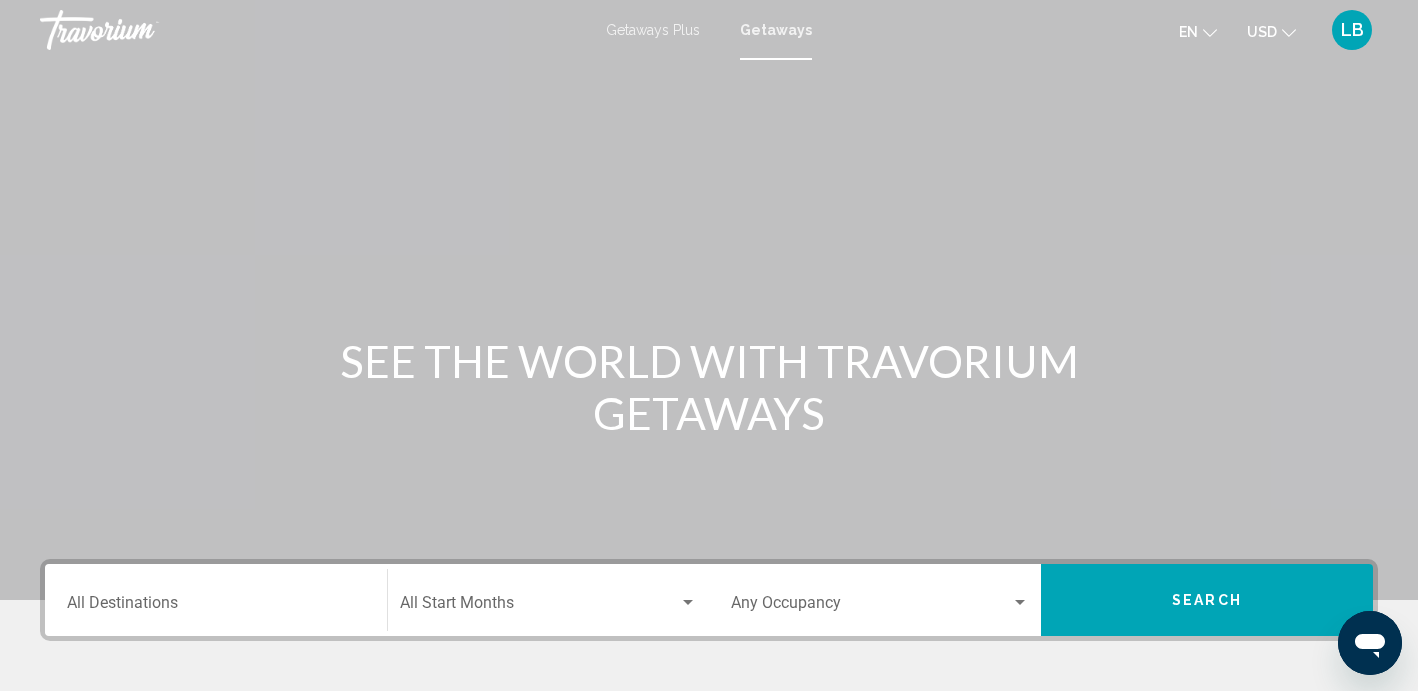 scroll, scrollTop: 0, scrollLeft: 0, axis: both 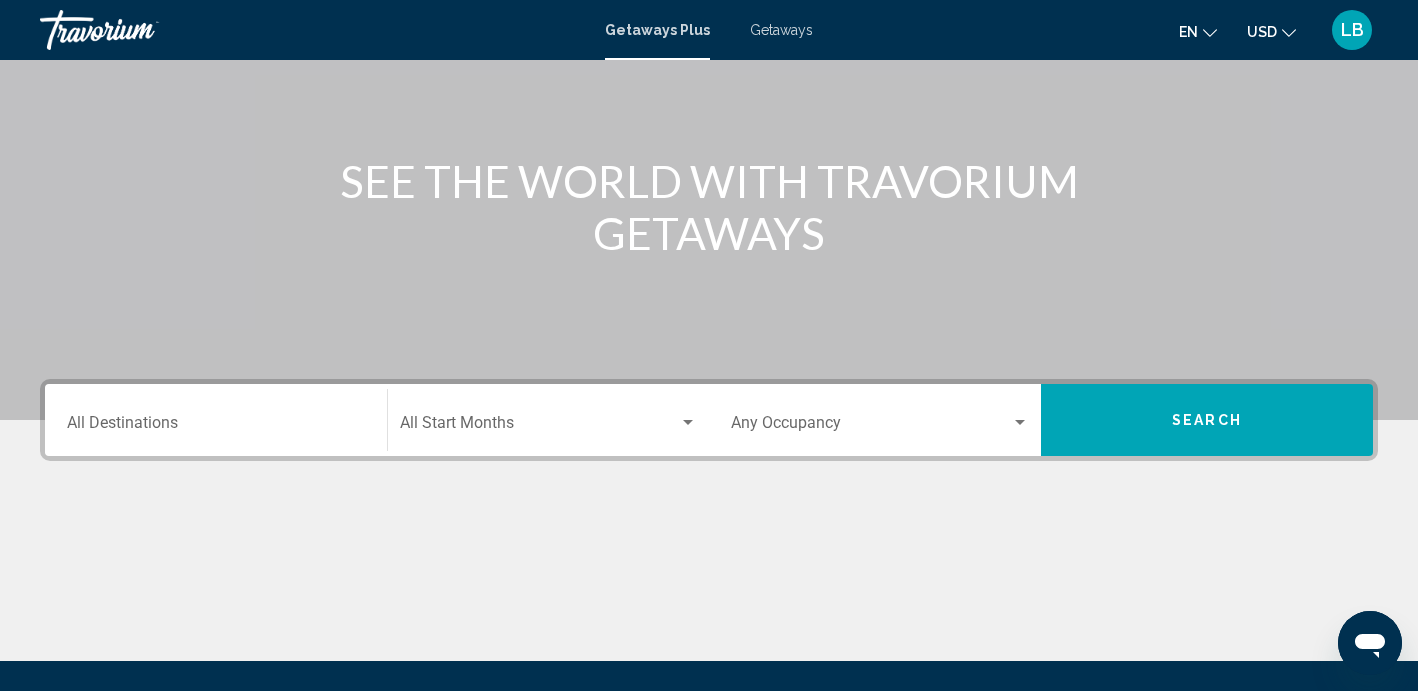 click on "Destination All Destinations" at bounding box center [216, 427] 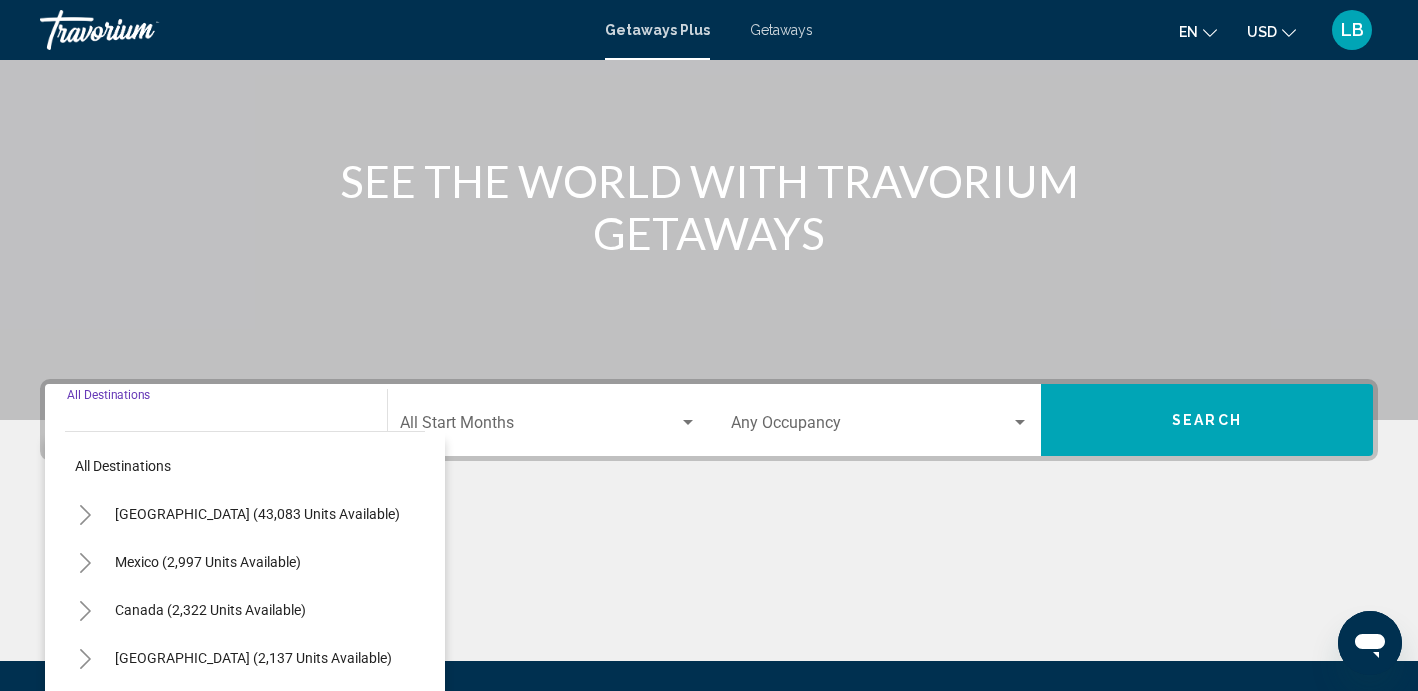 scroll, scrollTop: 395, scrollLeft: 0, axis: vertical 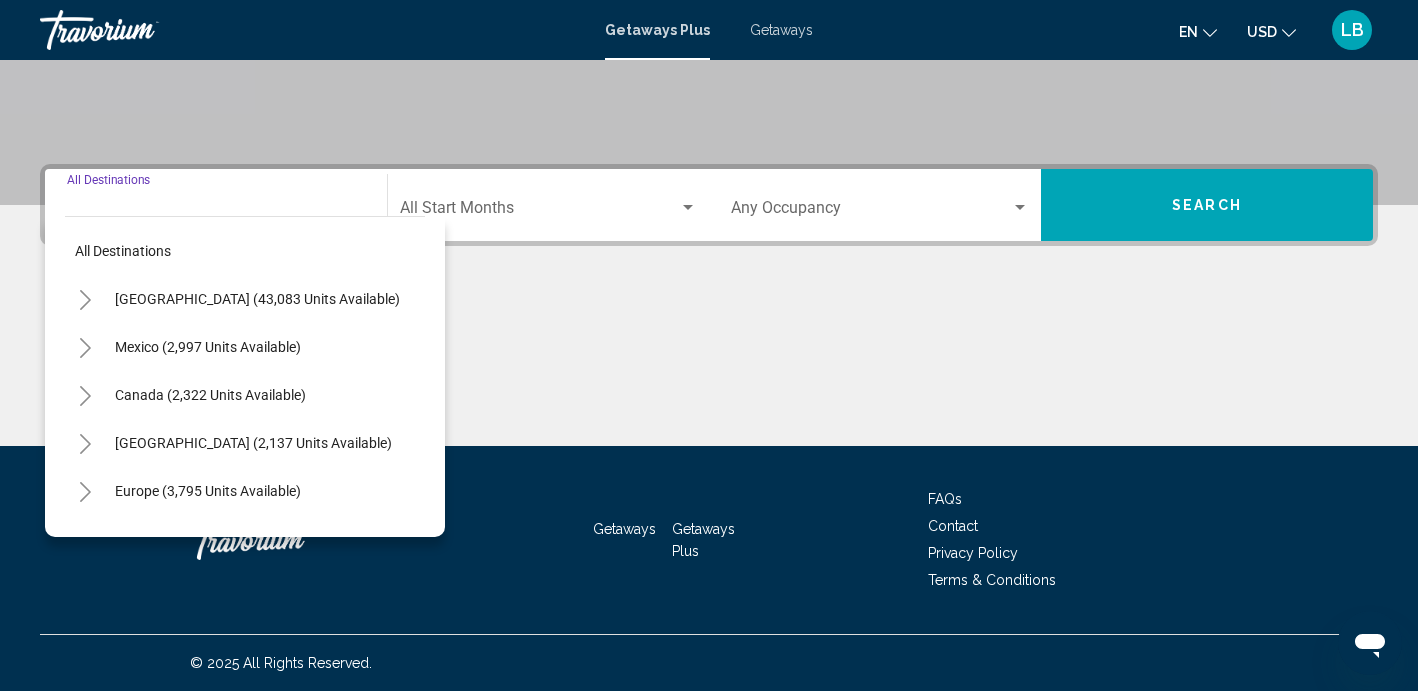click 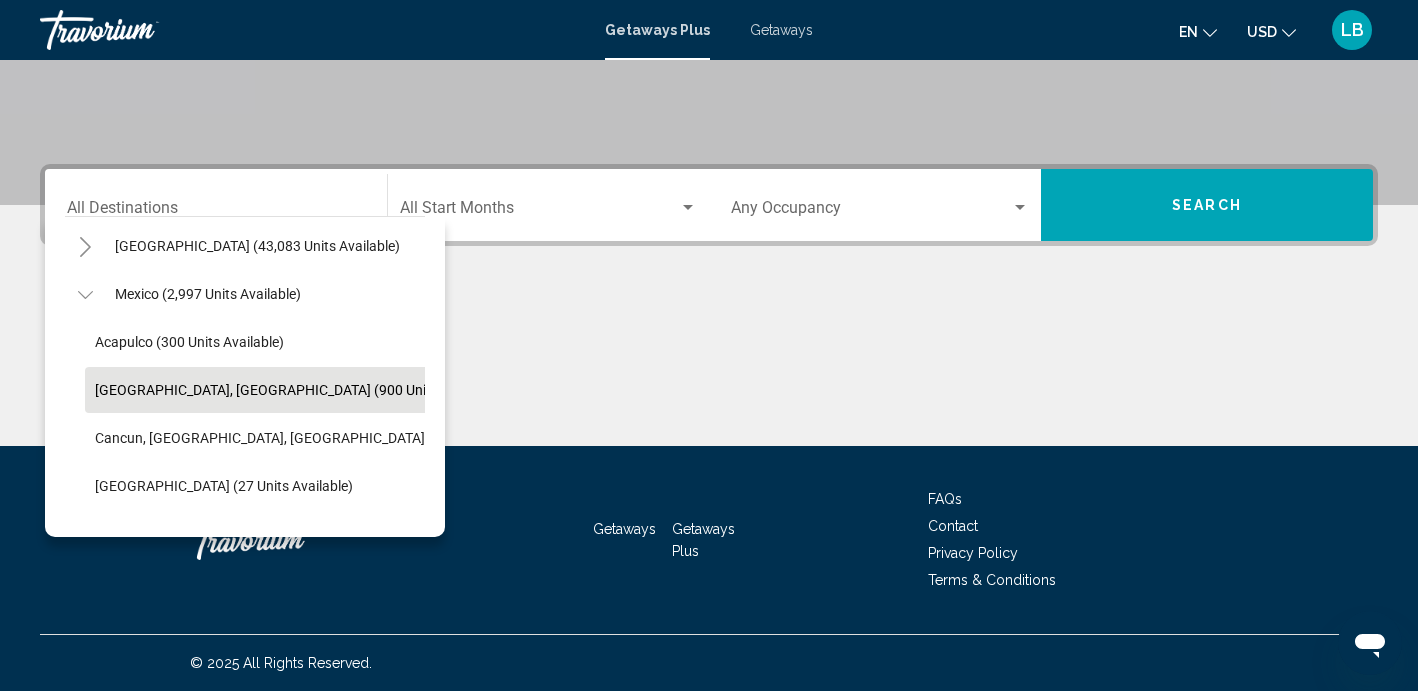 scroll, scrollTop: 82, scrollLeft: 0, axis: vertical 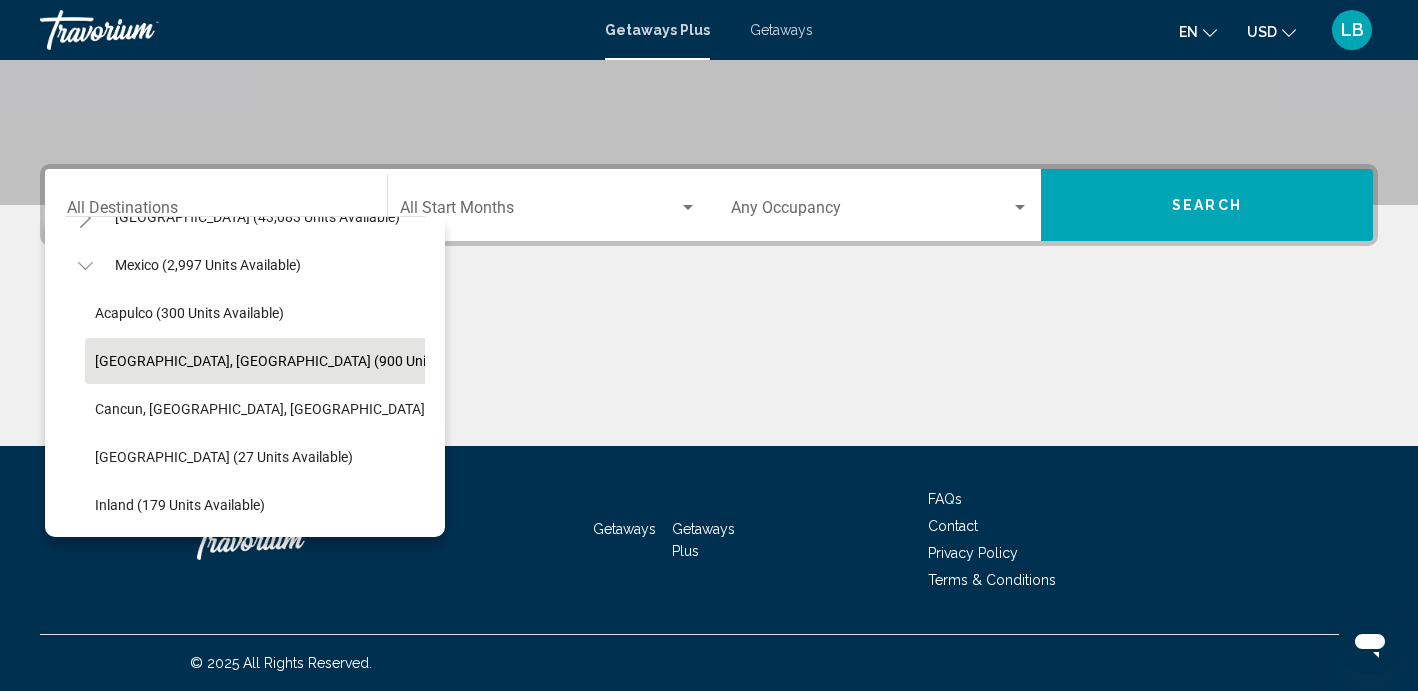 click on "Baja Peninsula, Los Cabos (900 units available)" 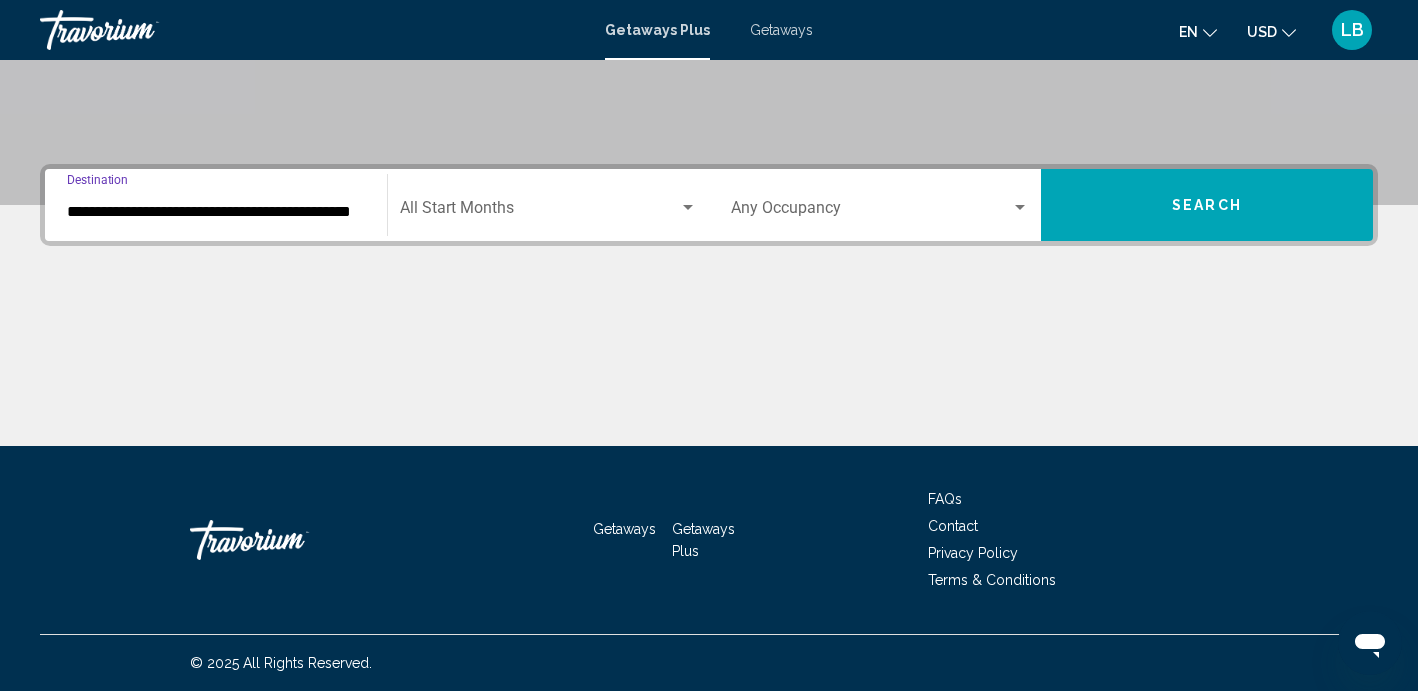 click on "Start Month All Start Months" 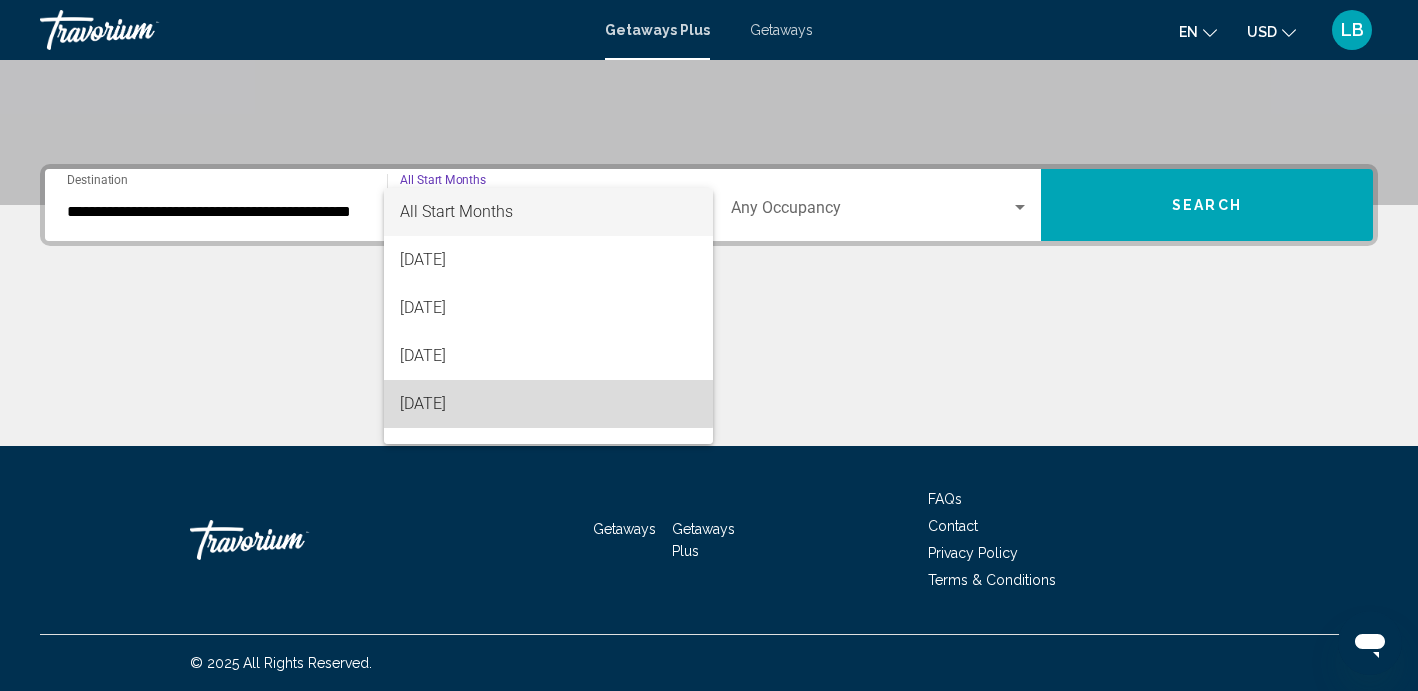 click on "October 2025" at bounding box center (548, 404) 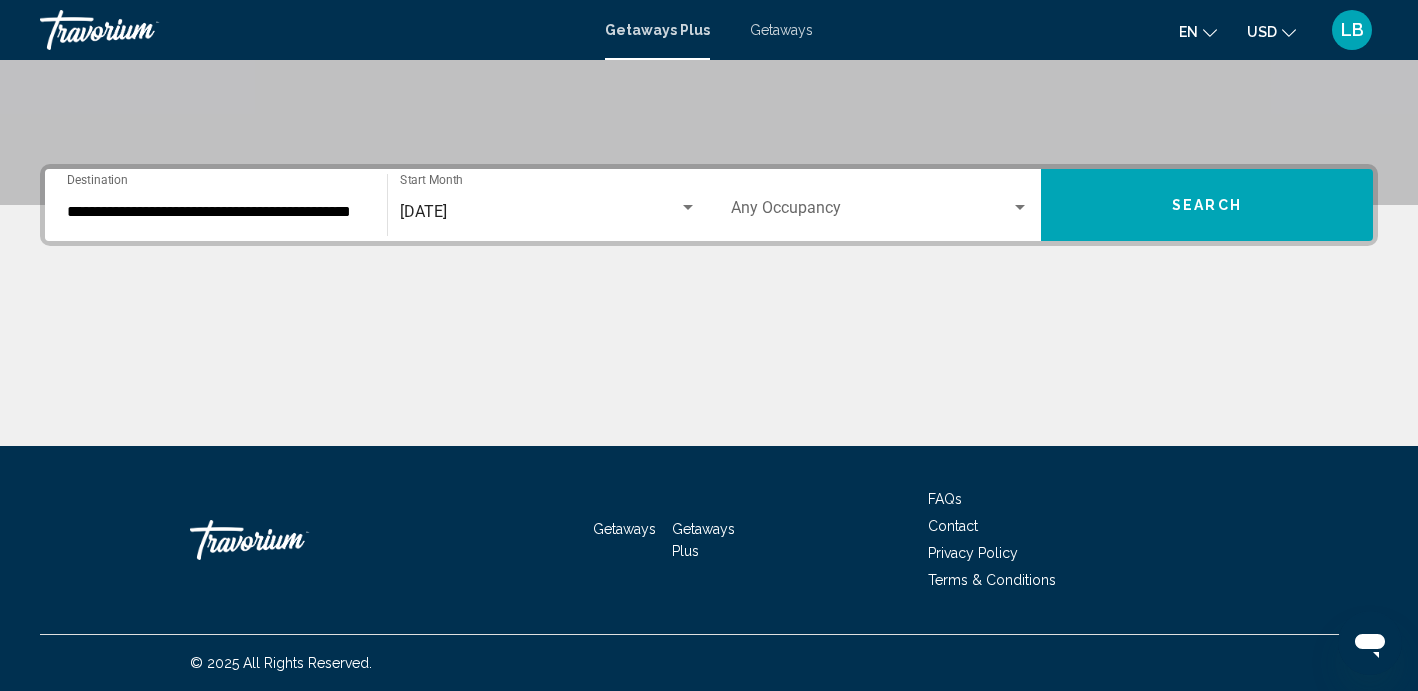 click on "Occupancy Any Occupancy" at bounding box center [880, 205] 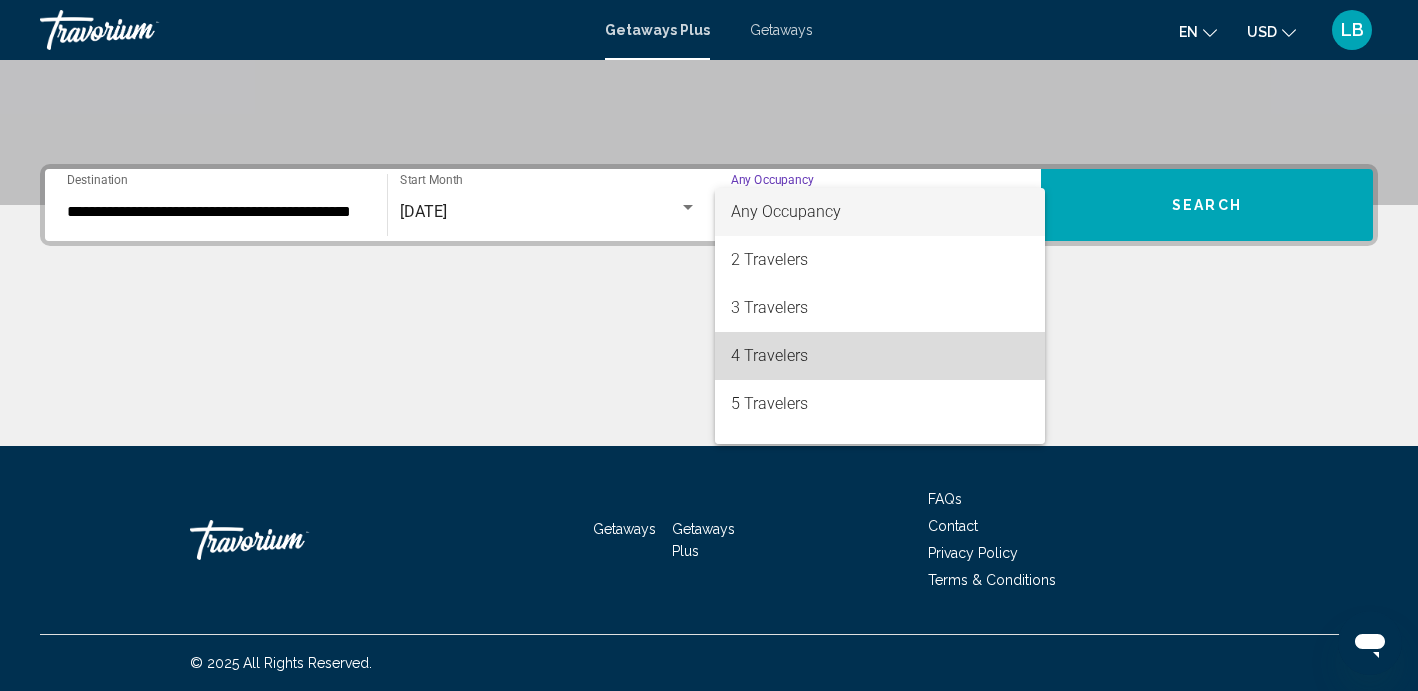 click on "4 Travelers" at bounding box center (880, 356) 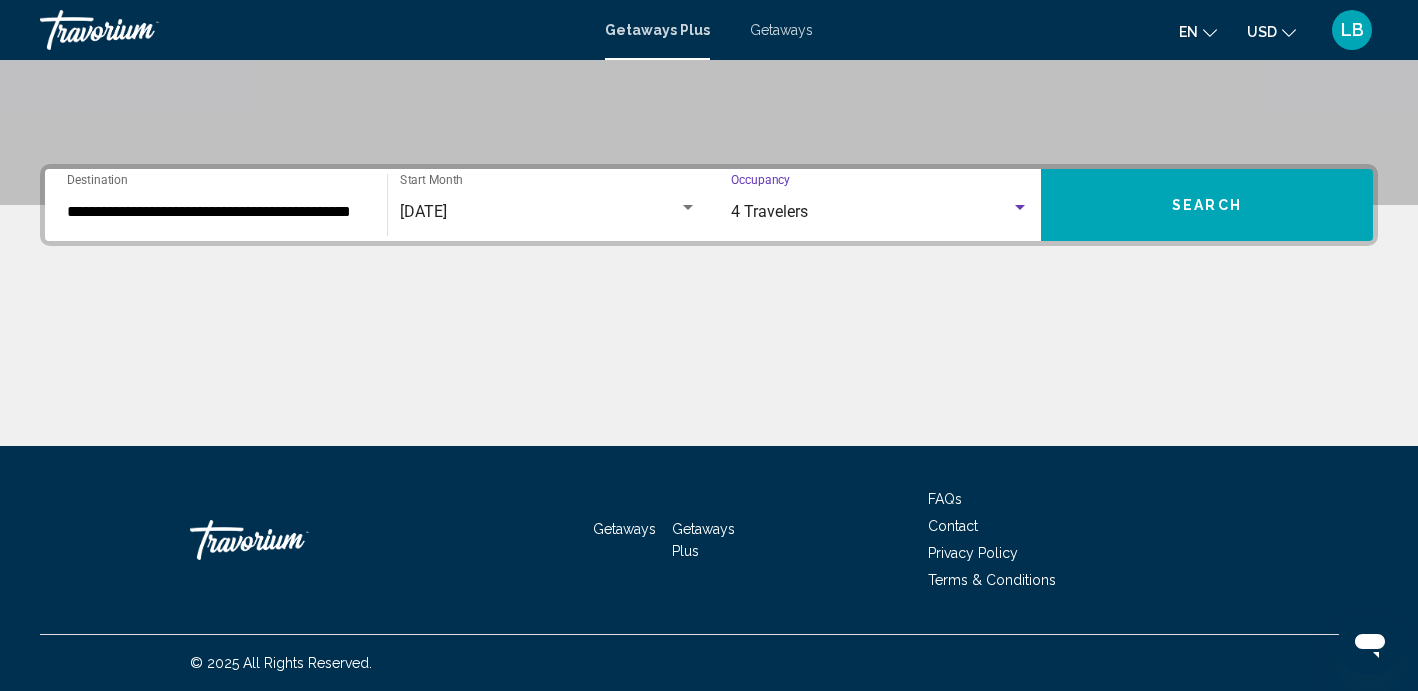 click on "Search" at bounding box center (1207, 205) 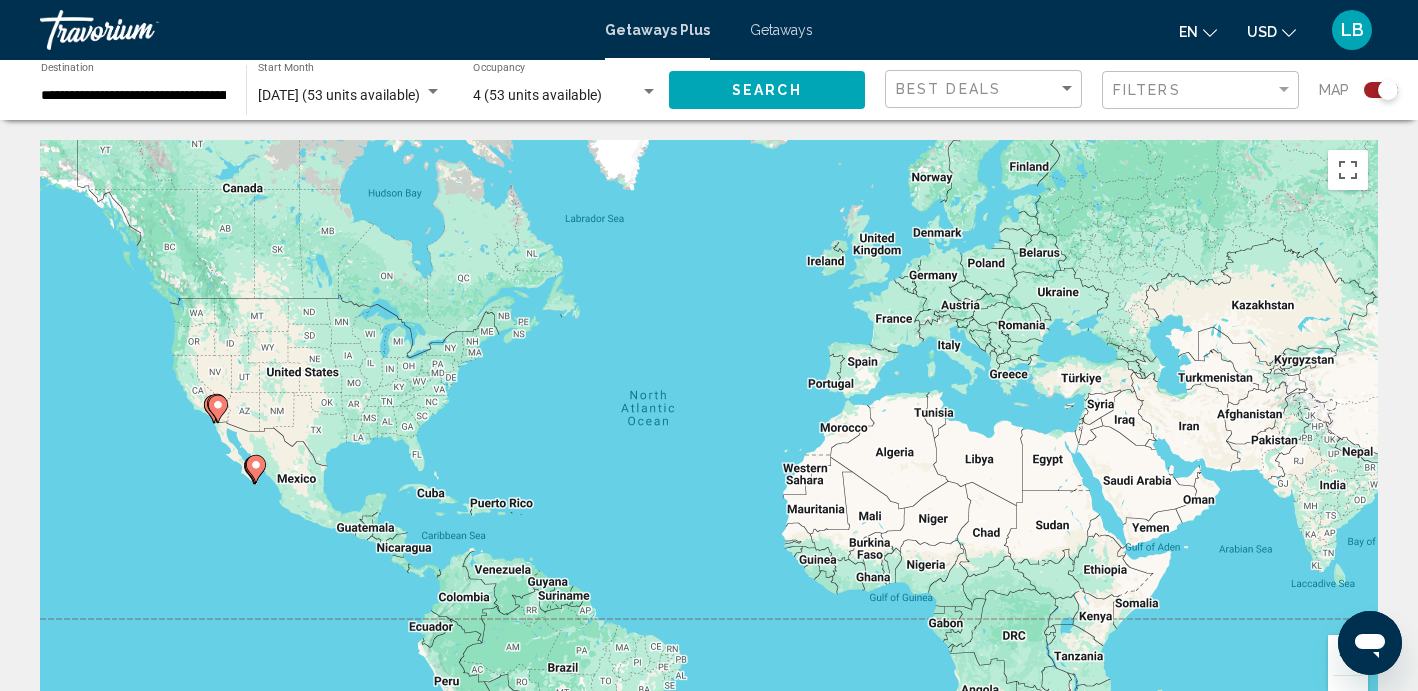 scroll, scrollTop: 0, scrollLeft: 0, axis: both 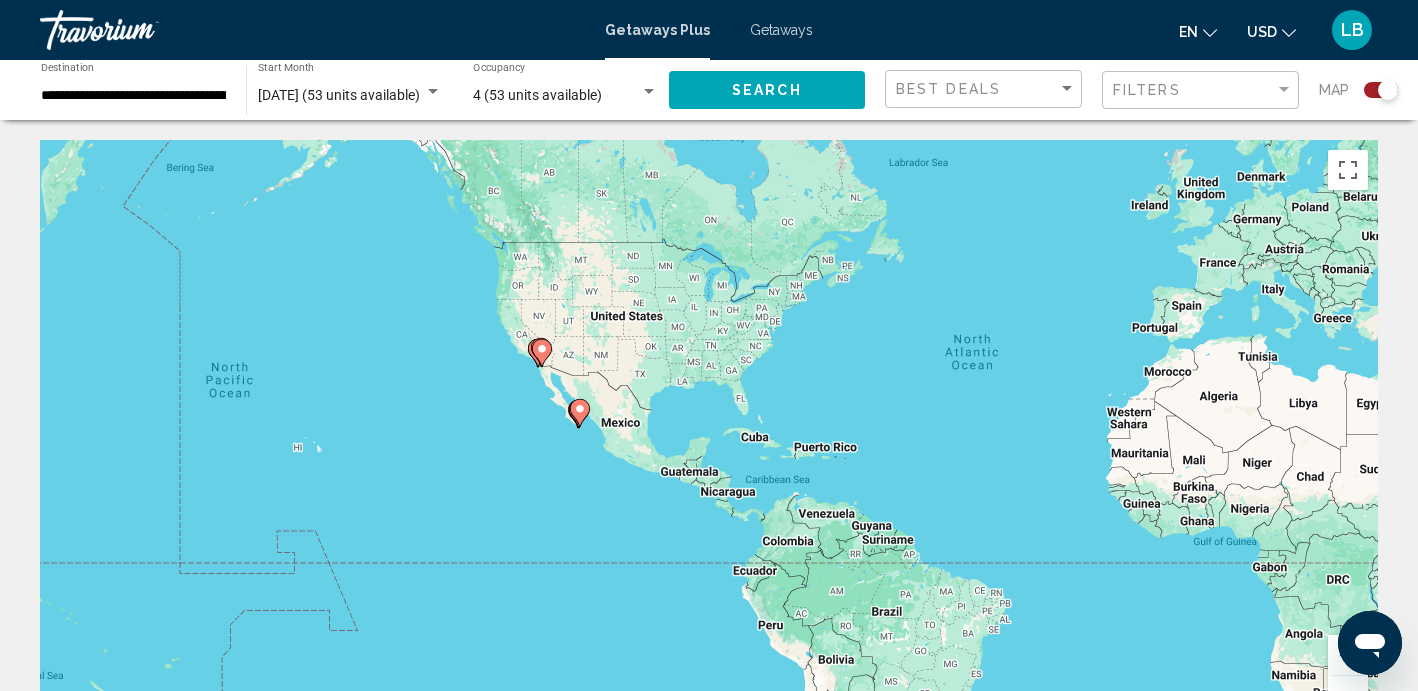 drag, startPoint x: 188, startPoint y: 476, endPoint x: 517, endPoint y: 418, distance: 334.07333 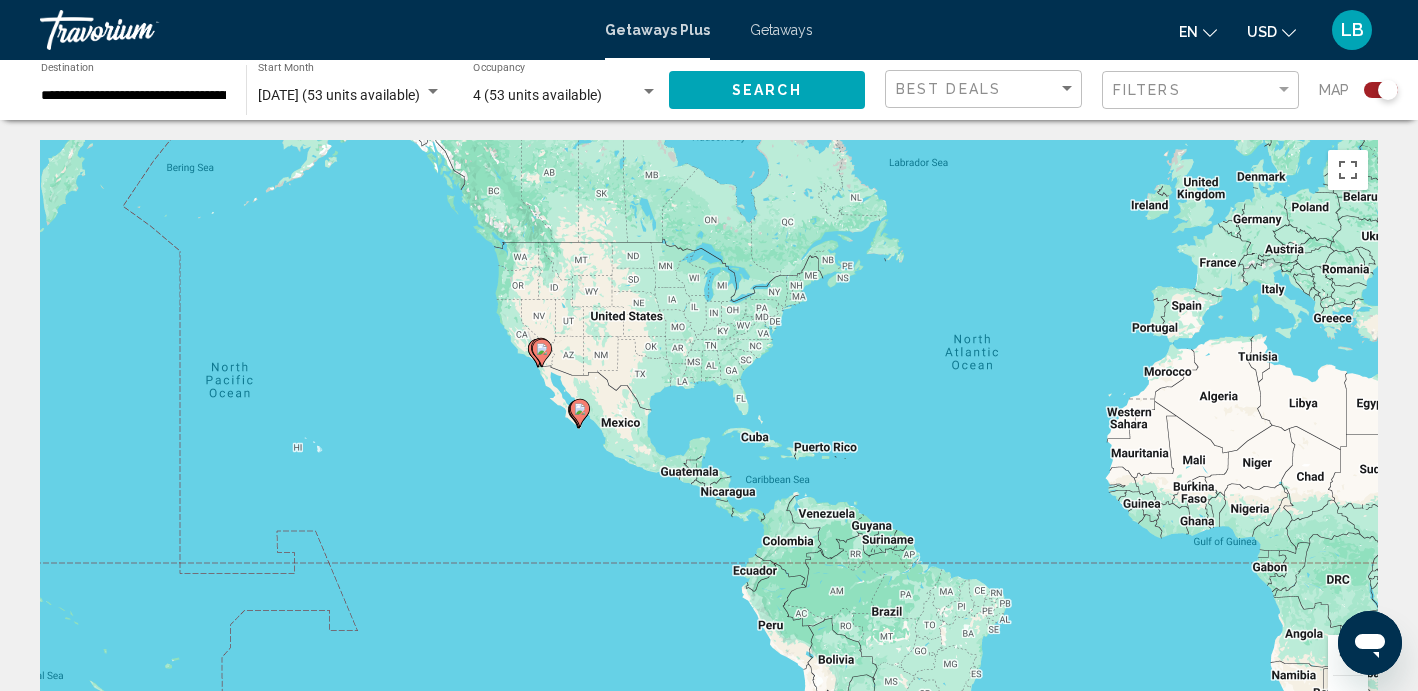 click on "To navigate, press the arrow keys. To activate drag with keyboard, press Alt + Enter. Once in keyboard drag state, use the arrow keys to move the marker. To complete the drag, press the Enter key. To cancel, press Escape." at bounding box center [709, 440] 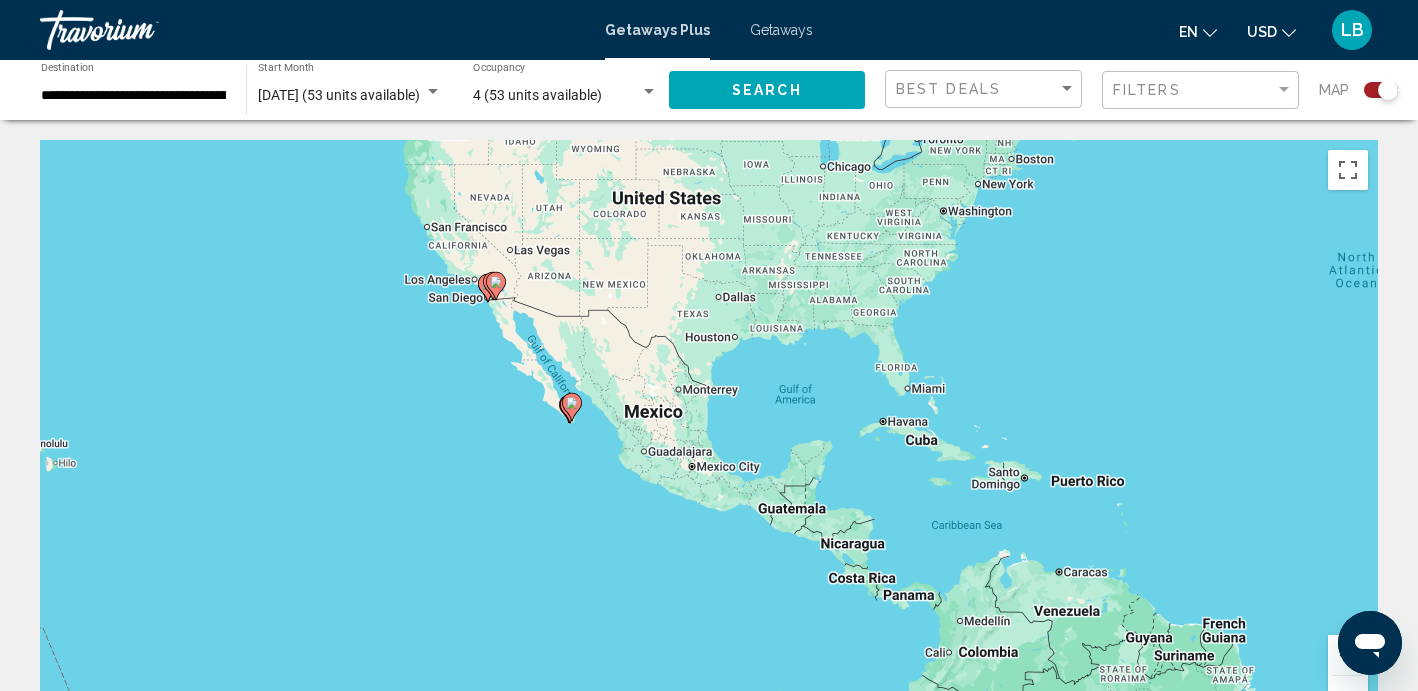 click on "To navigate, press the arrow keys. To activate drag with keyboard, press Alt + Enter. Once in keyboard drag state, use the arrow keys to move the marker. To complete the drag, press the Enter key. To cancel, press Escape." at bounding box center [709, 440] 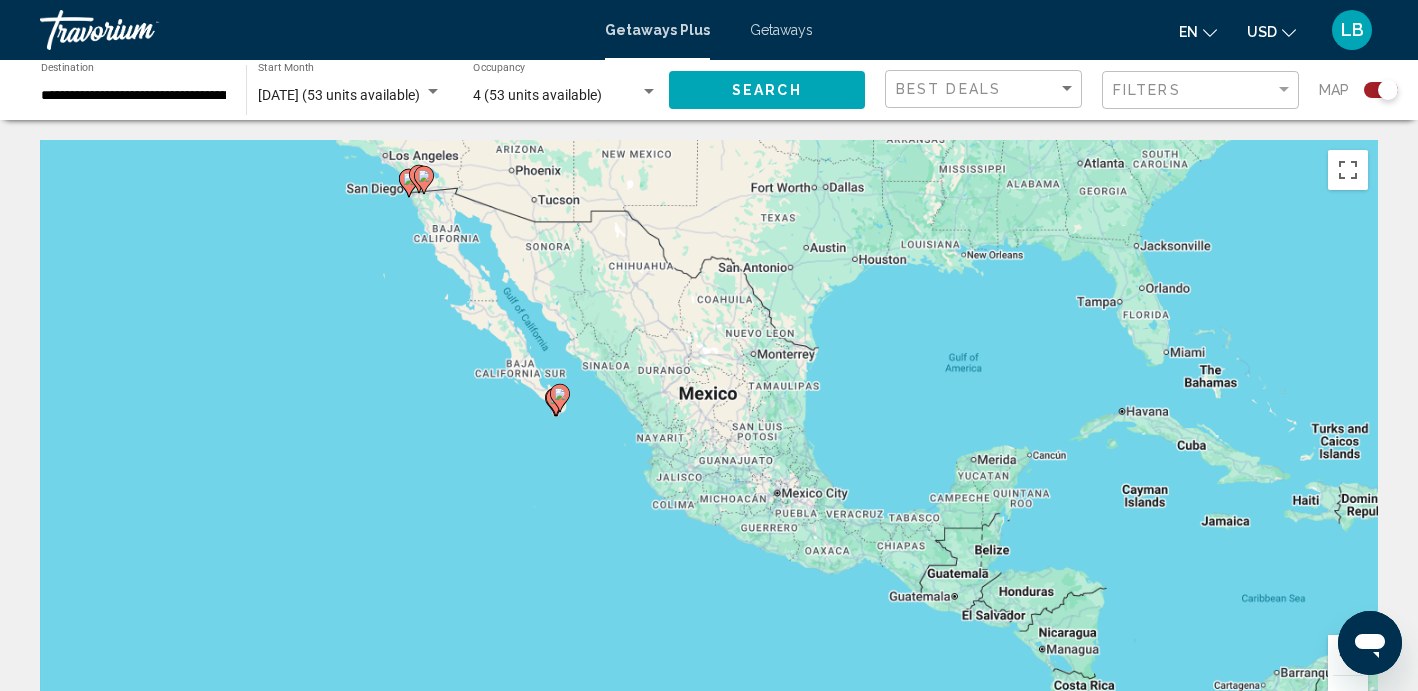 click on "To navigate, press the arrow keys. To activate drag with keyboard, press Alt + Enter. Once in keyboard drag state, use the arrow keys to move the marker. To complete the drag, press the Enter key. To cancel, press Escape." at bounding box center (709, 440) 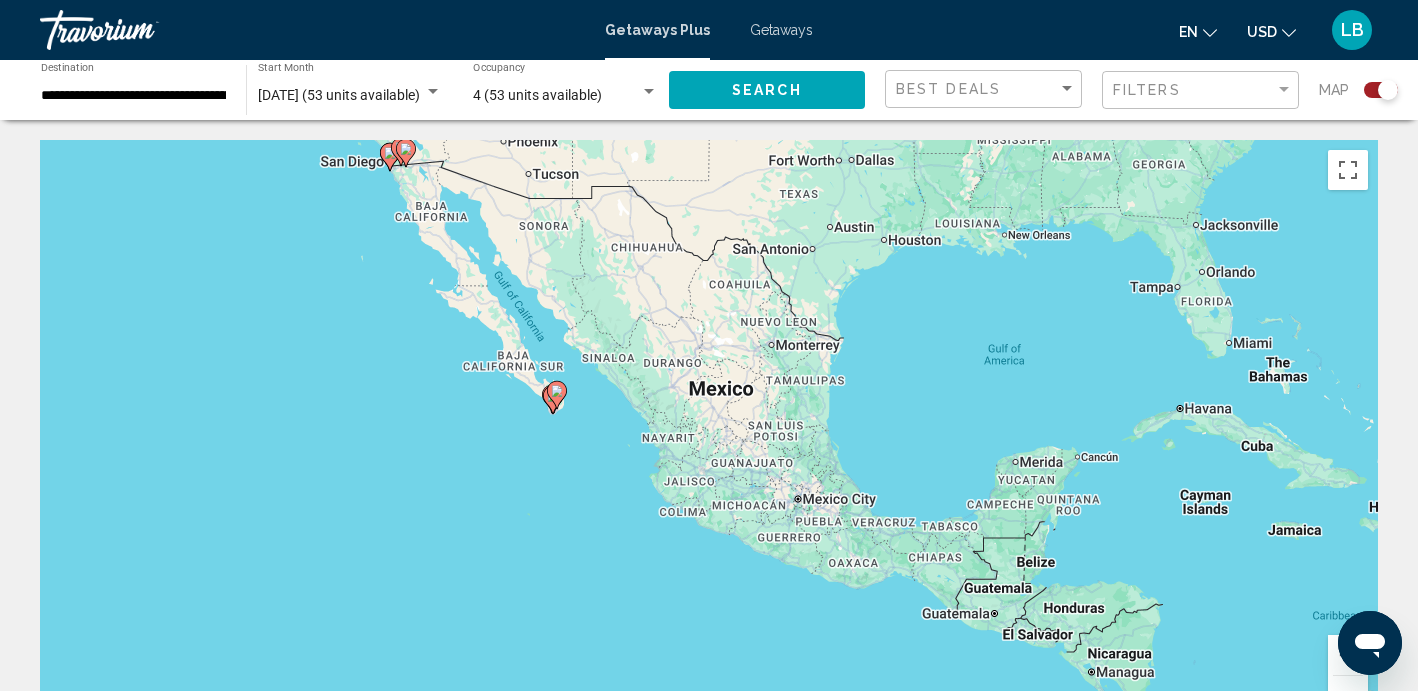 click on "To navigate, press the arrow keys. To activate drag with keyboard, press Alt + Enter. Once in keyboard drag state, use the arrow keys to move the marker. To complete the drag, press the Enter key. To cancel, press Escape." at bounding box center (709, 440) 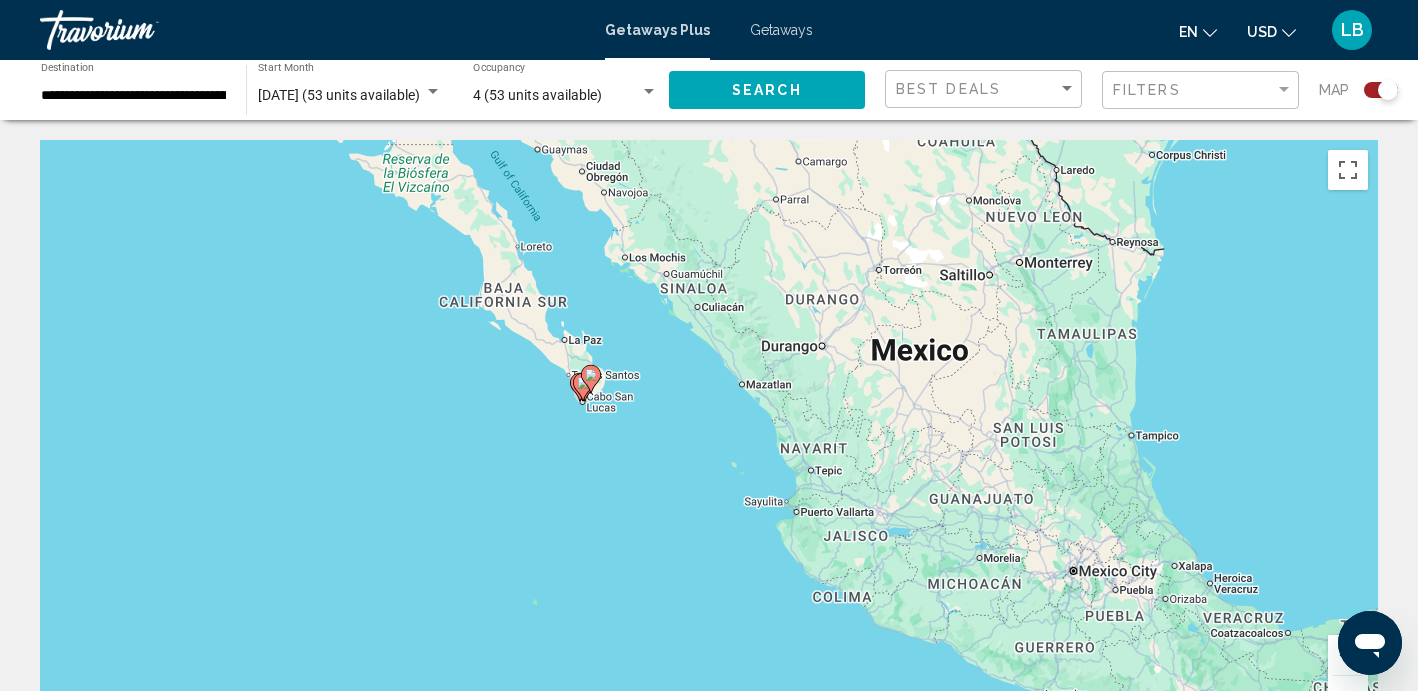 click on "To navigate, press the arrow keys. To activate drag with keyboard, press Alt + Enter. Once in keyboard drag state, use the arrow keys to move the marker. To complete the drag, press the Enter key. To cancel, press Escape." at bounding box center (709, 440) 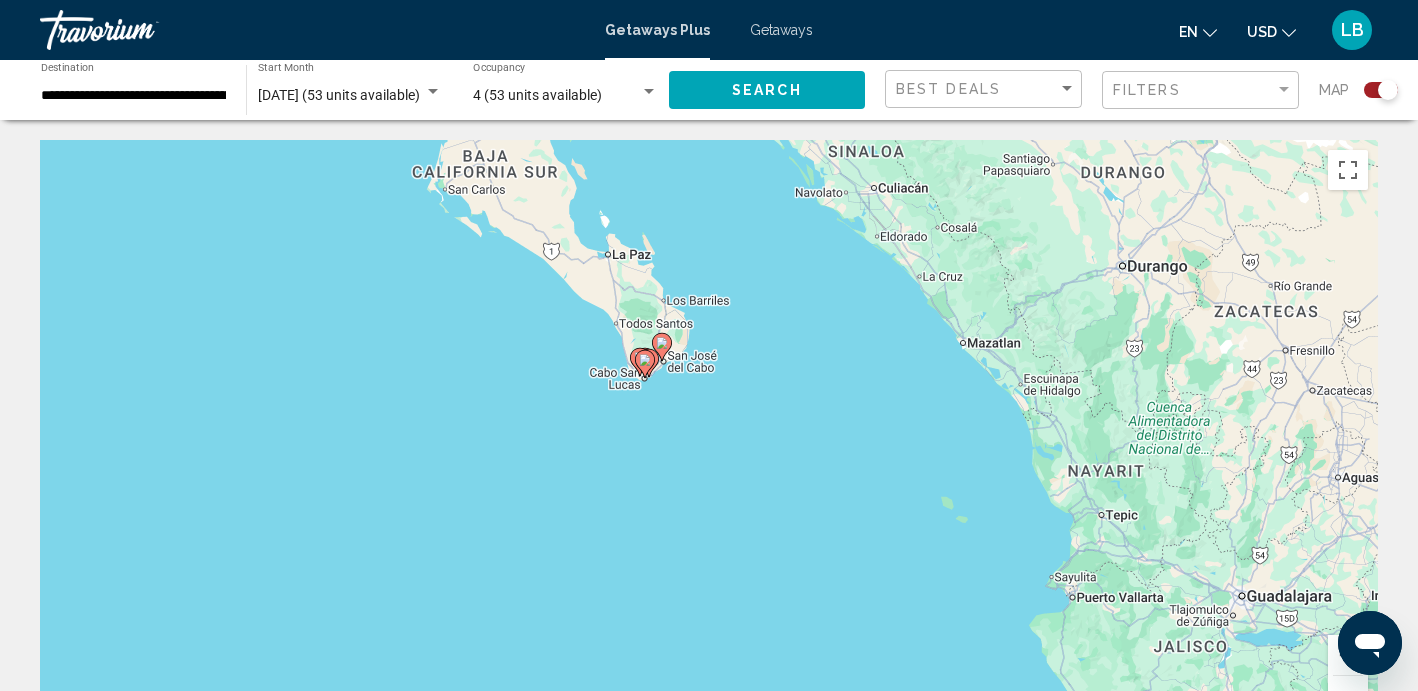 click on "To navigate, press the arrow keys. To activate drag with keyboard, press Alt + Enter. Once in keyboard drag state, use the arrow keys to move the marker. To complete the drag, press the Enter key. To cancel, press Escape." at bounding box center [709, 440] 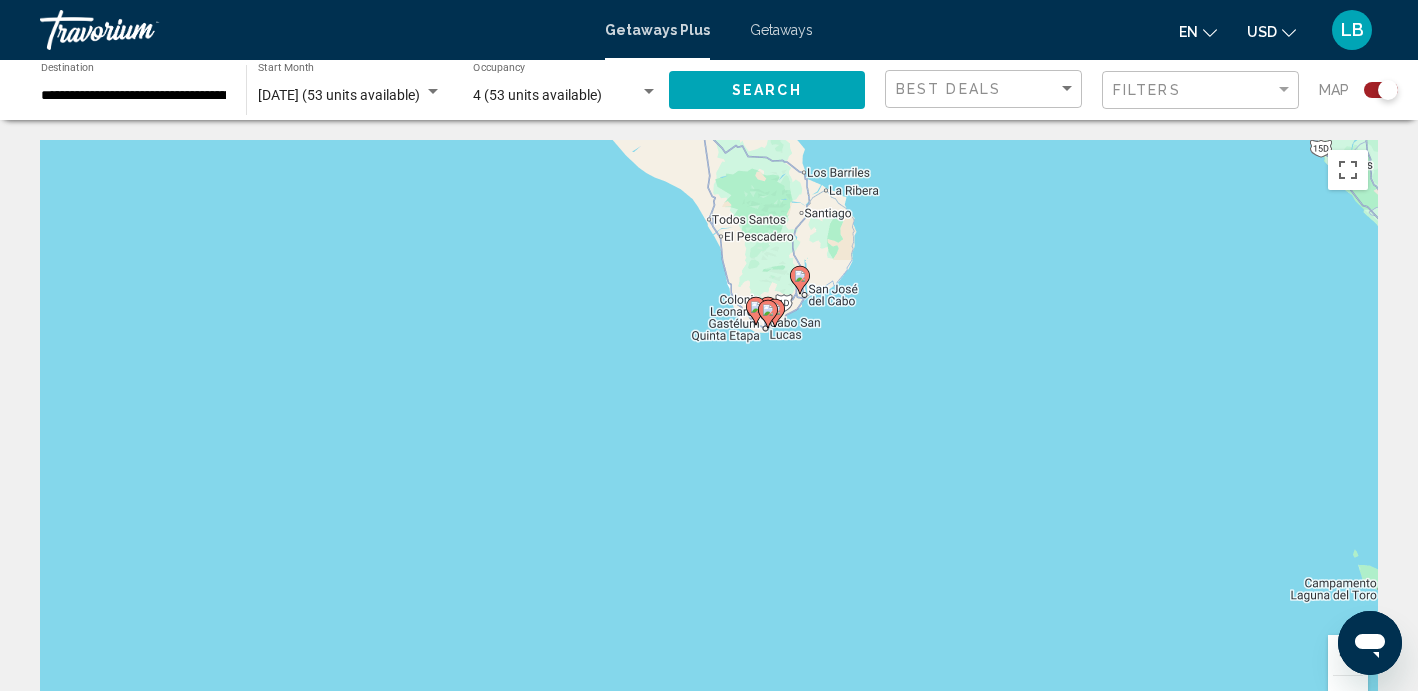click on "To navigate, press the arrow keys. To activate drag with keyboard, press Alt + Enter. Once in keyboard drag state, use the arrow keys to move the marker. To complete the drag, press the Enter key. To cancel, press Escape." at bounding box center (709, 440) 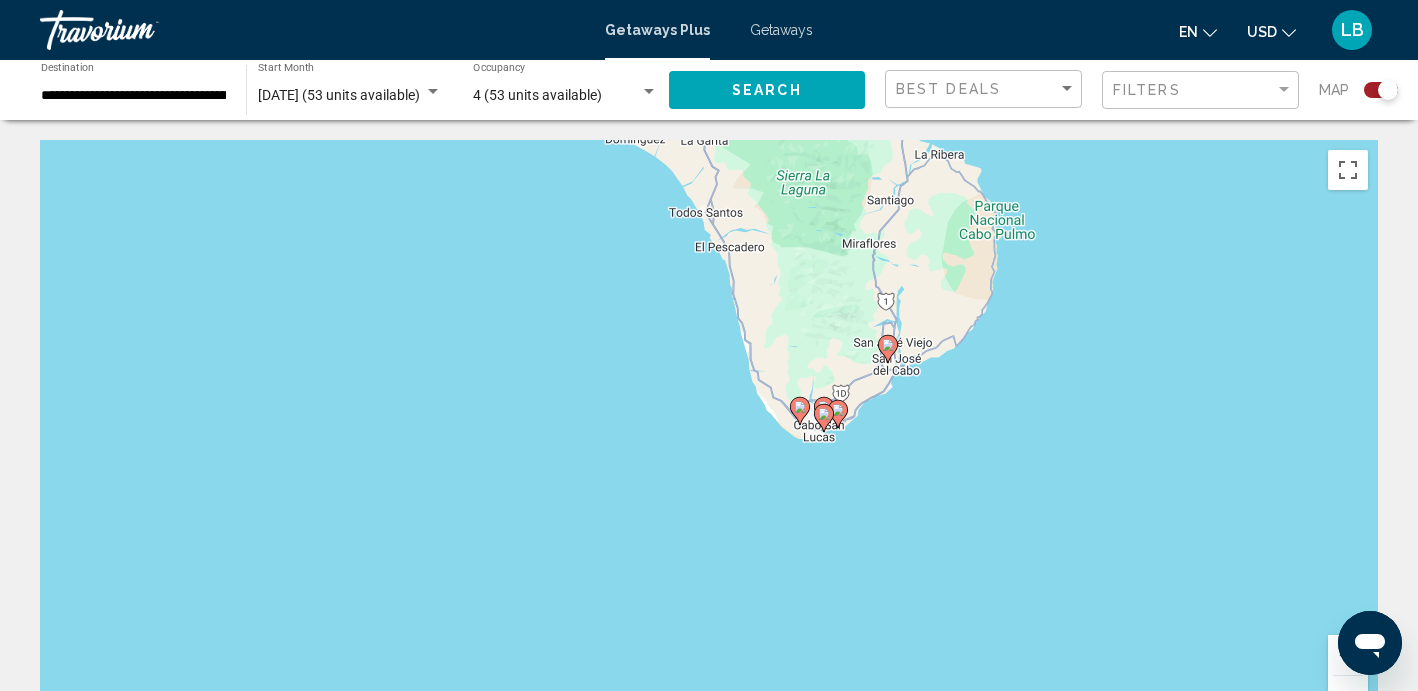 drag, startPoint x: 960, startPoint y: 331, endPoint x: 765, endPoint y: 531, distance: 279.32956 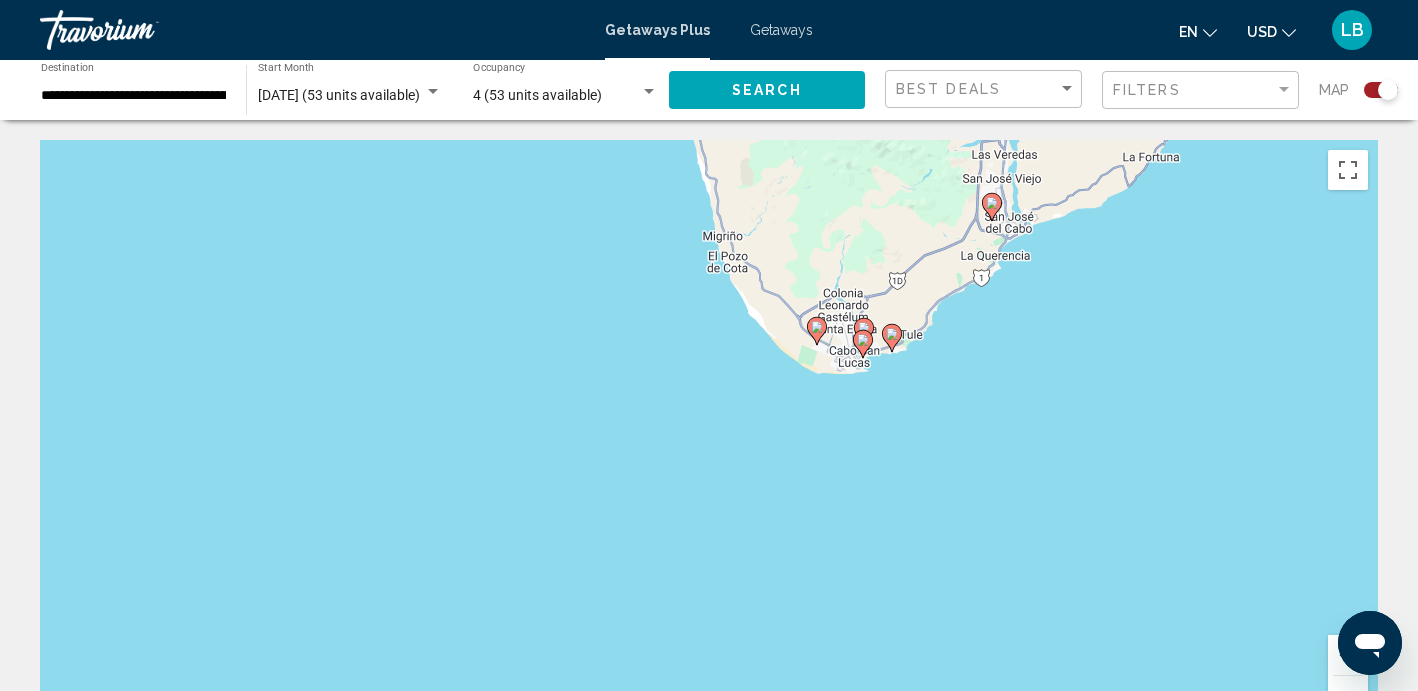 click on "To navigate, press the arrow keys. To activate drag with keyboard, press Alt + Enter. Once in keyboard drag state, use the arrow keys to move the marker. To complete the drag, press the Enter key. To cancel, press Escape." at bounding box center [709, 440] 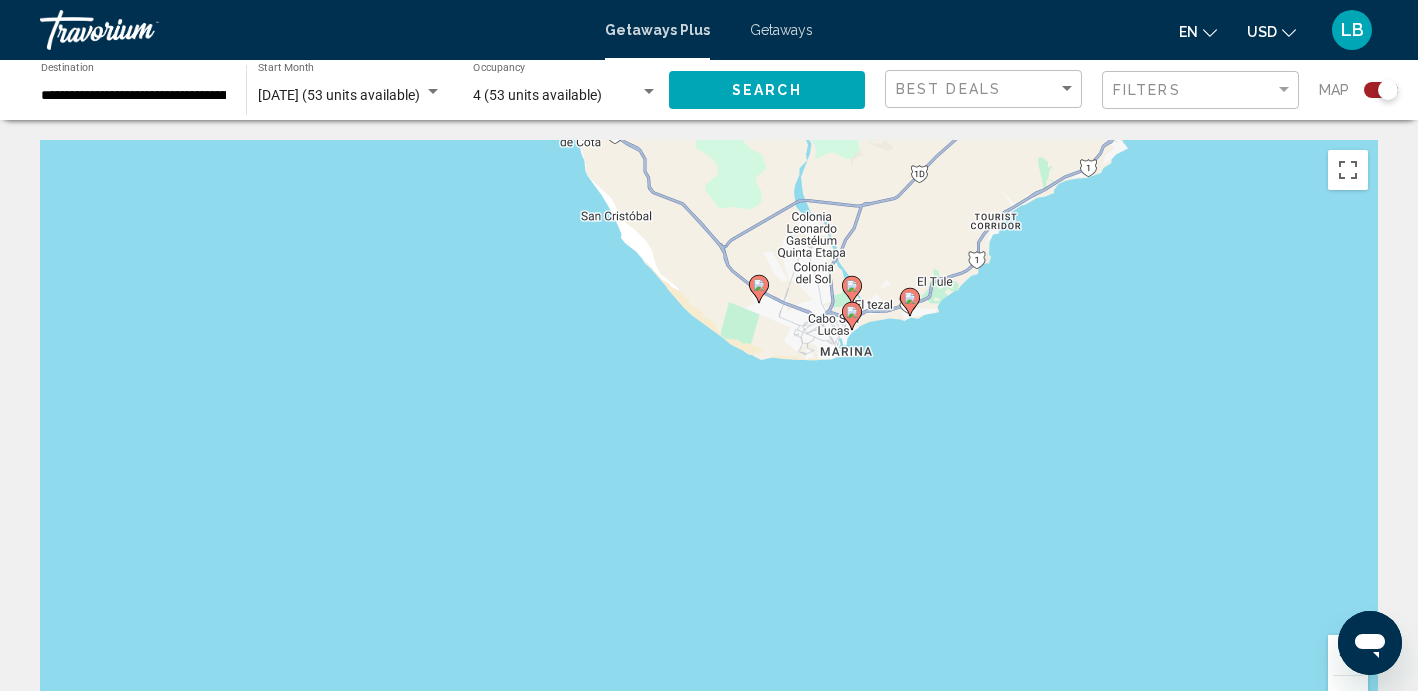 drag, startPoint x: 885, startPoint y: 364, endPoint x: 885, endPoint y: 454, distance: 90 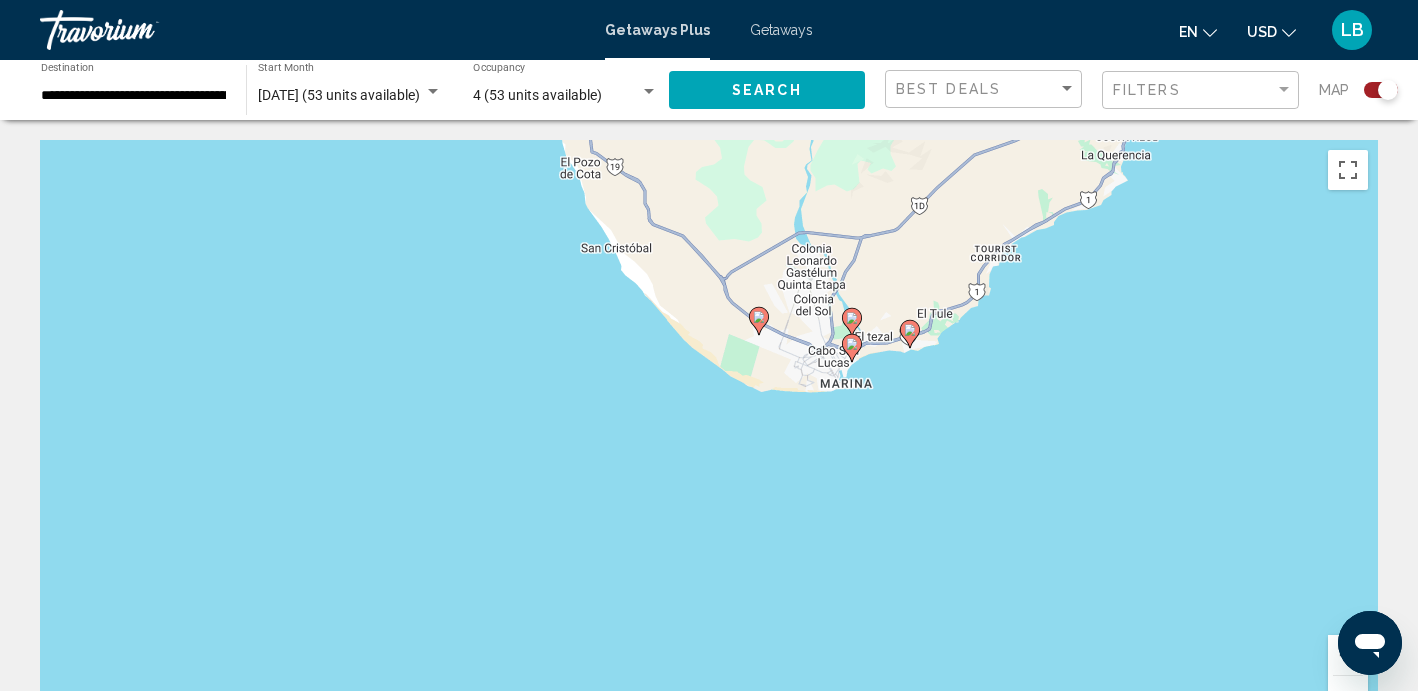 click on "To navigate, press the arrow keys. To activate drag with keyboard, press Alt + Enter. Once in keyboard drag state, use the arrow keys to move the marker. To complete the drag, press the Enter key. To cancel, press Escape." at bounding box center [709, 440] 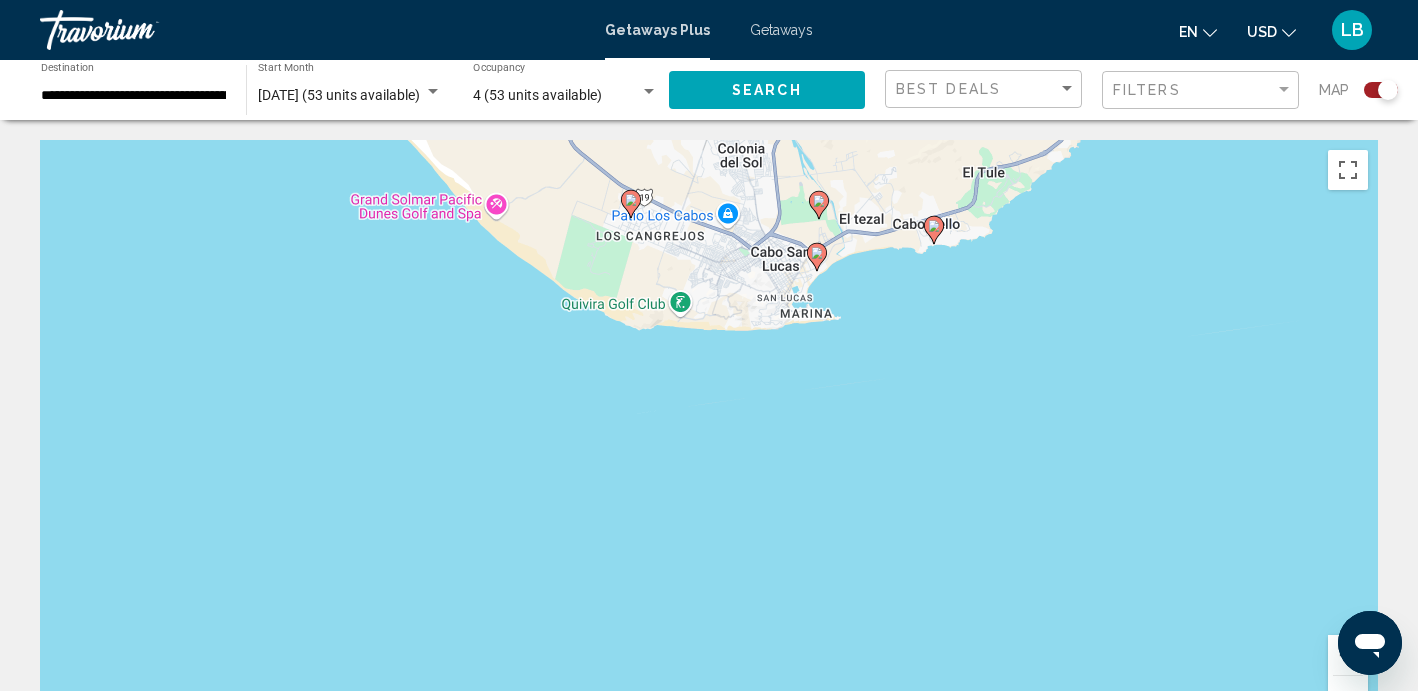 click on "To navigate, press the arrow keys. To activate drag with keyboard, press Alt + Enter. Once in keyboard drag state, use the arrow keys to move the marker. To complete the drag, press the Enter key. To cancel, press Escape." at bounding box center (709, 440) 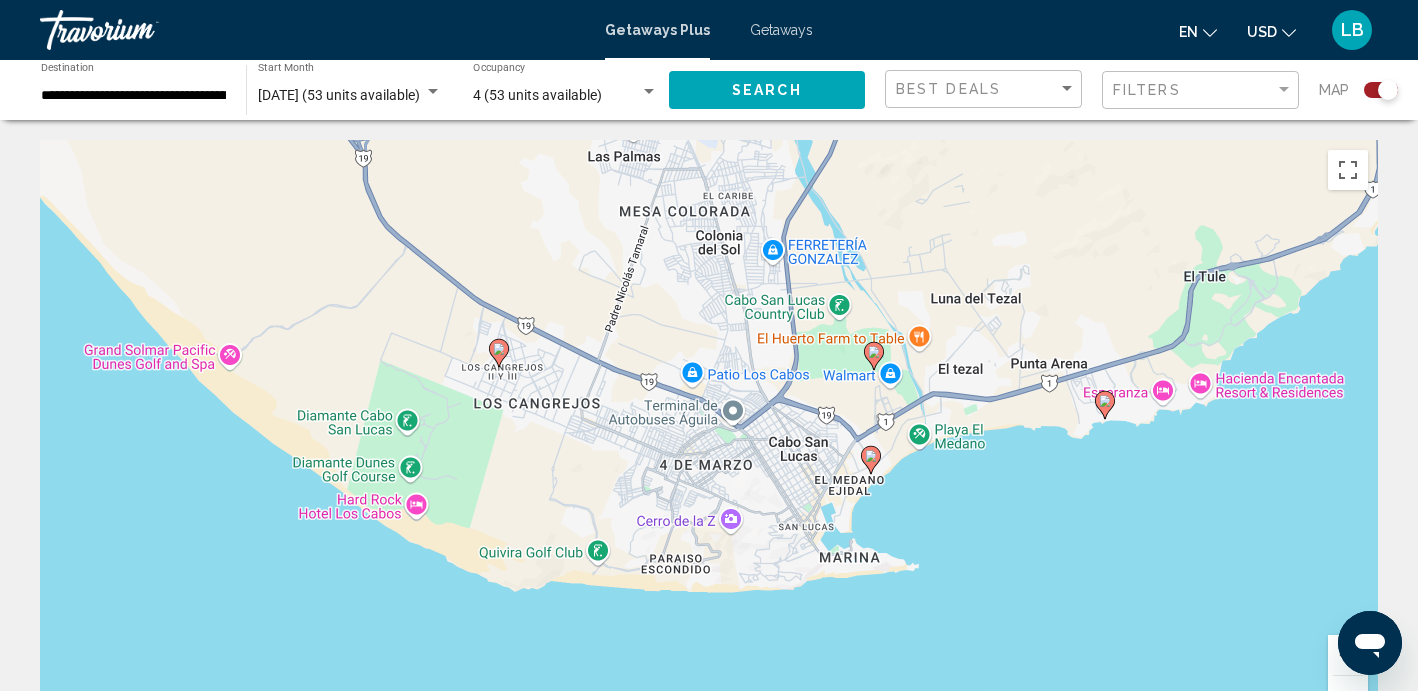 drag, startPoint x: 873, startPoint y: 325, endPoint x: 992, endPoint y: 713, distance: 405.83862 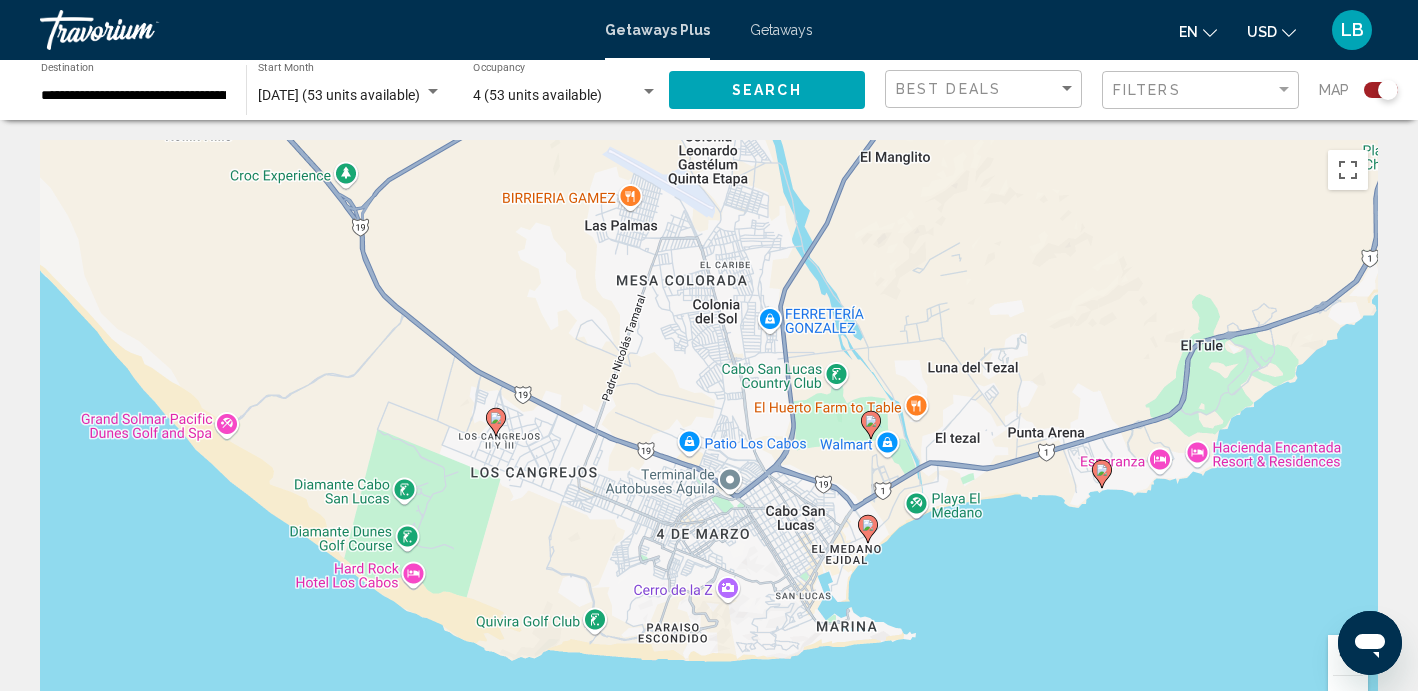 drag, startPoint x: 1087, startPoint y: 654, endPoint x: 1087, endPoint y: 729, distance: 75 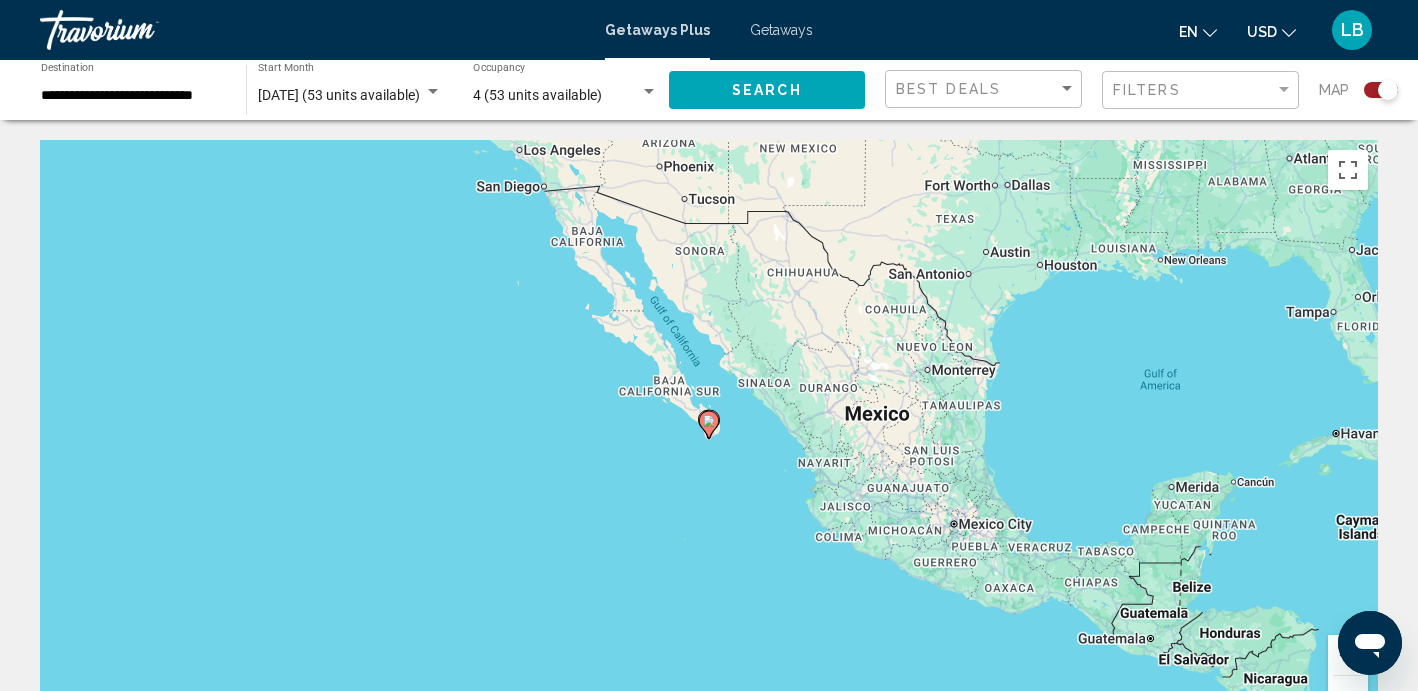click 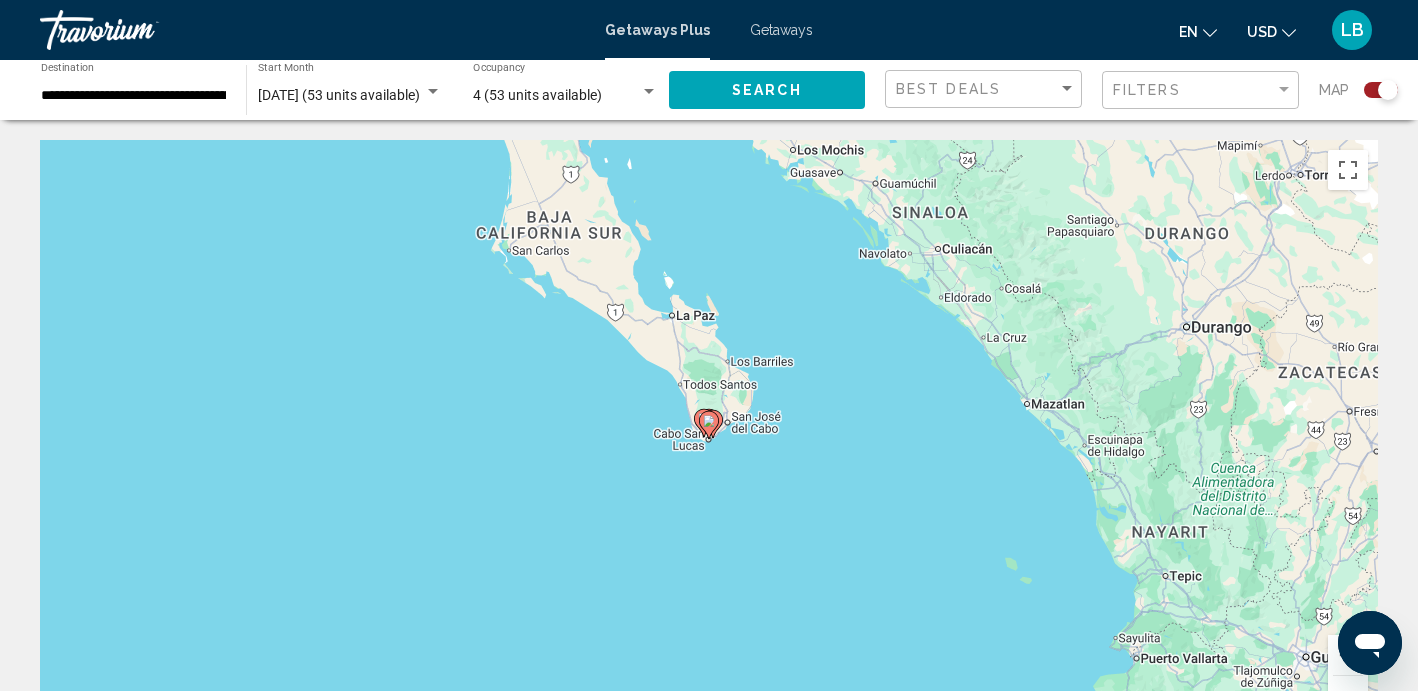 click 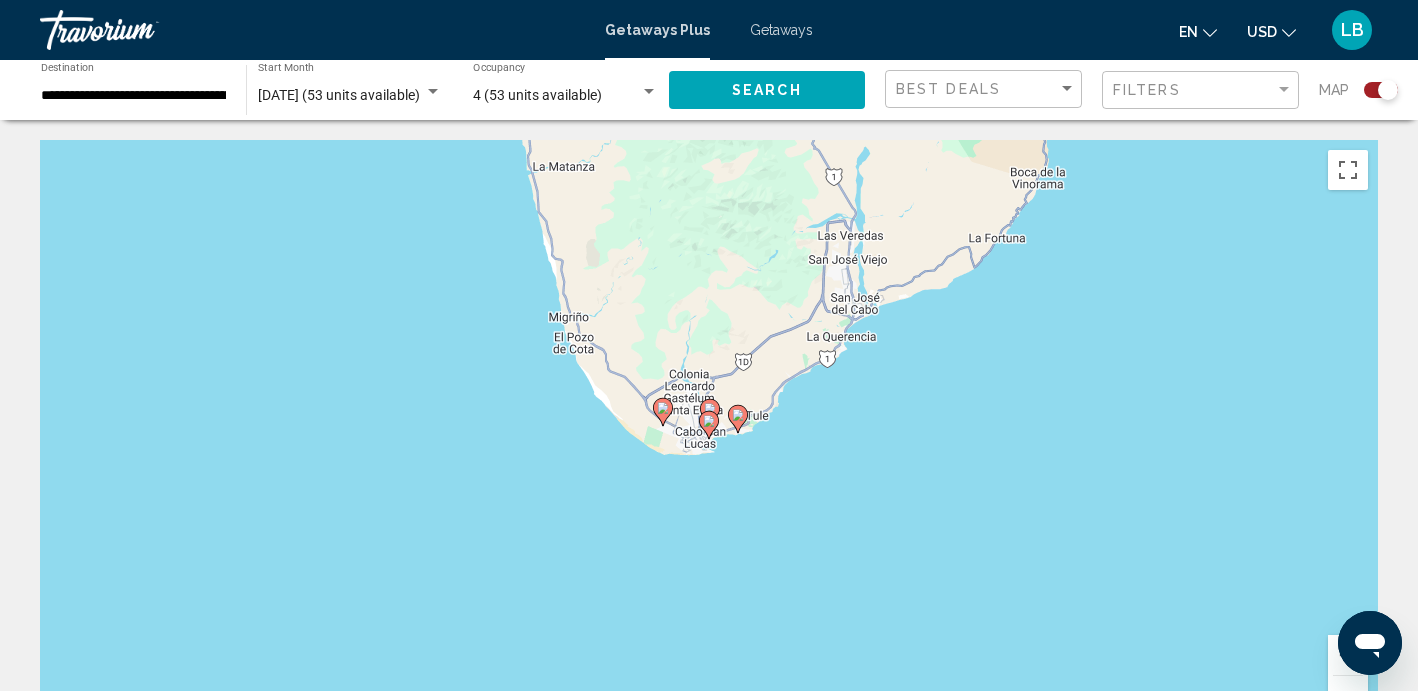 click 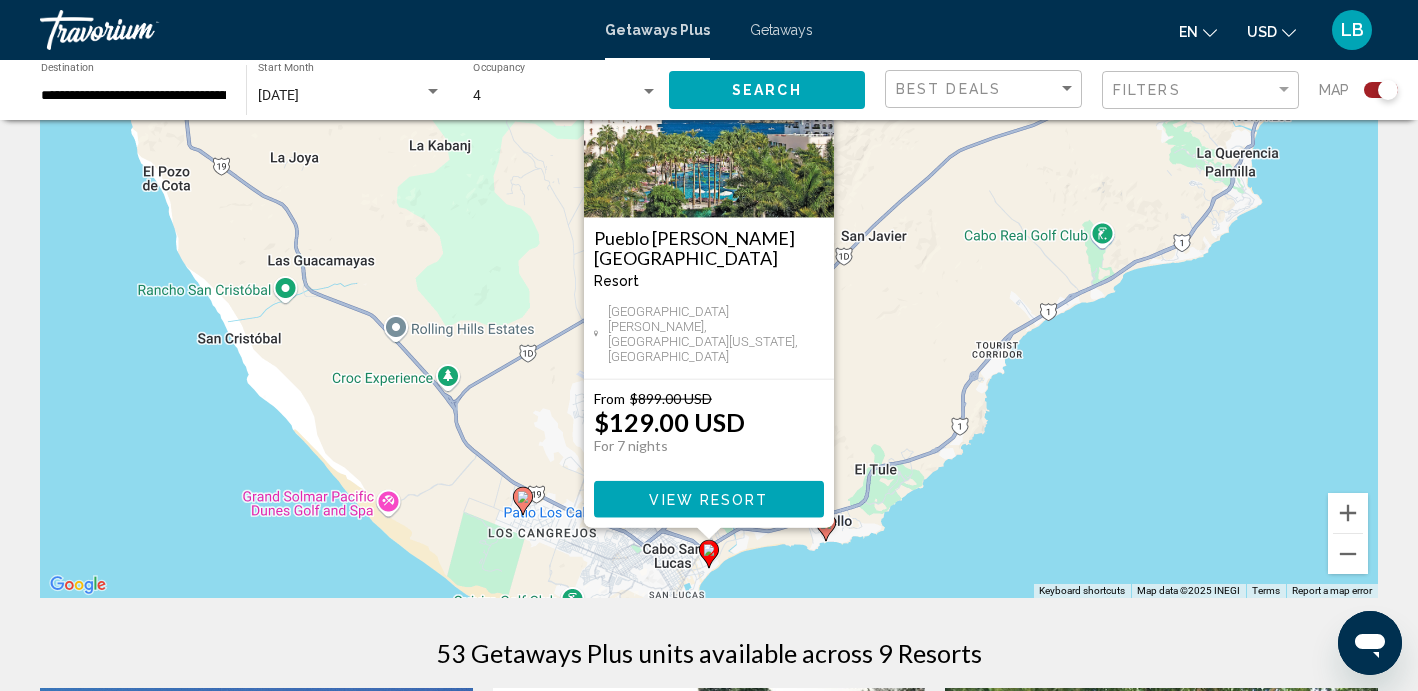 scroll, scrollTop: 152, scrollLeft: 0, axis: vertical 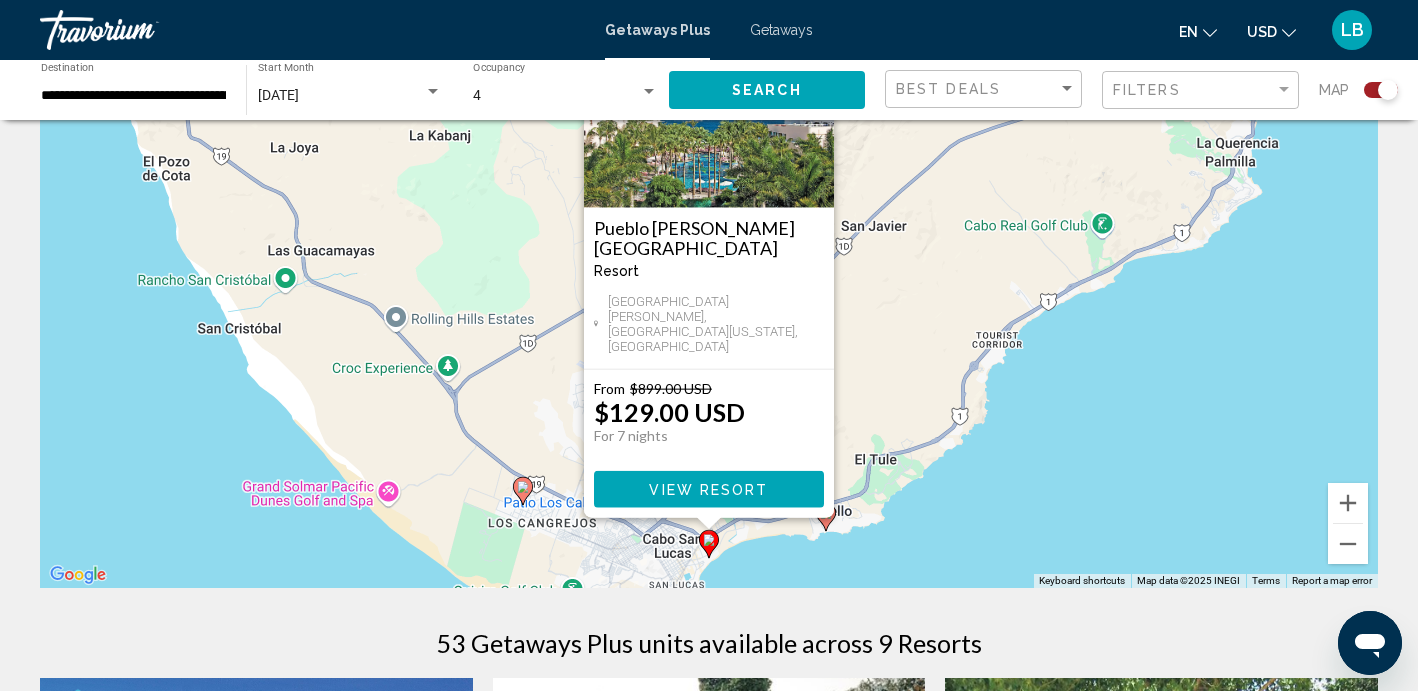 click 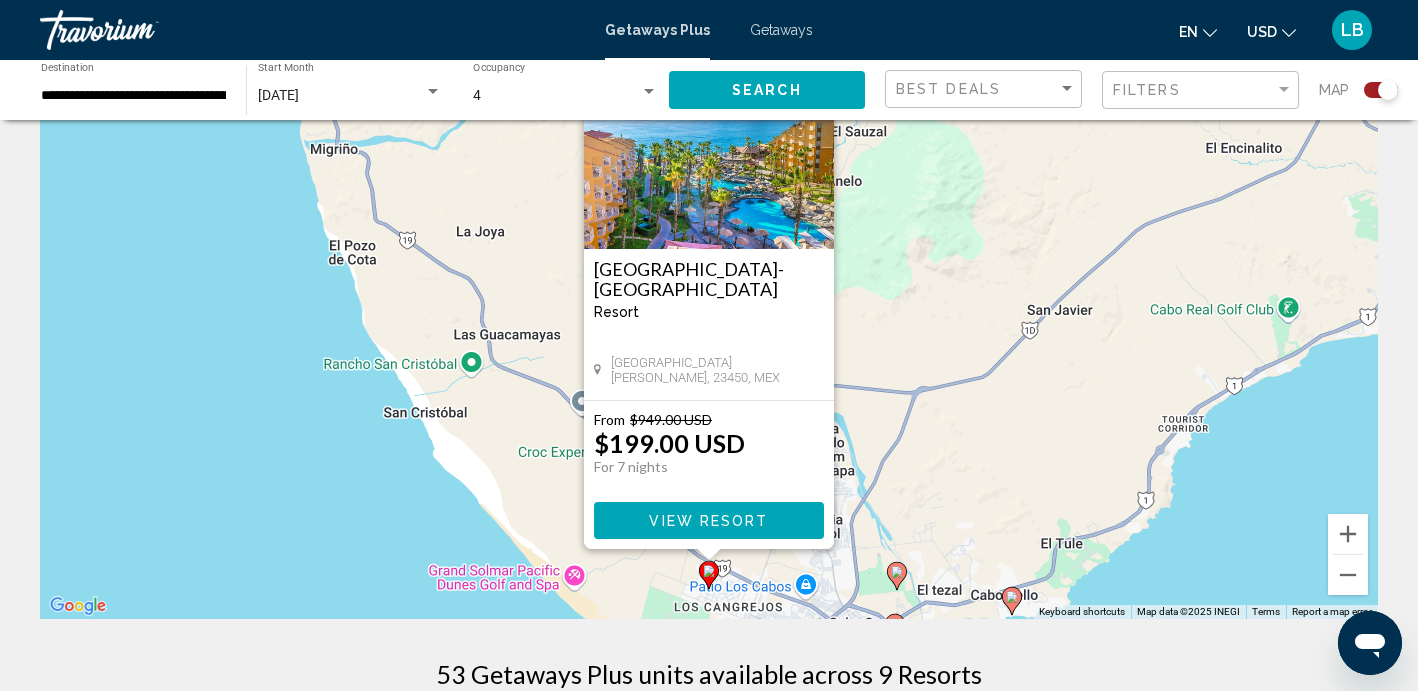 scroll, scrollTop: 283, scrollLeft: 0, axis: vertical 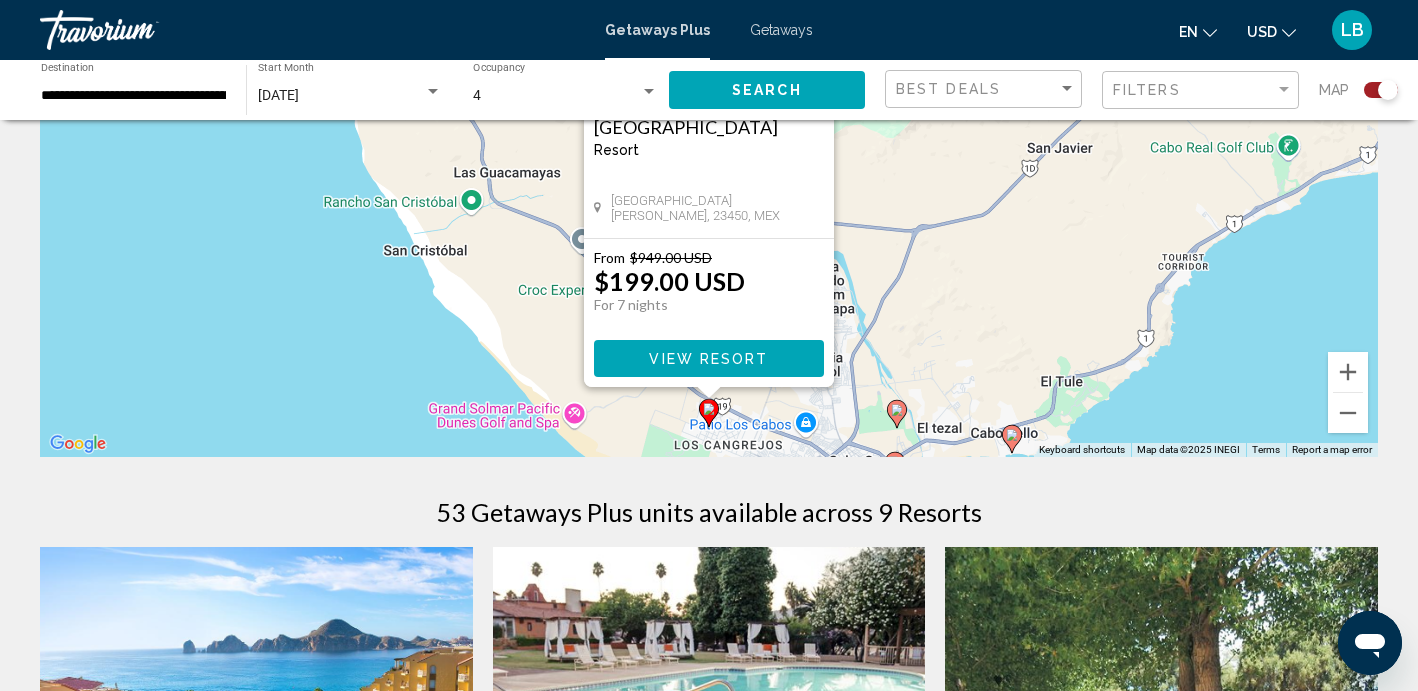 click 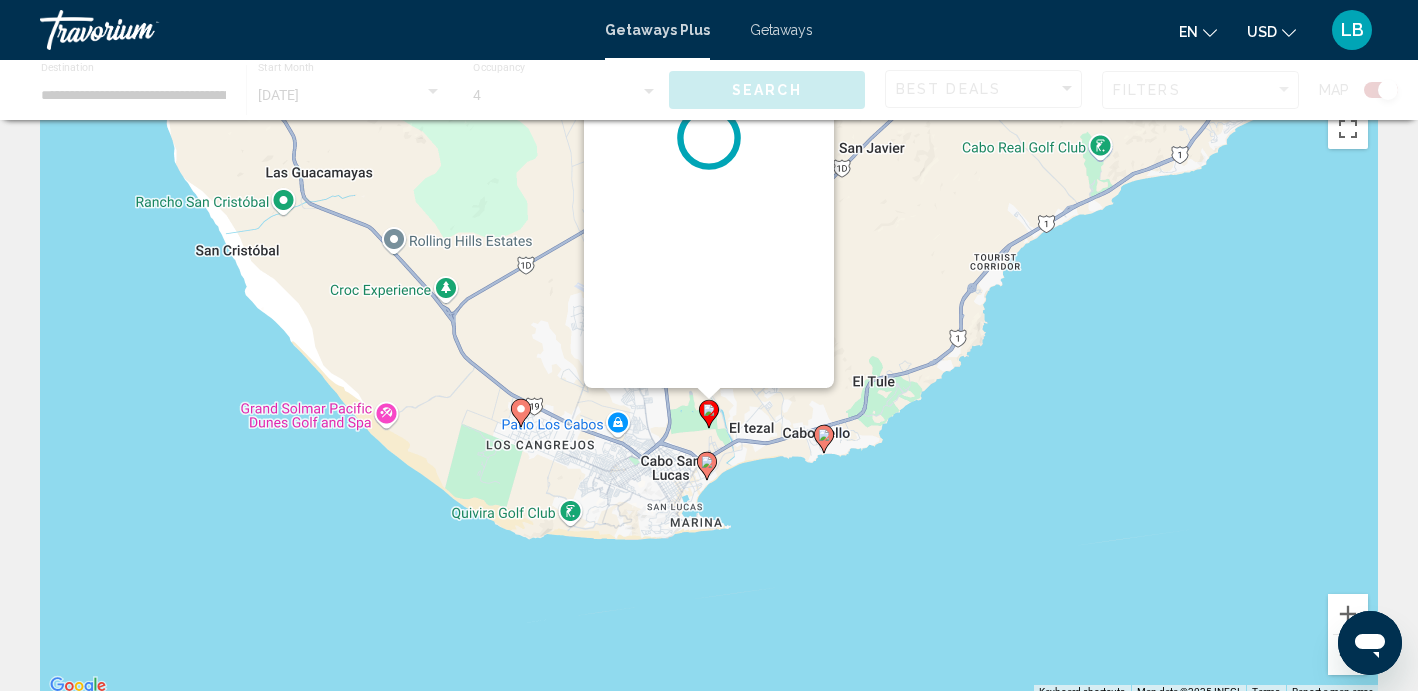 scroll, scrollTop: 0, scrollLeft: 0, axis: both 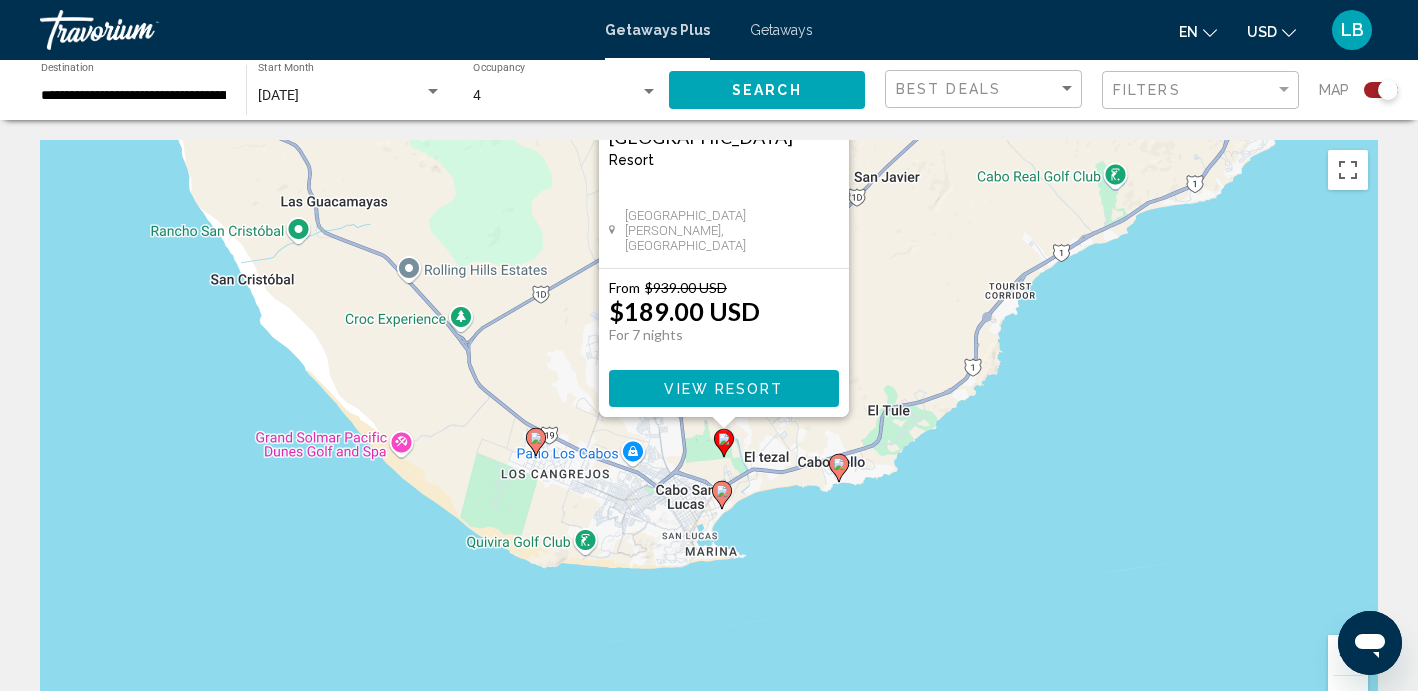 drag, startPoint x: 1048, startPoint y: 588, endPoint x: 1062, endPoint y: 330, distance: 258.37958 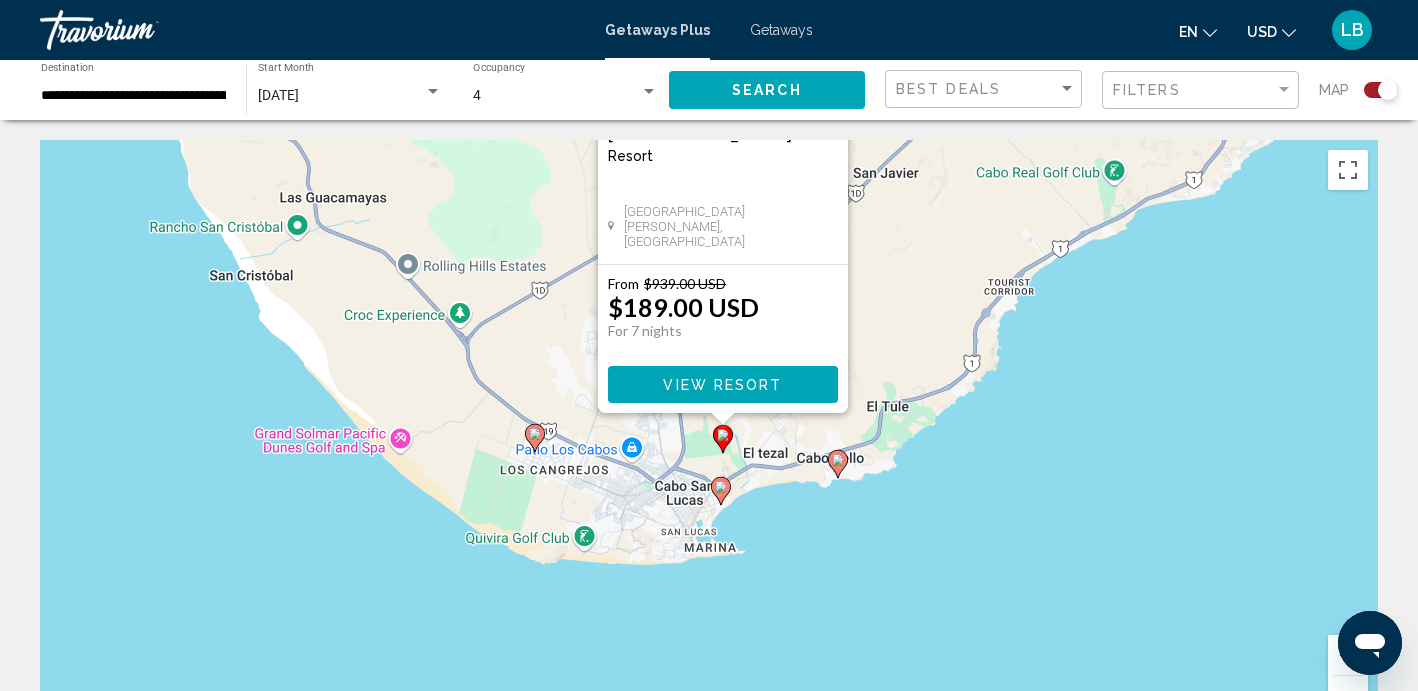 click at bounding box center [838, 464] 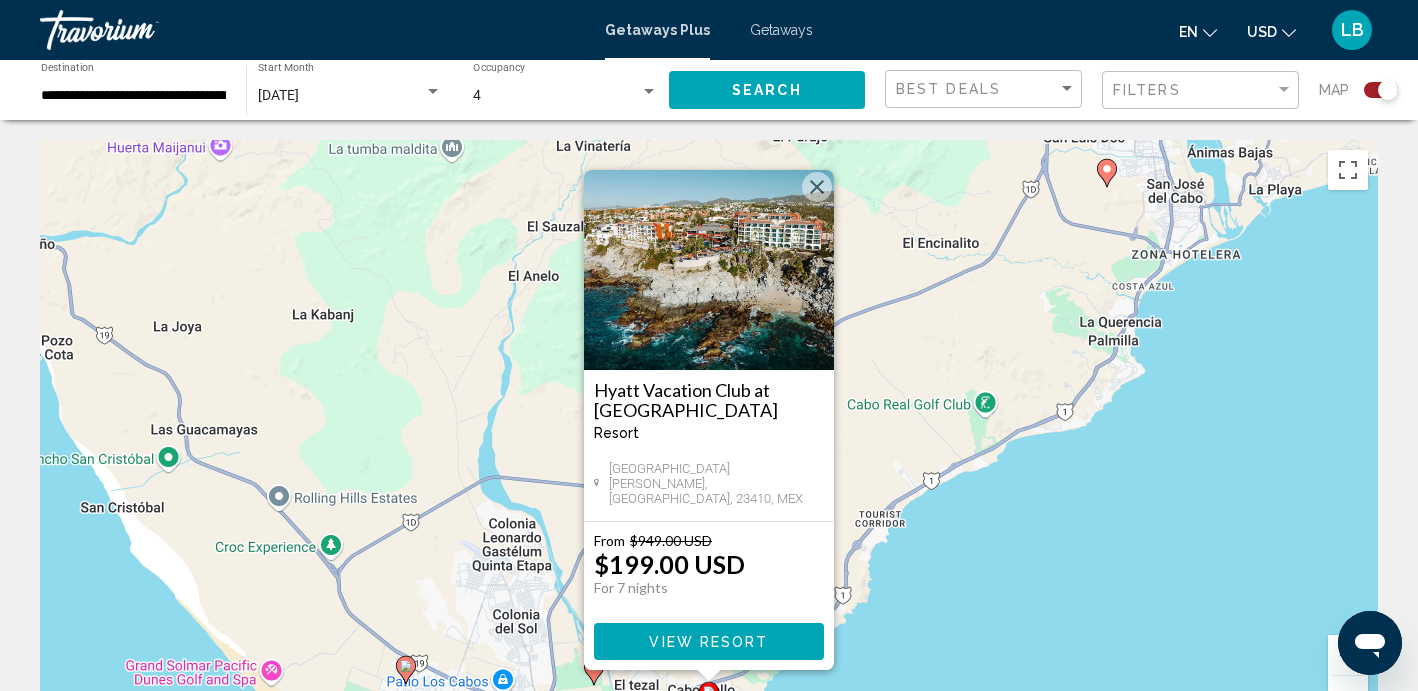 click at bounding box center (709, 270) 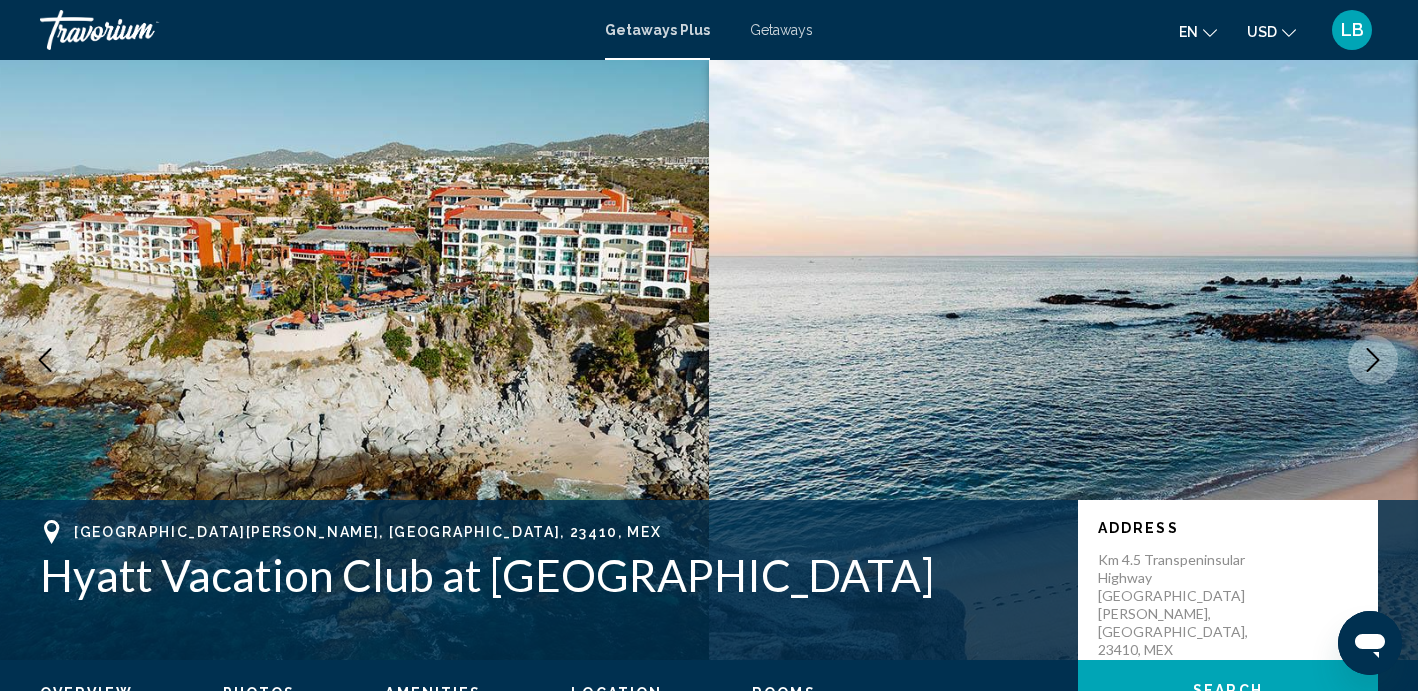 scroll, scrollTop: 0, scrollLeft: 0, axis: both 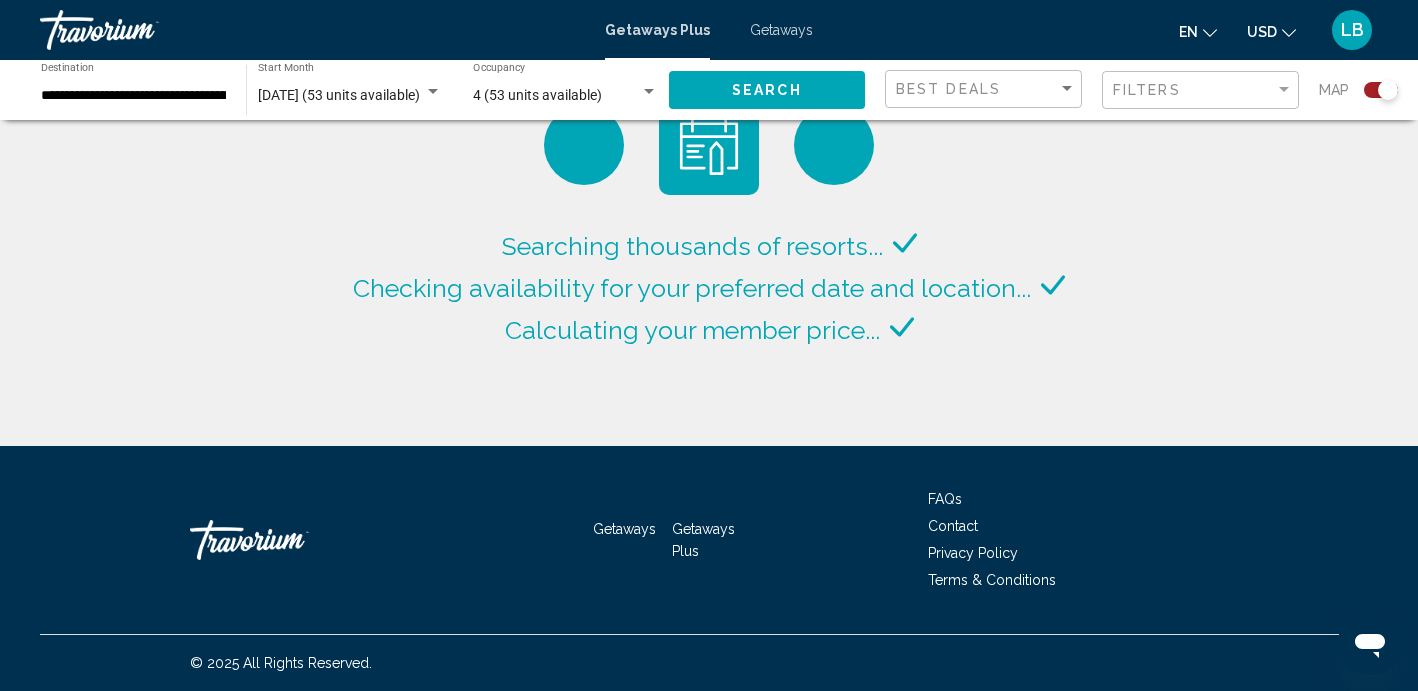 click on "4 (53 units available) Occupancy Any Occupancy" 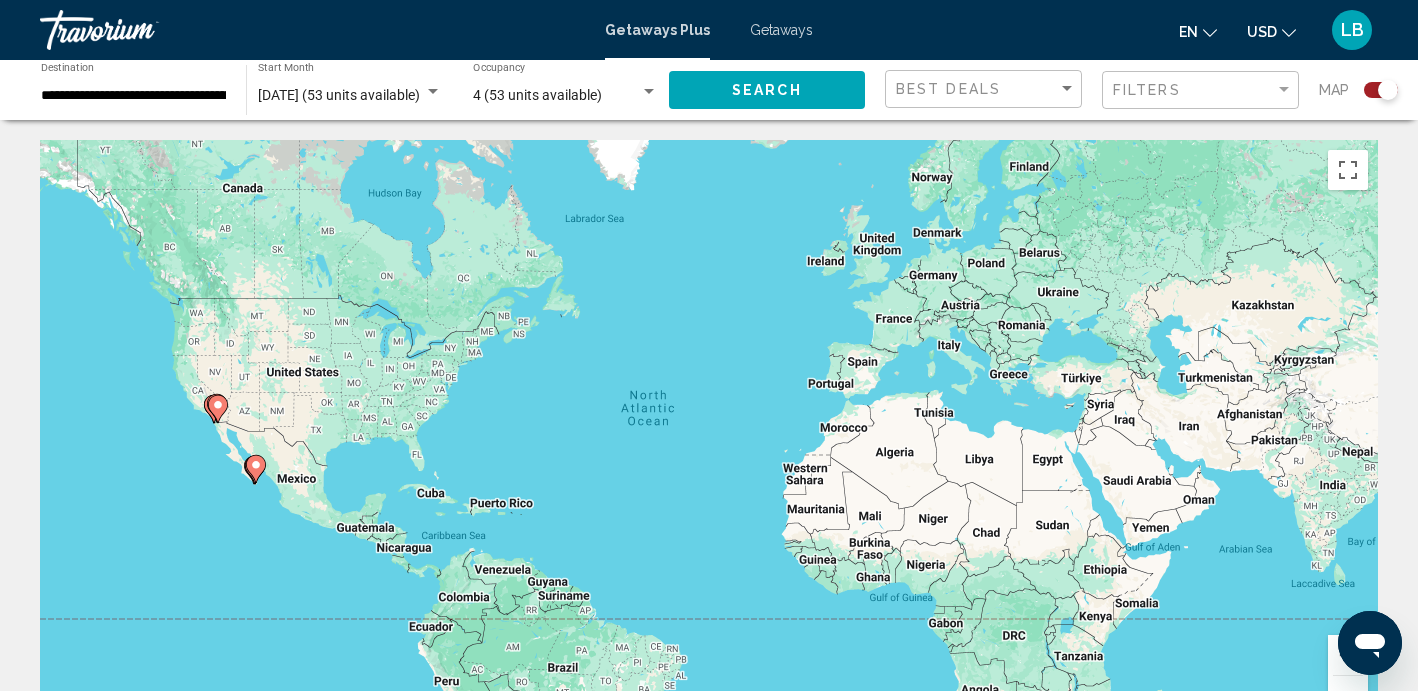 click on "4 (53 units available)" at bounding box center [537, 95] 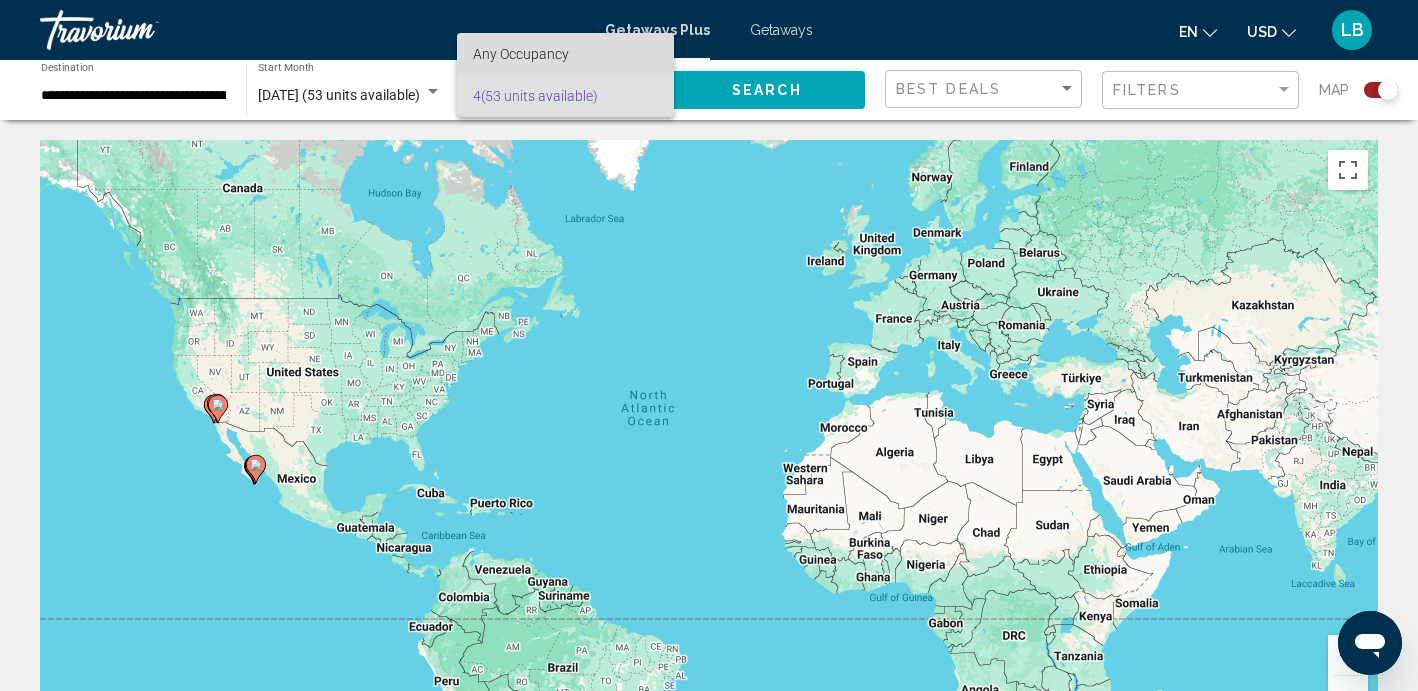 click on "Any Occupancy" at bounding box center [521, 54] 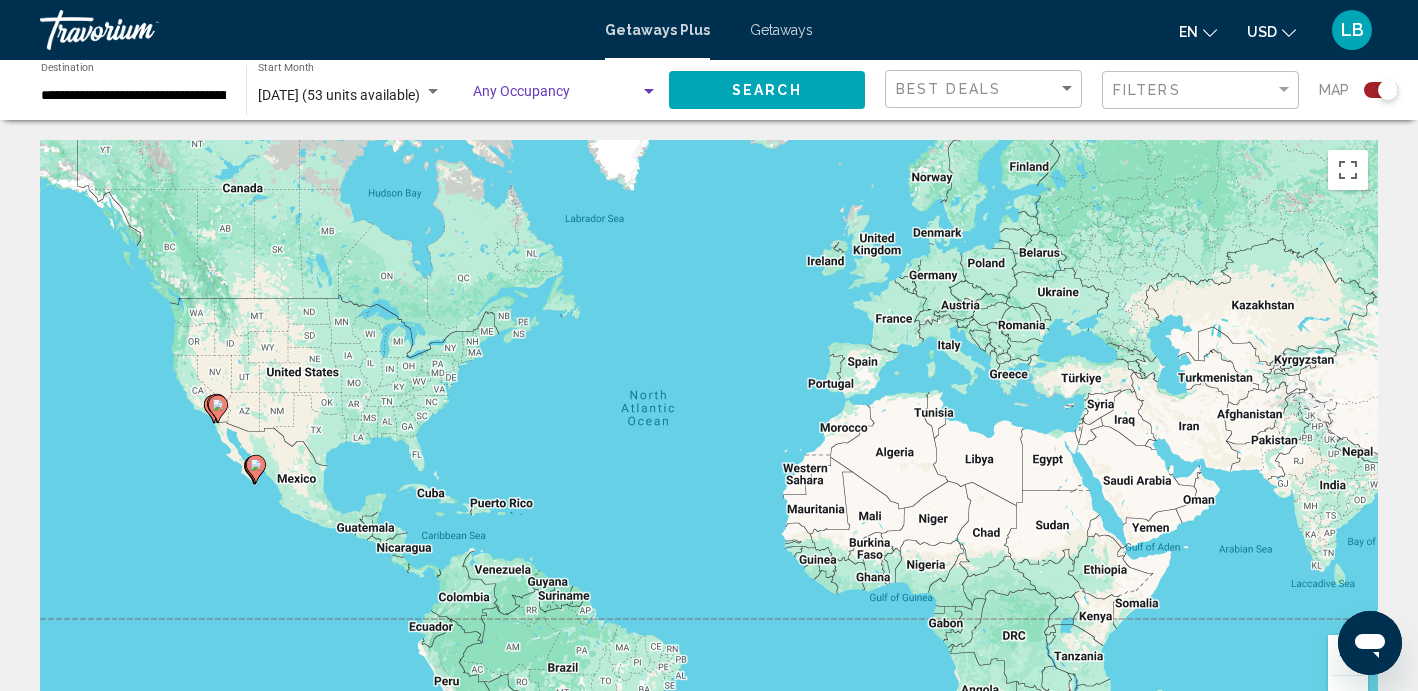 click at bounding box center [649, 92] 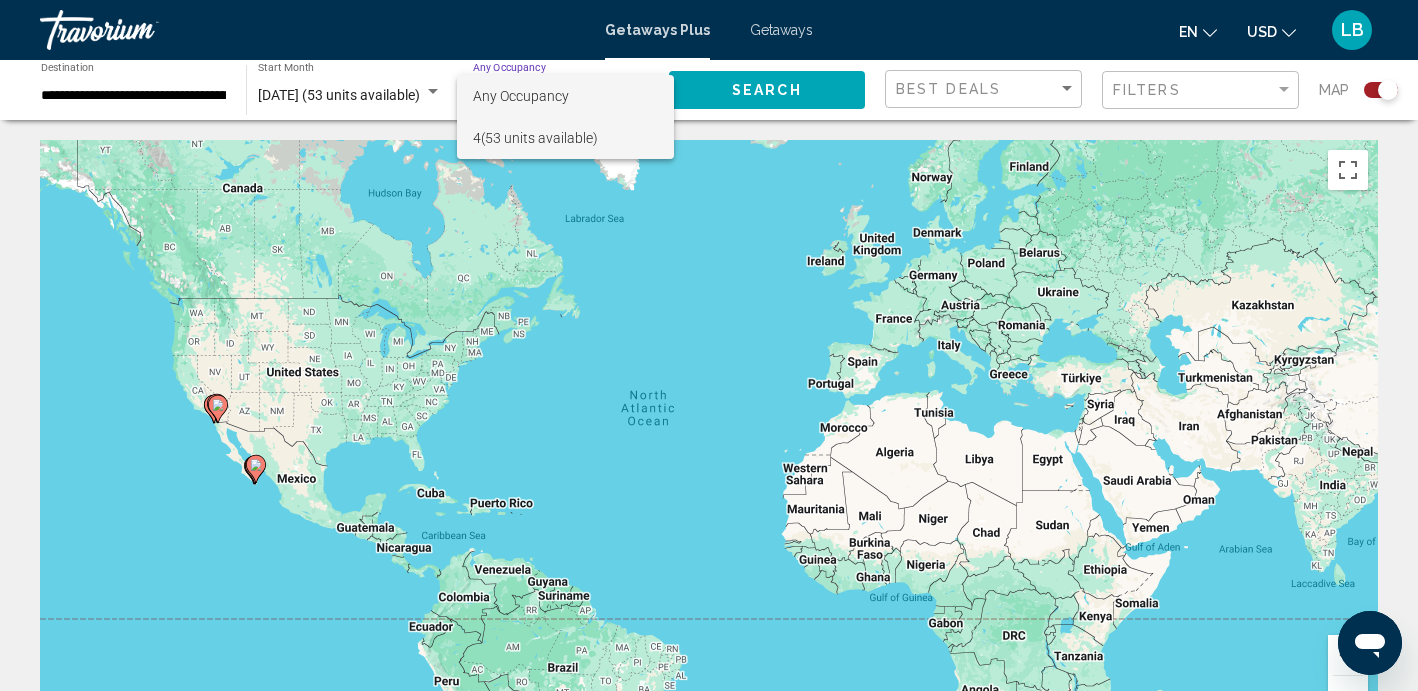 click on "4  (53 units available)" at bounding box center (565, 138) 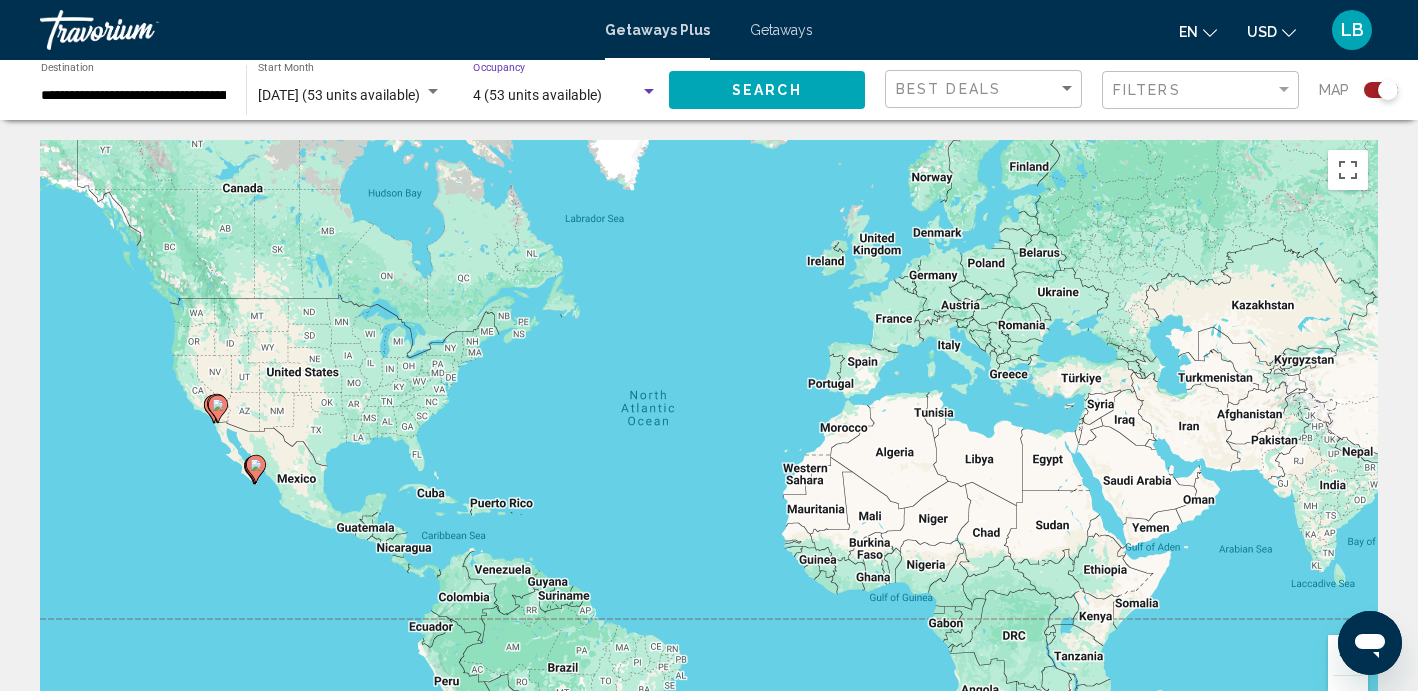 click at bounding box center [433, 91] 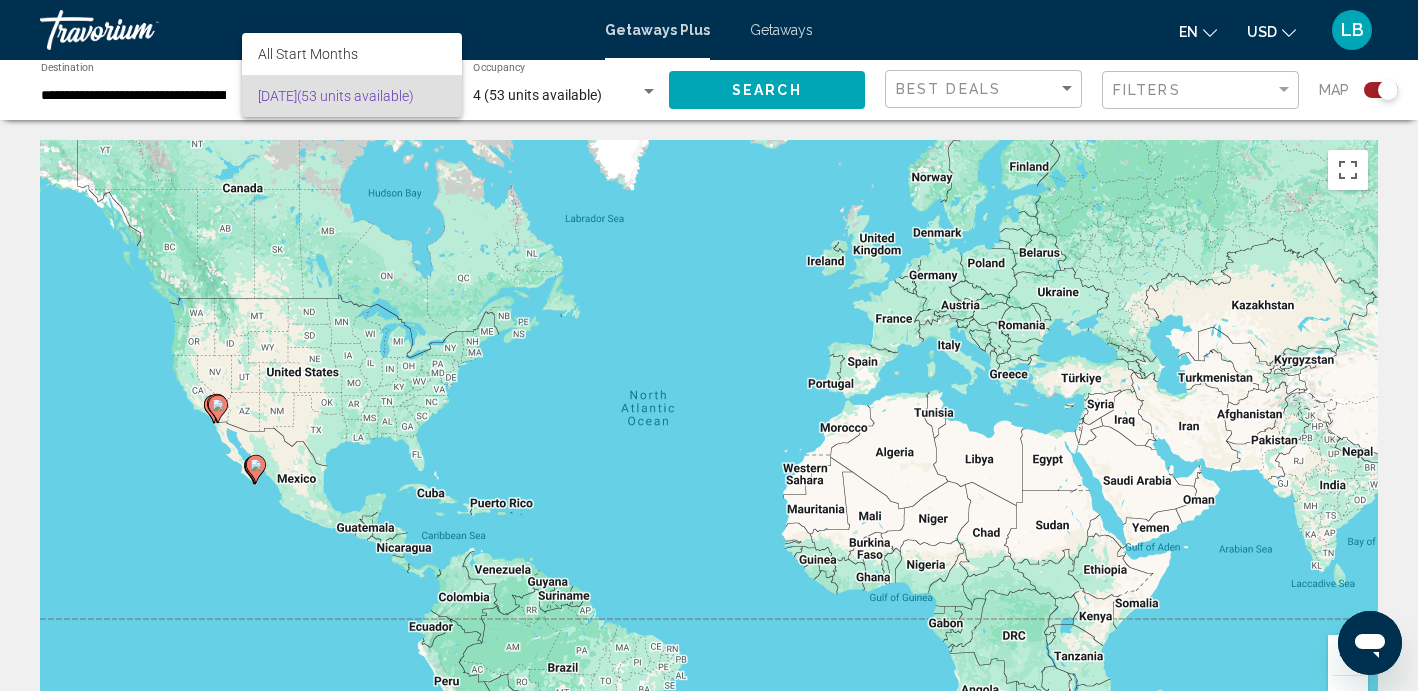 click at bounding box center [709, 345] 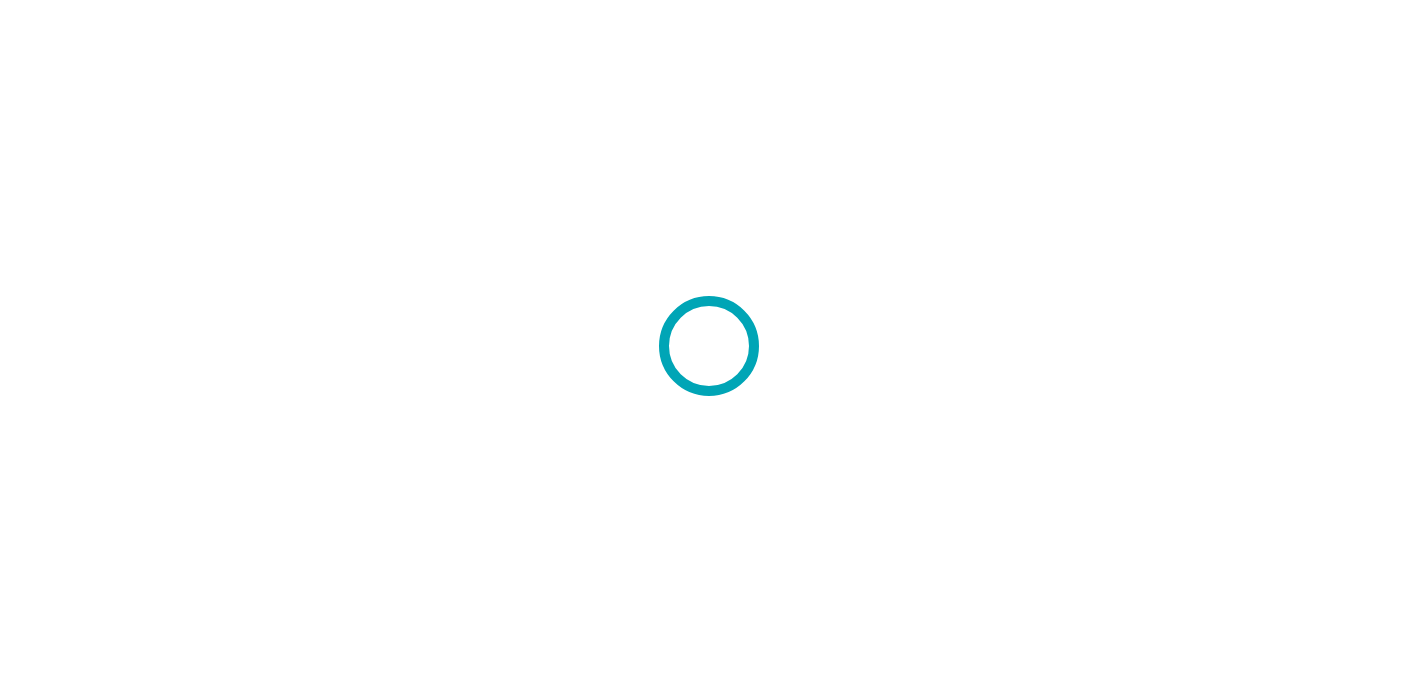 scroll, scrollTop: 0, scrollLeft: 0, axis: both 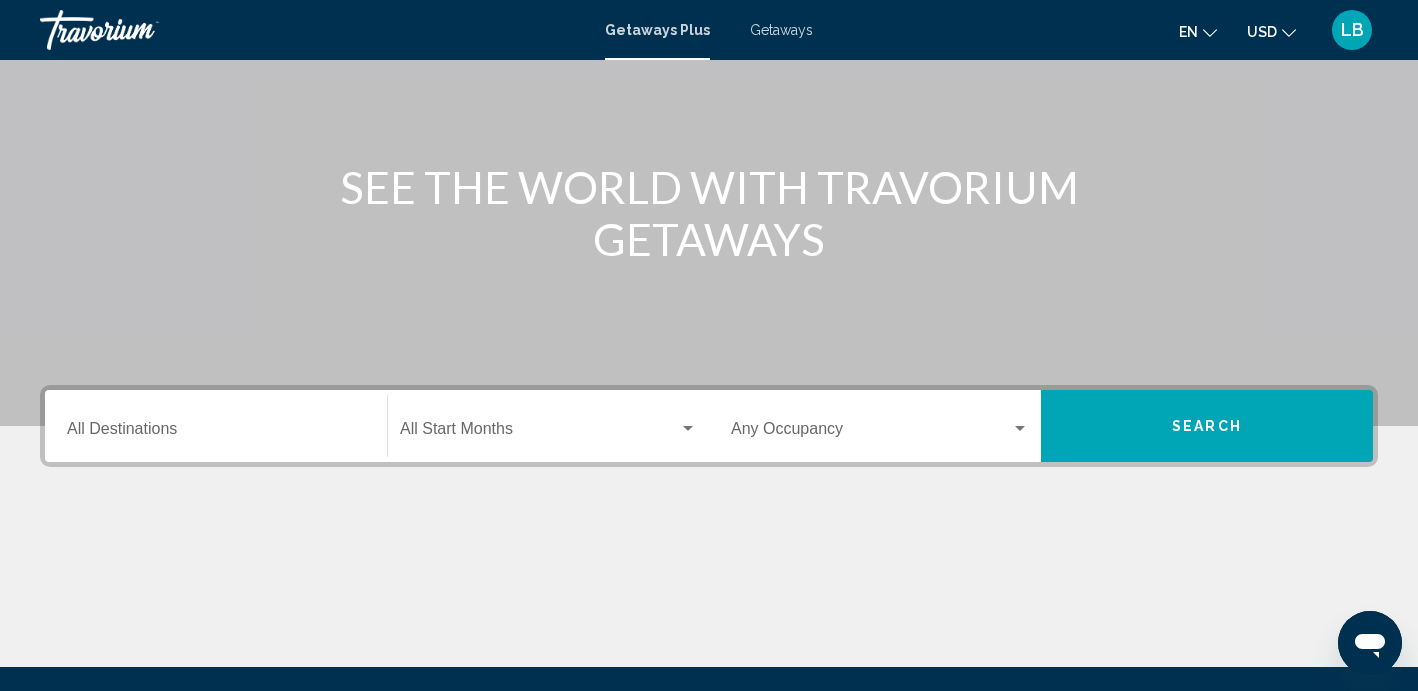 click on "Destination All Destinations" at bounding box center [216, 433] 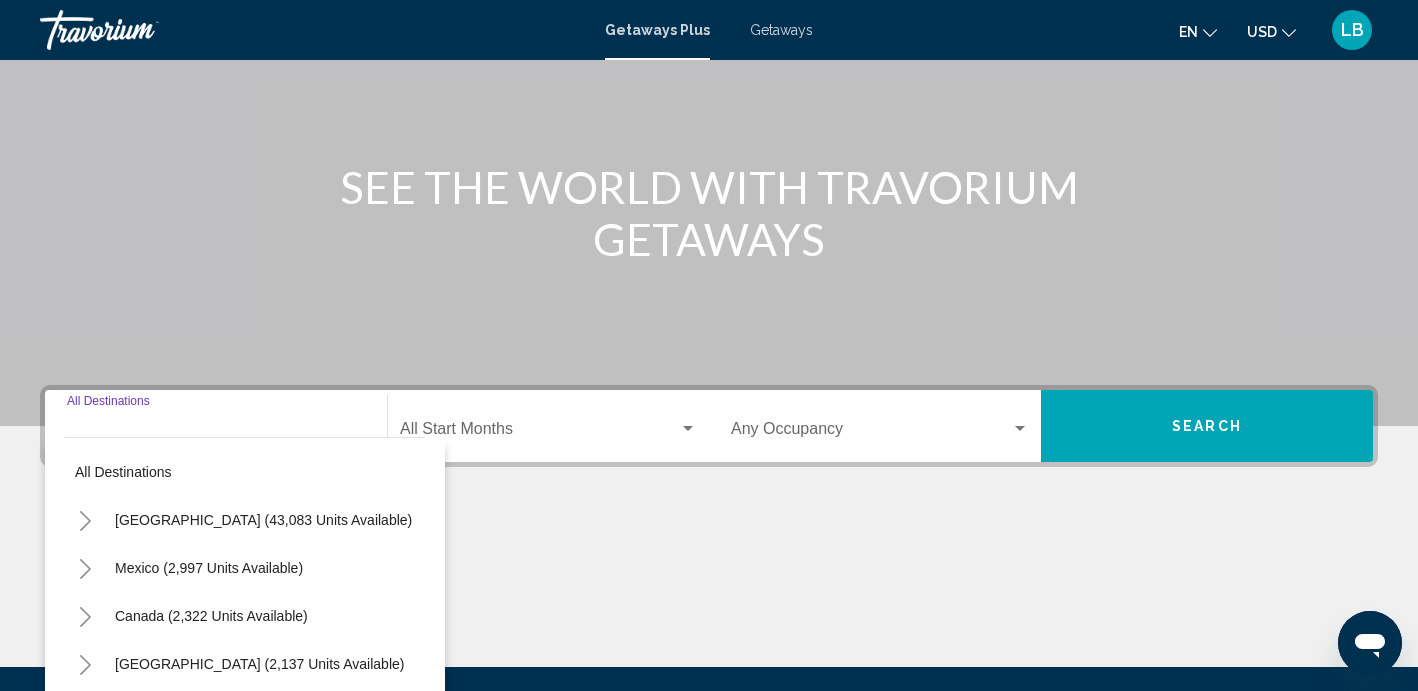 scroll, scrollTop: 395, scrollLeft: 0, axis: vertical 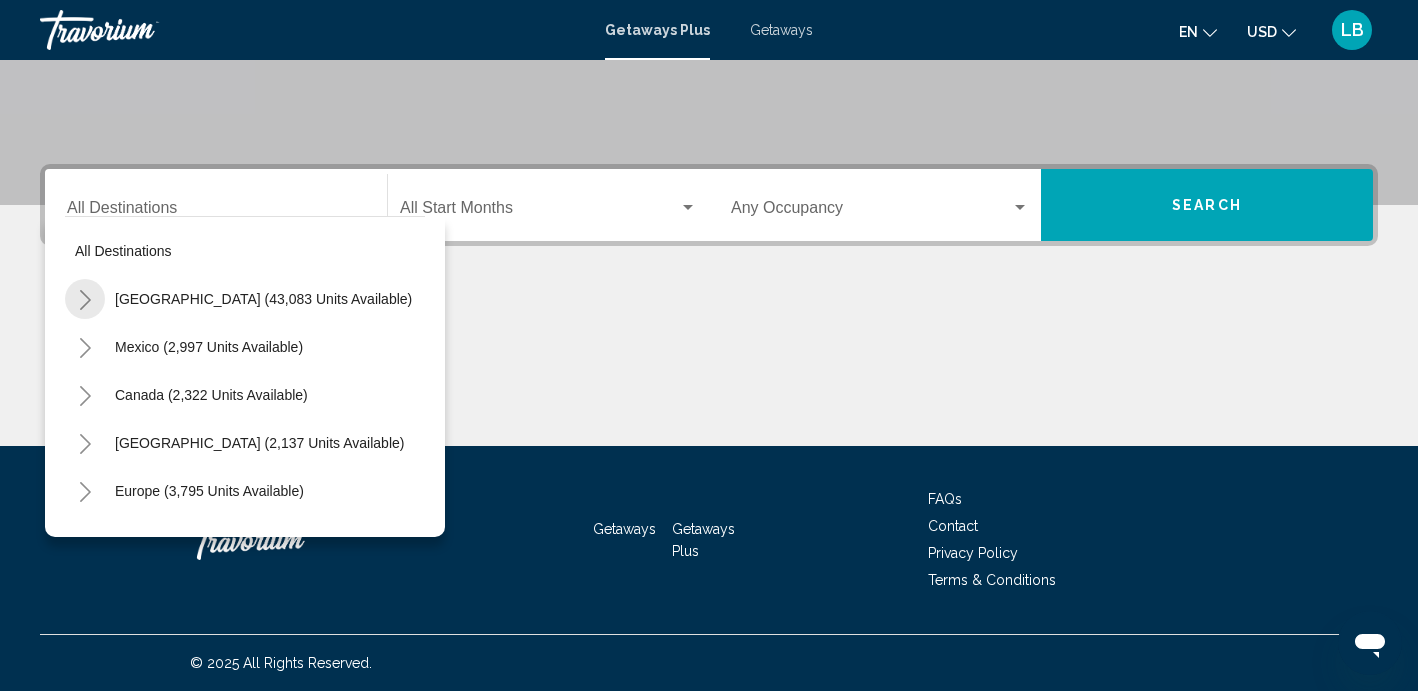 click 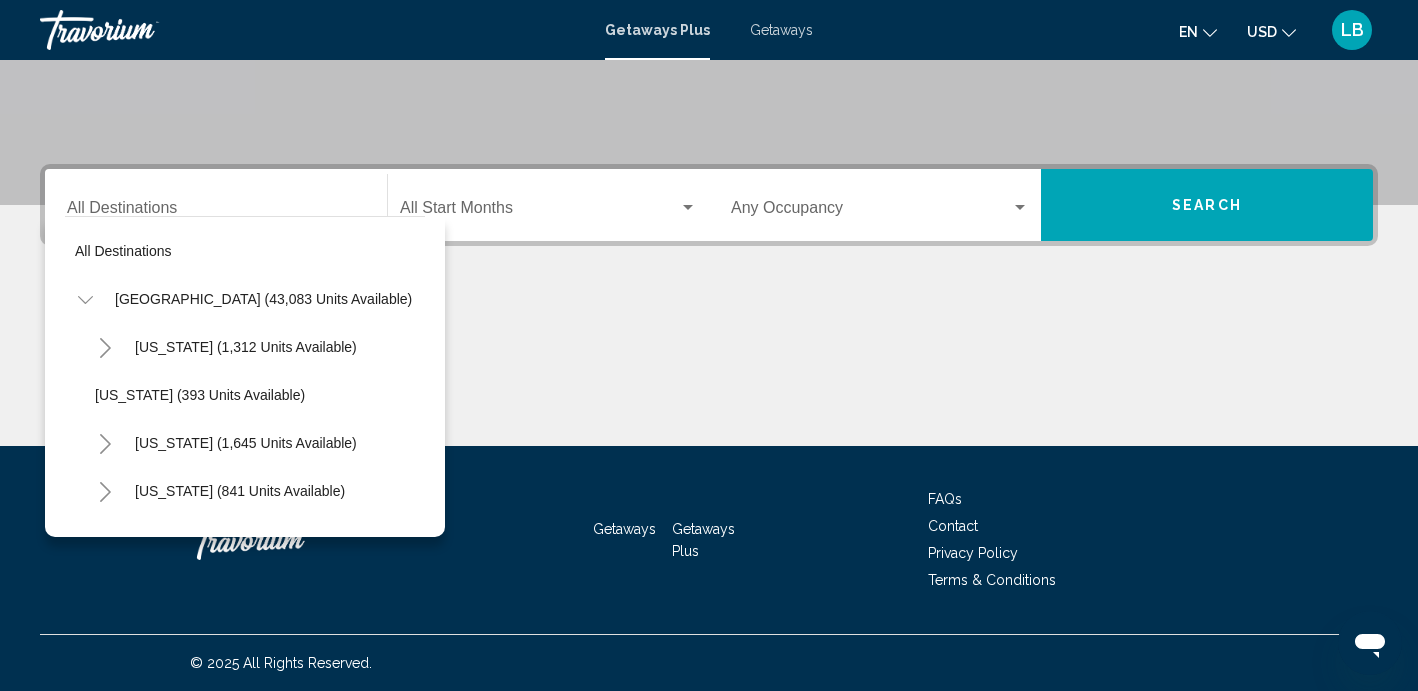 click 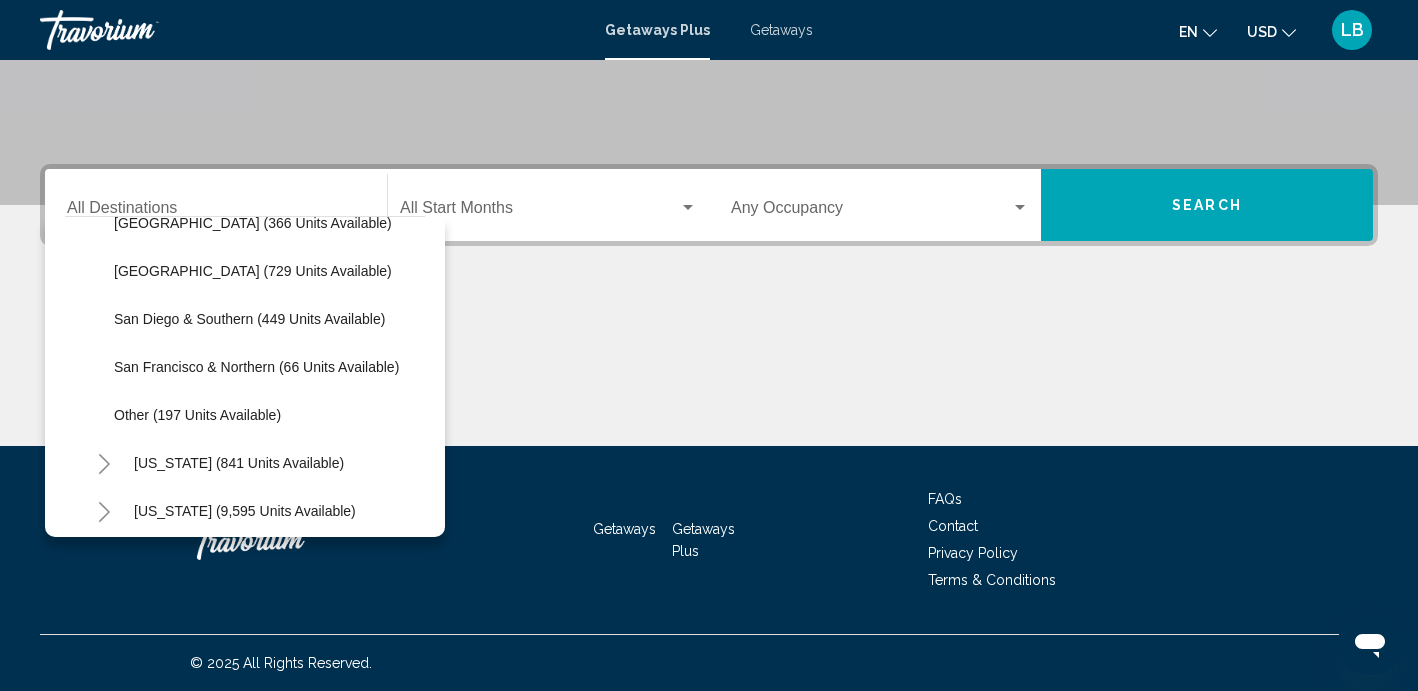 scroll, scrollTop: 326, scrollLeft: 1, axis: both 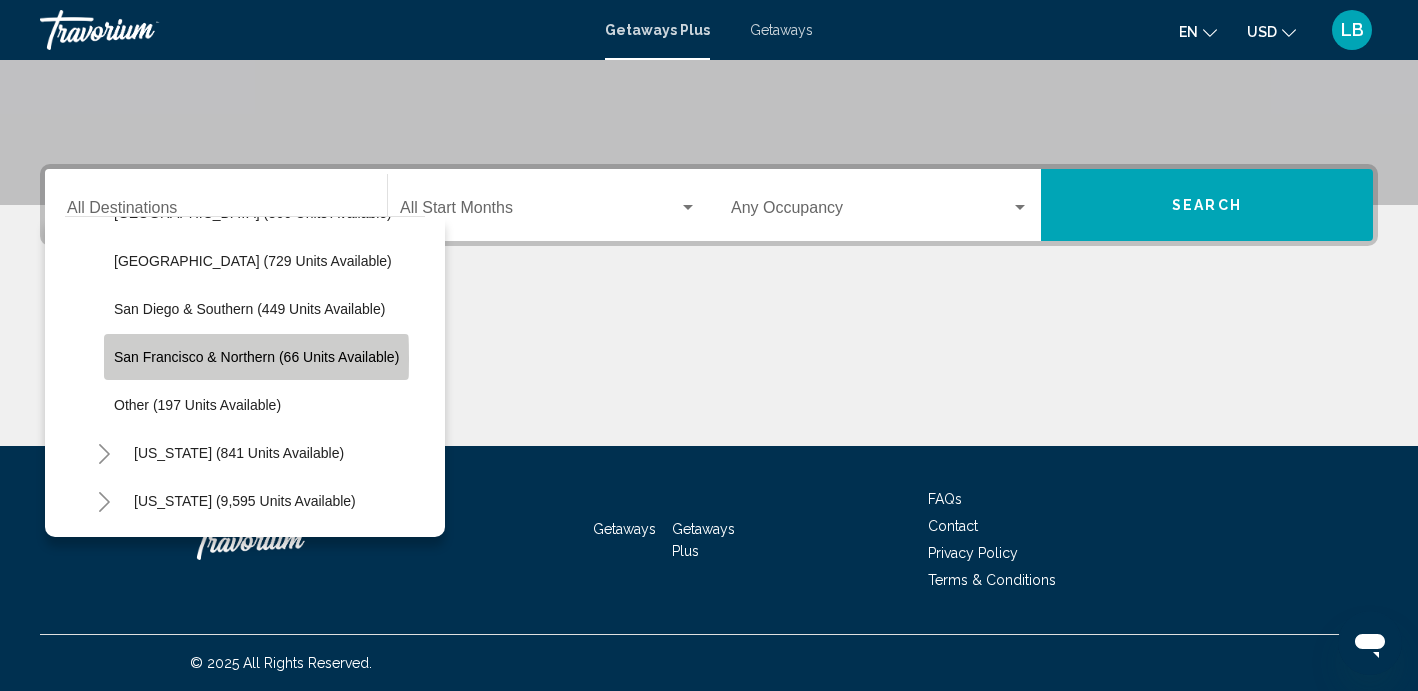 click on "San Francisco & Northern (66 units available)" 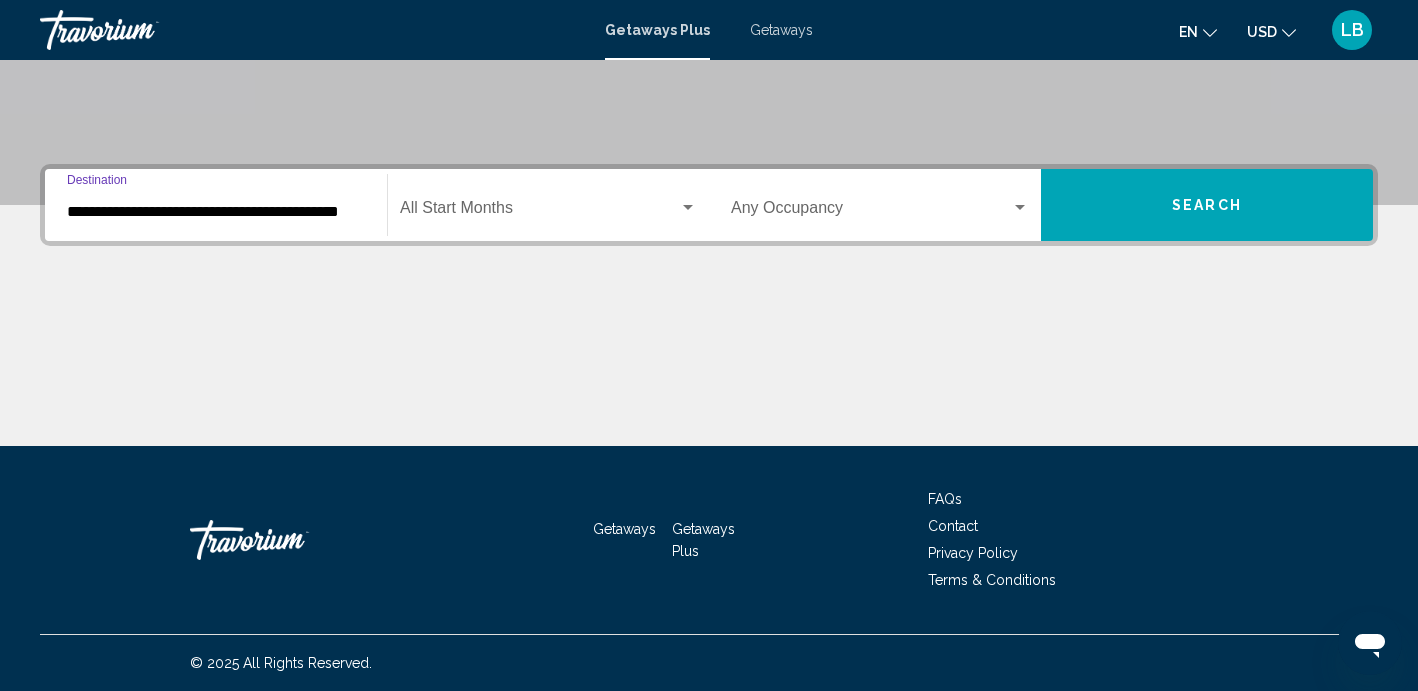click at bounding box center (871, 212) 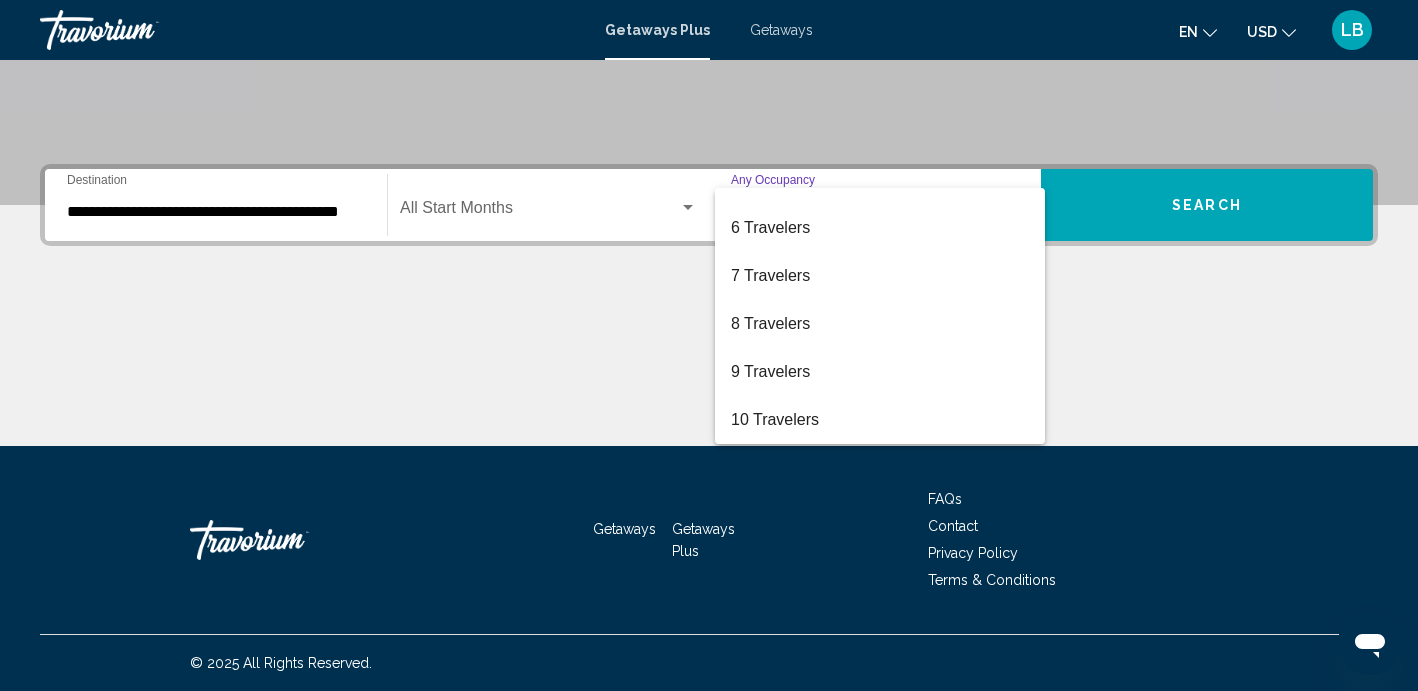 scroll, scrollTop: 224, scrollLeft: 0, axis: vertical 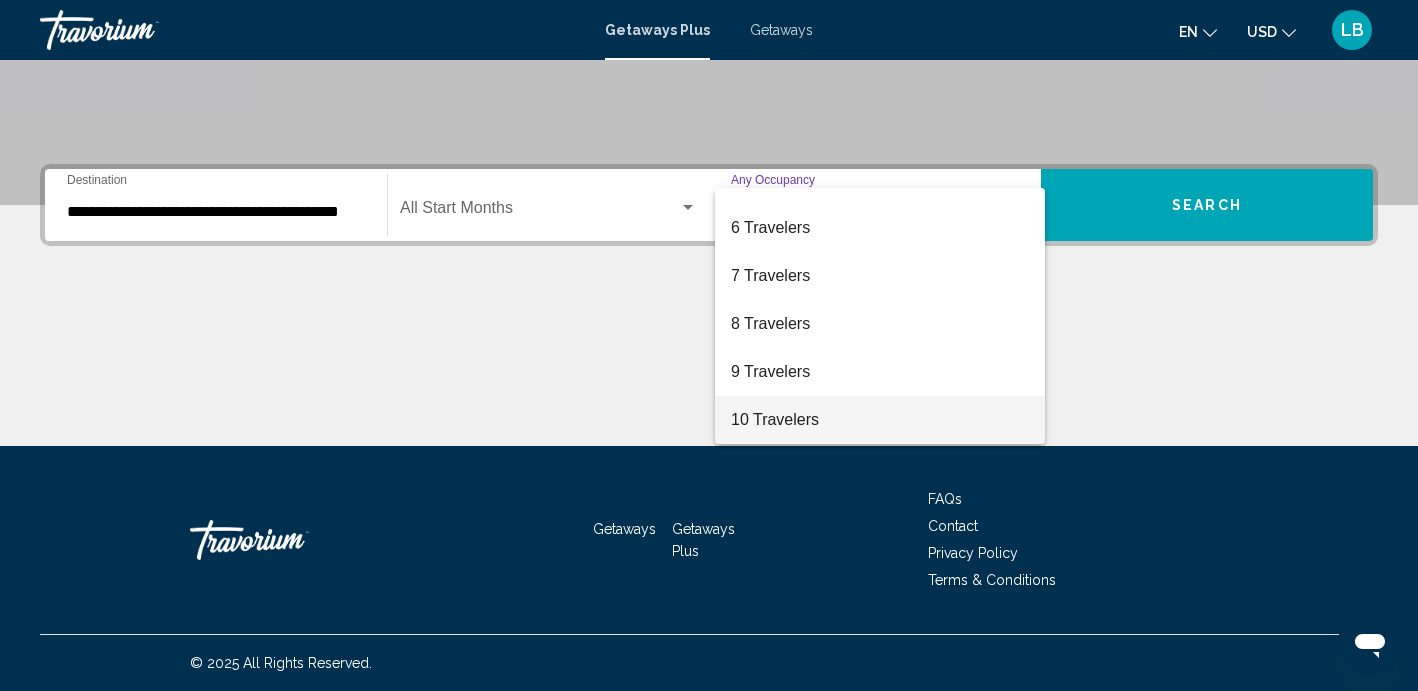 click on "10 Travelers" at bounding box center [880, 420] 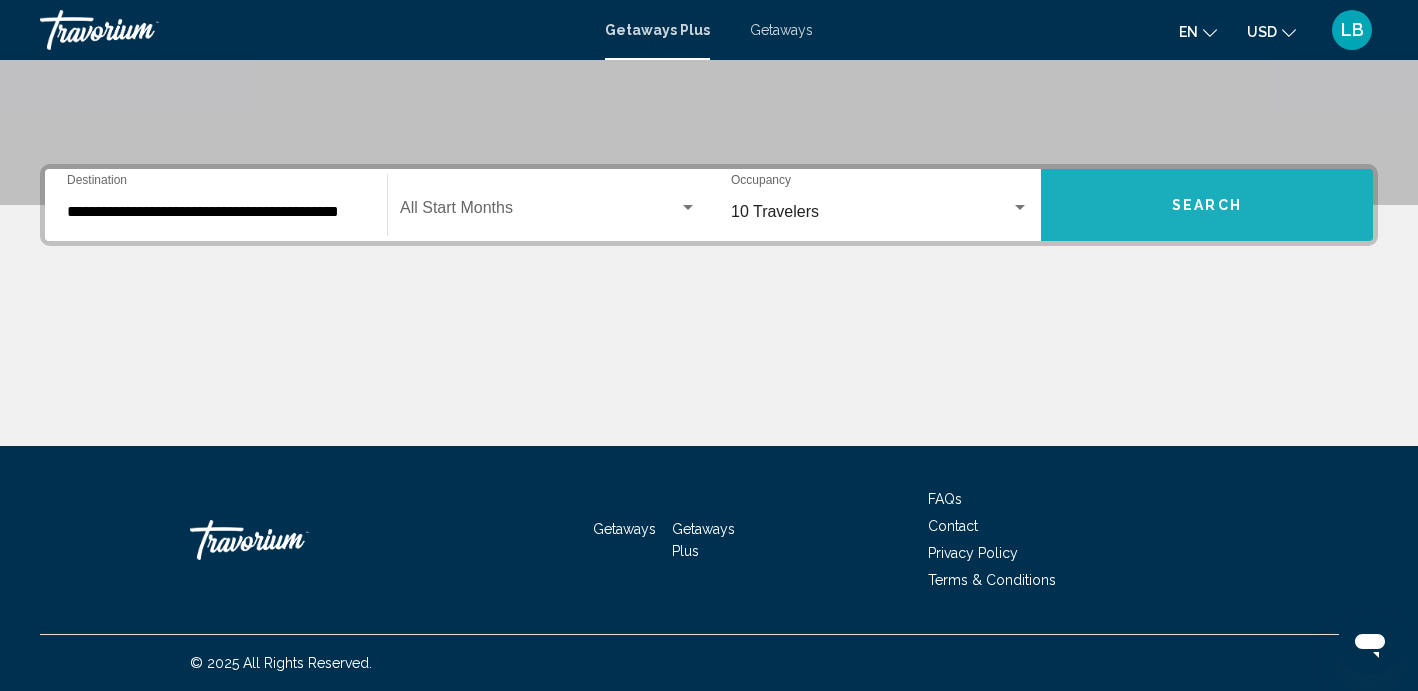 click on "Search" at bounding box center (1207, 205) 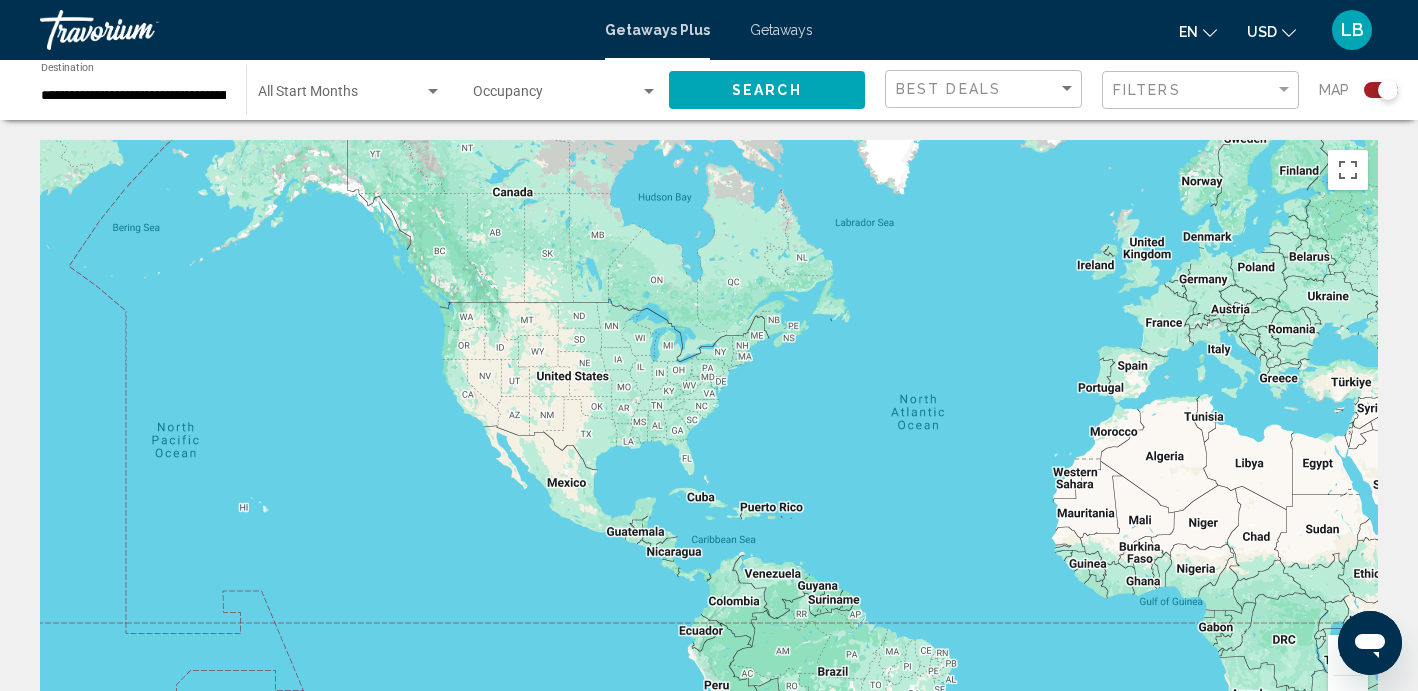 drag, startPoint x: 183, startPoint y: 419, endPoint x: 455, endPoint y: 420, distance: 272.00183 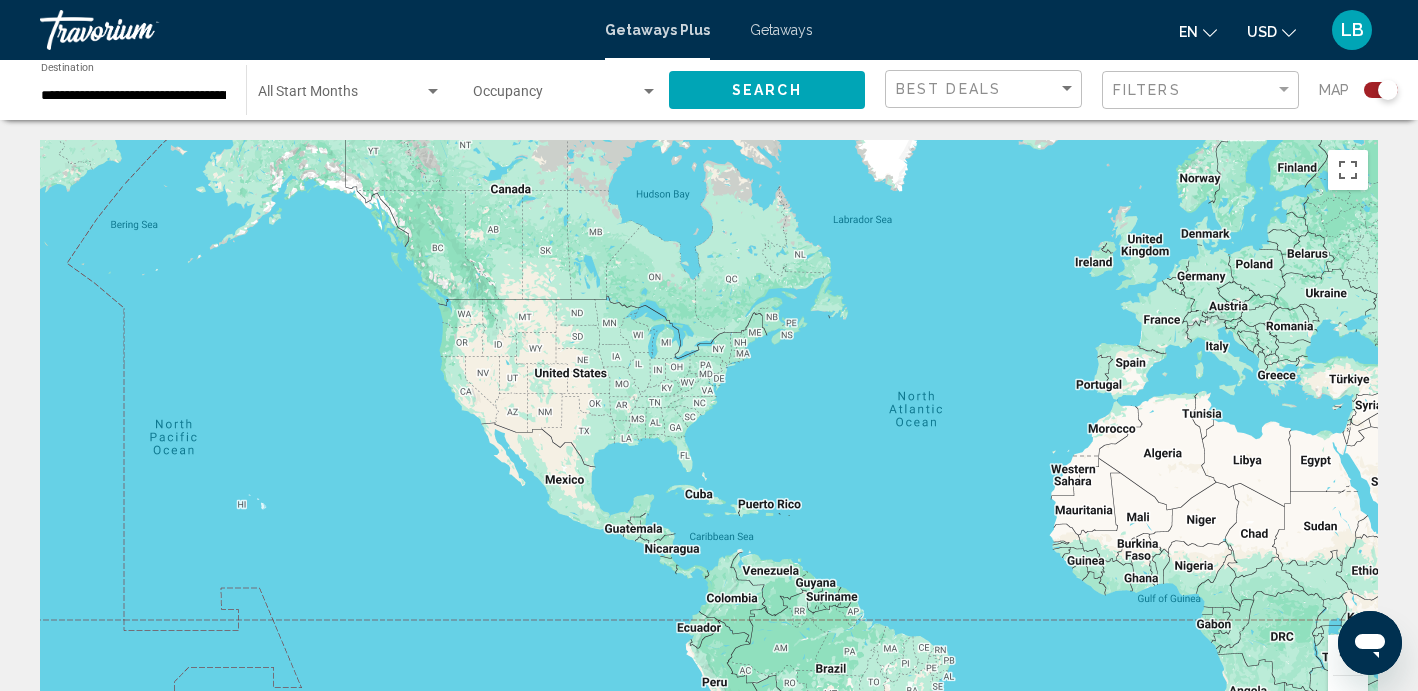 click on "To navigate, press the arrow keys." at bounding box center [709, 440] 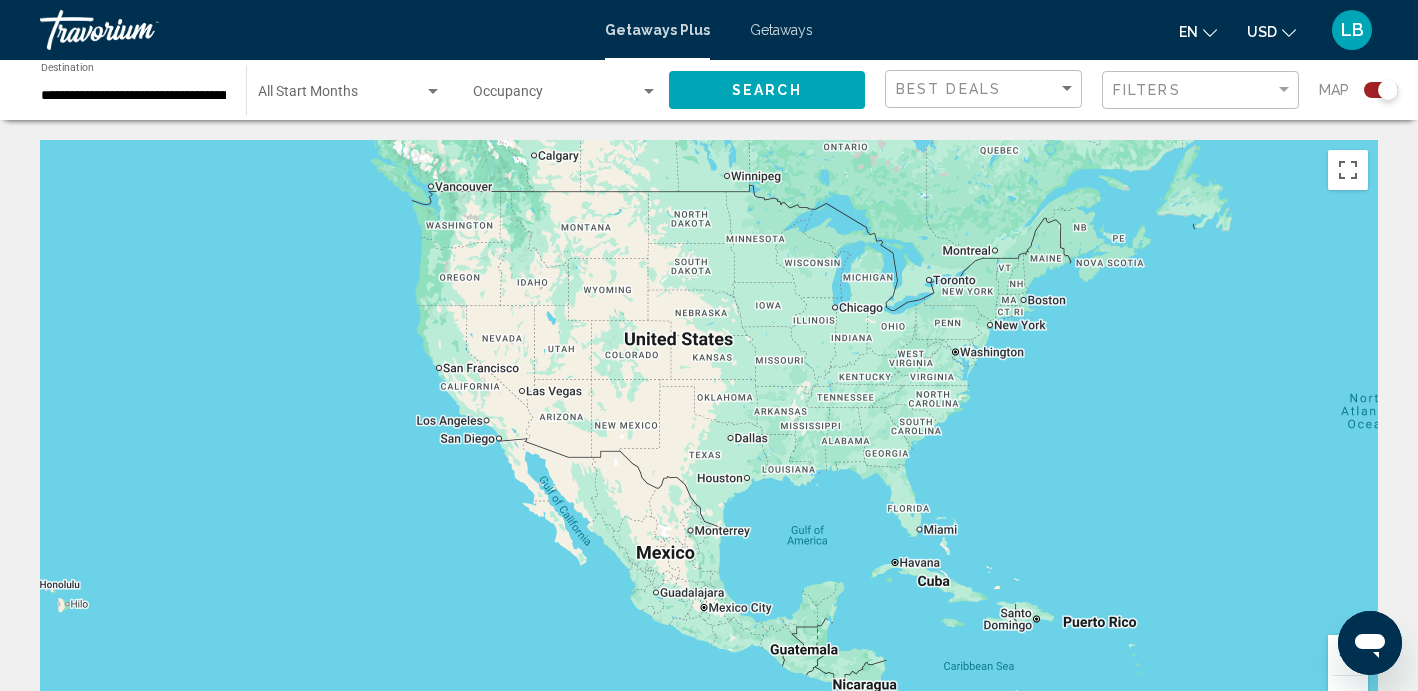 click on "To navigate, press the arrow keys." at bounding box center (709, 440) 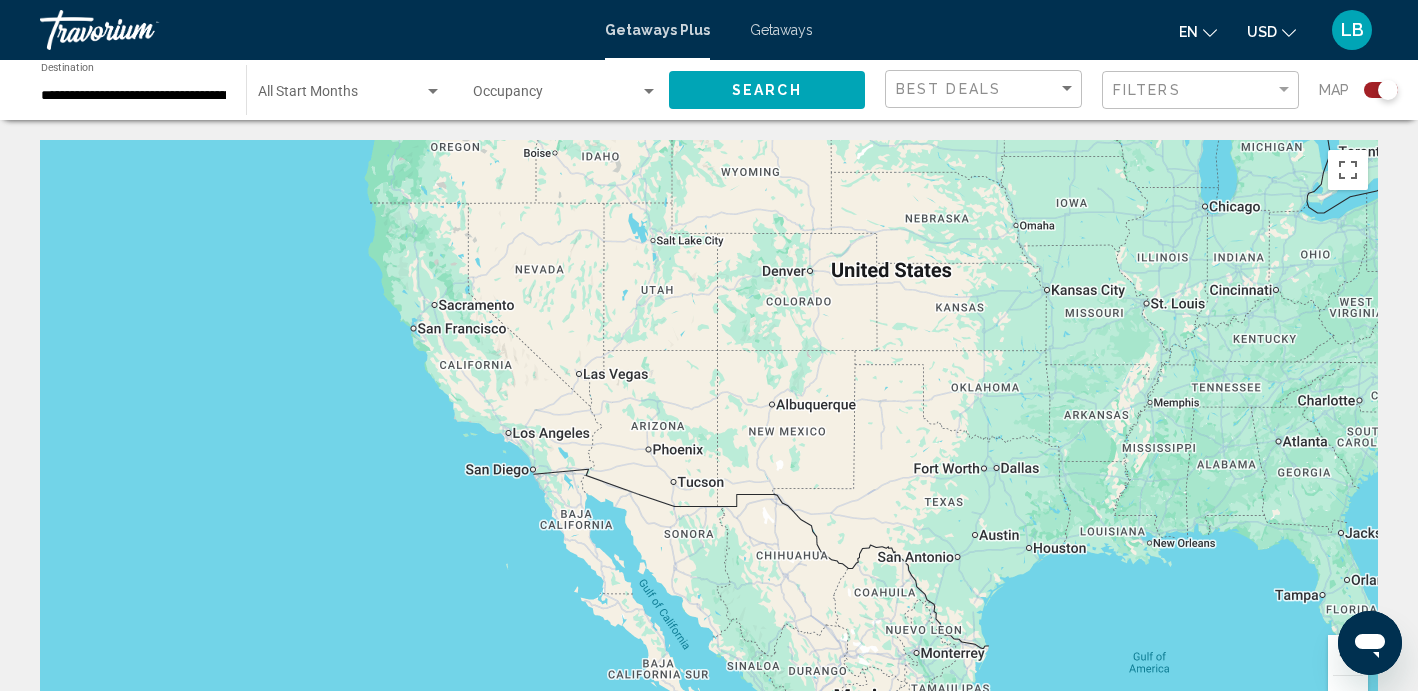 click on "To navigate, press the arrow keys." at bounding box center [709, 440] 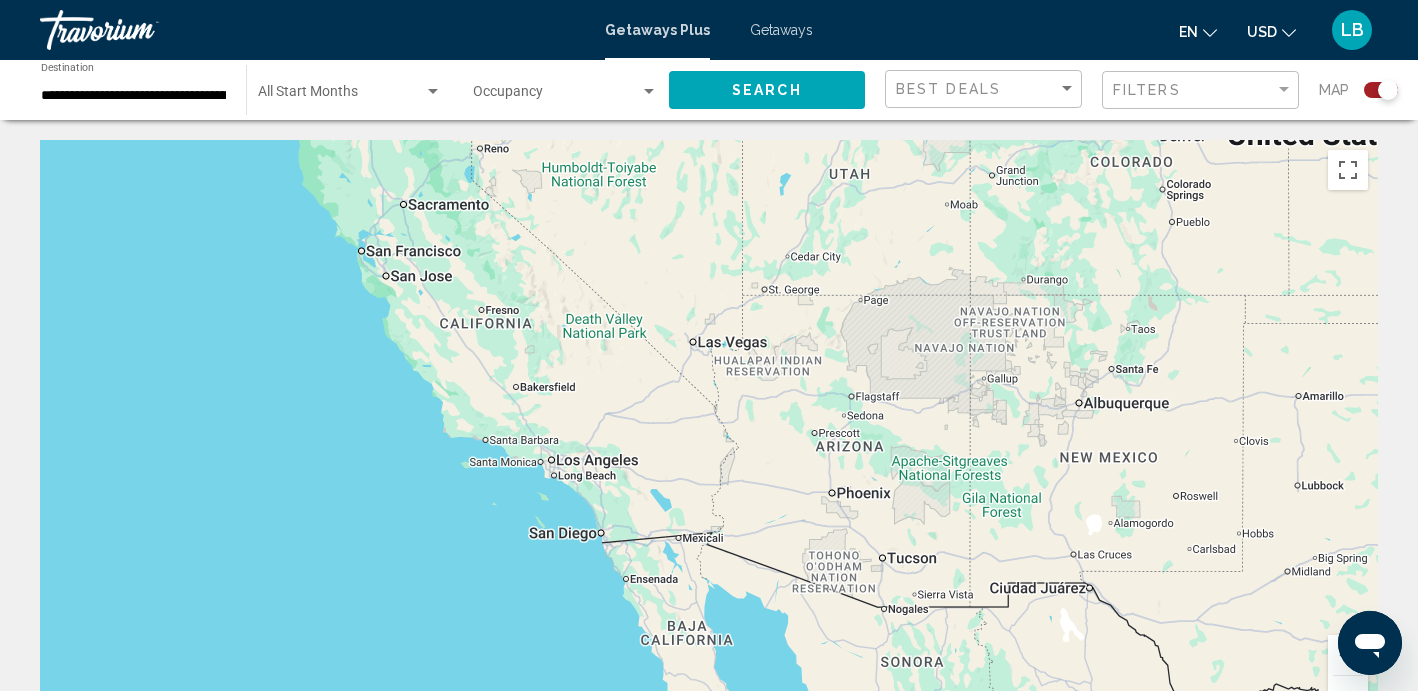 click on "To navigate, press the arrow keys." at bounding box center [709, 440] 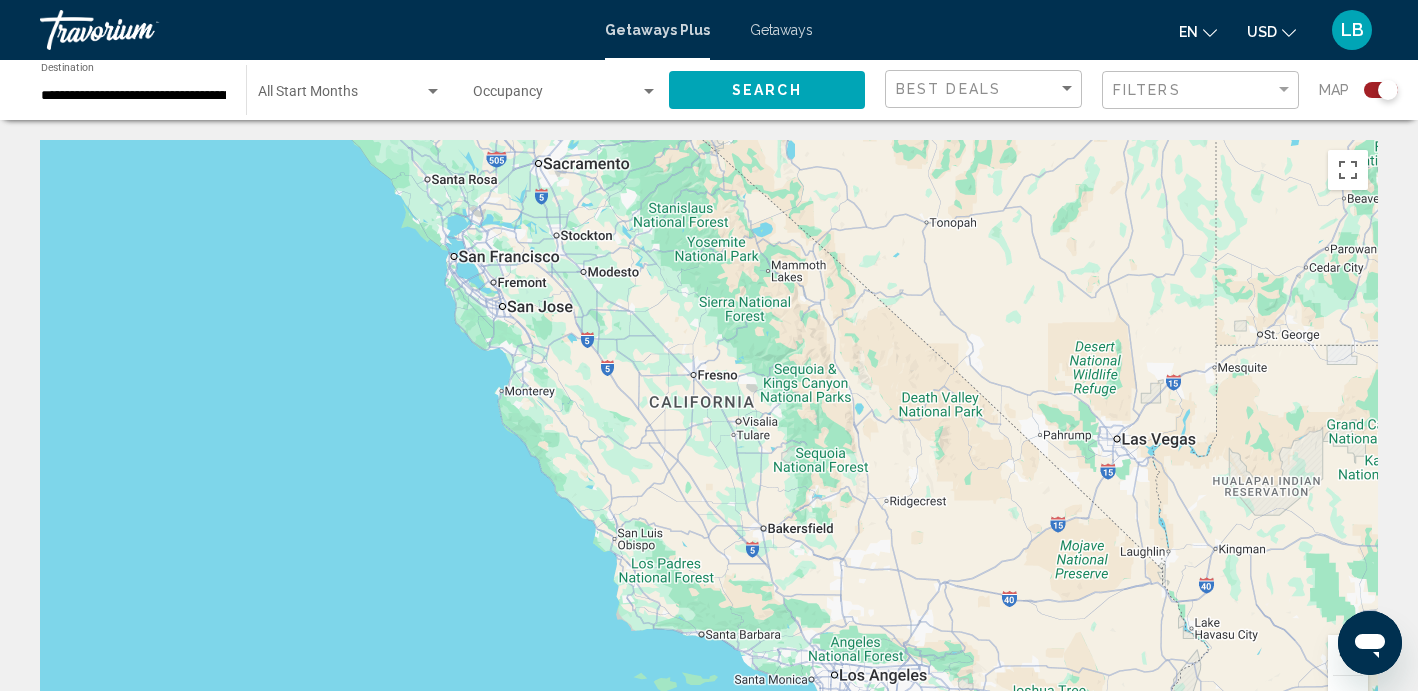 drag, startPoint x: 398, startPoint y: 343, endPoint x: 597, endPoint y: 508, distance: 258.50726 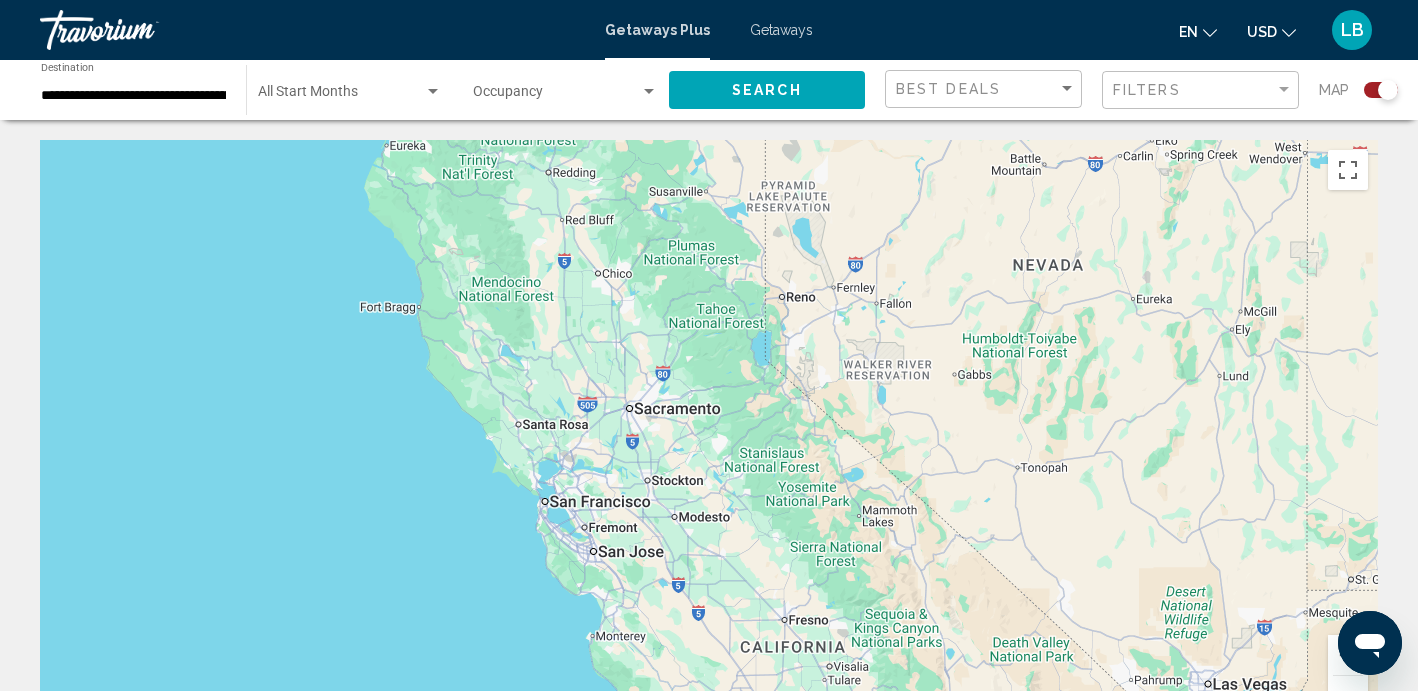 drag, startPoint x: 406, startPoint y: 302, endPoint x: 497, endPoint y: 550, distance: 264.16852 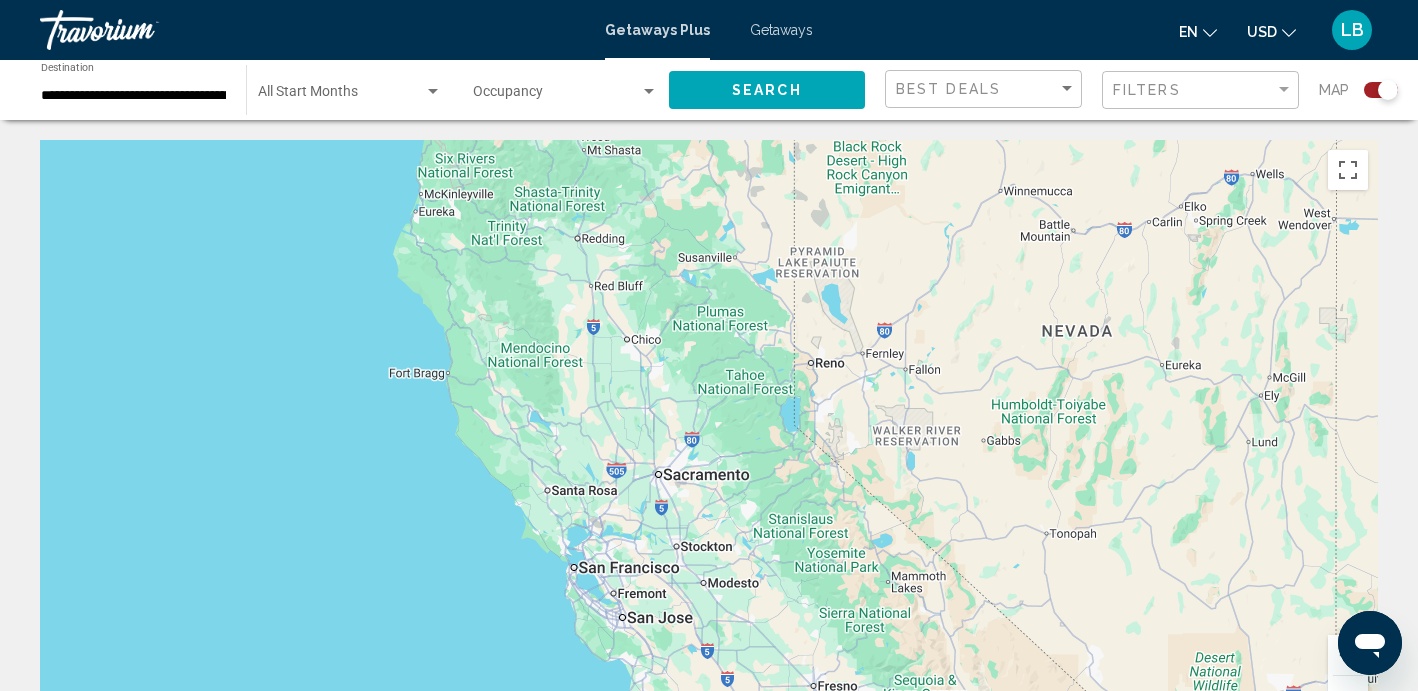 drag, startPoint x: 449, startPoint y: 406, endPoint x: 478, endPoint y: 475, distance: 74.84651 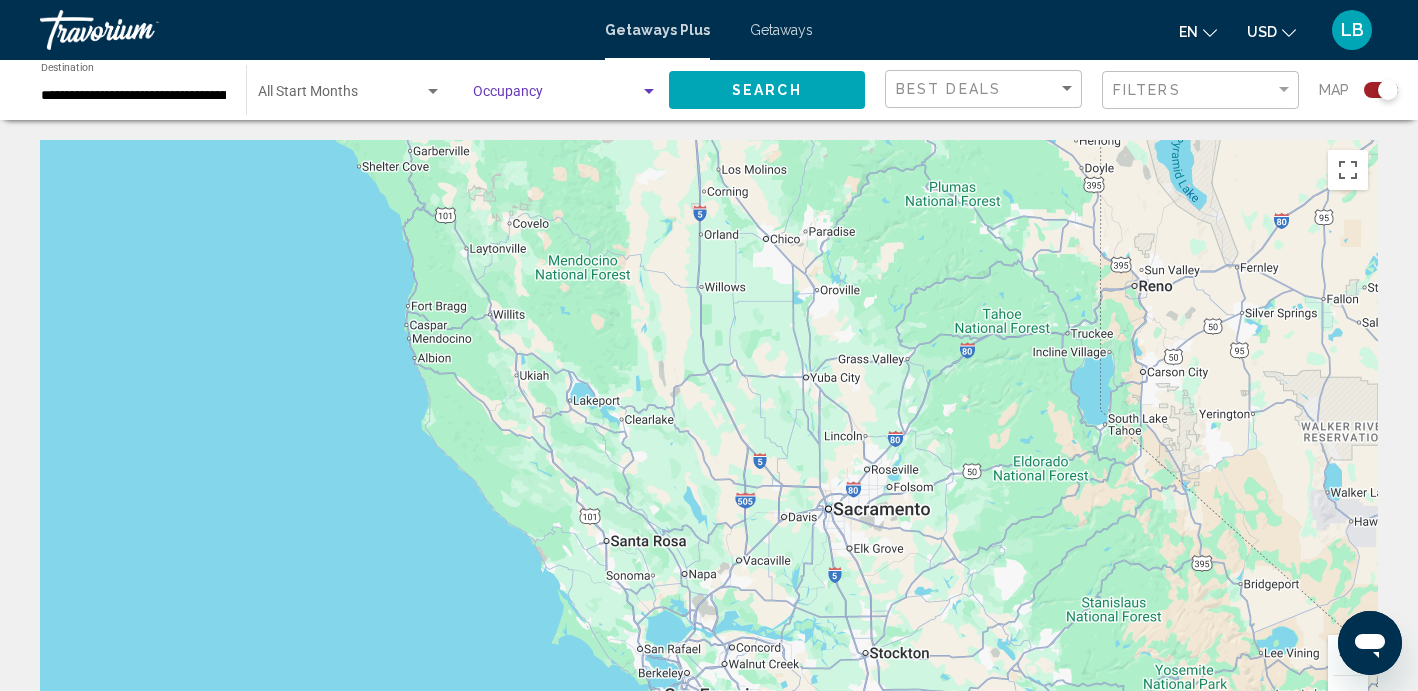 click at bounding box center (556, 96) 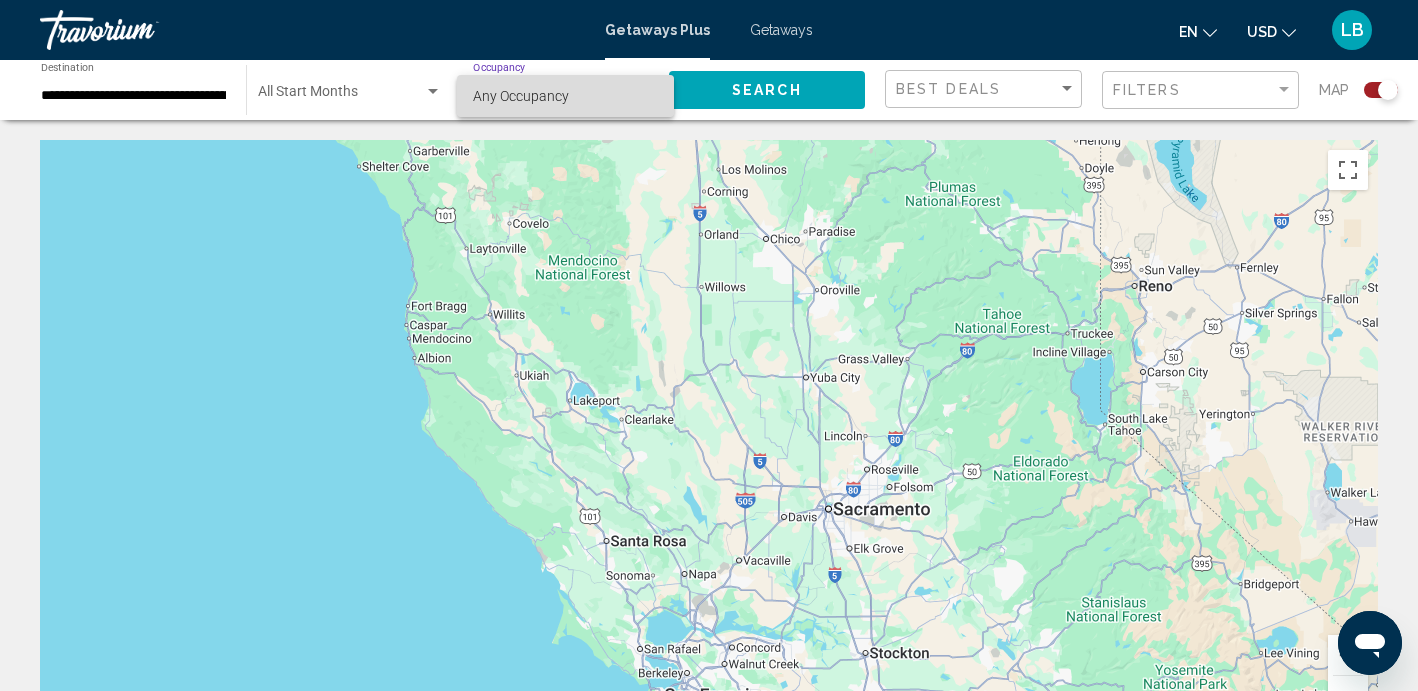 click on "Any Occupancy" at bounding box center [521, 96] 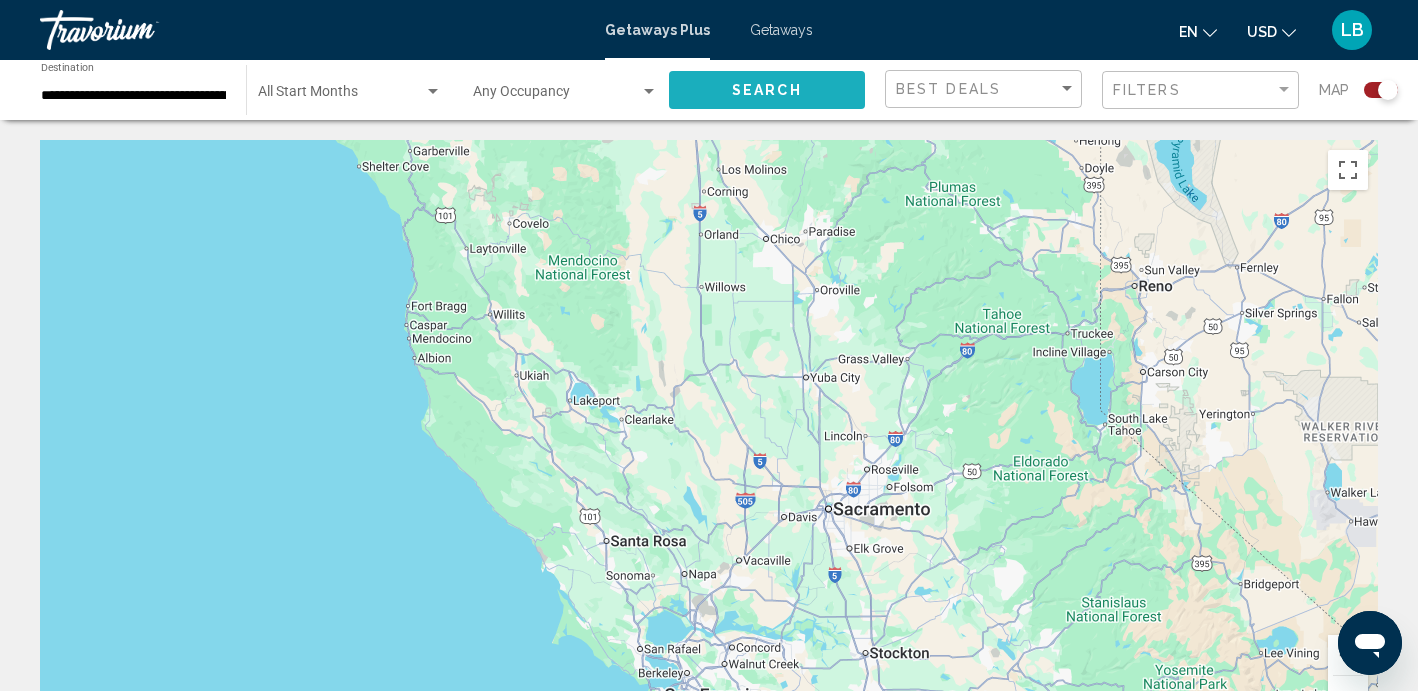 click on "Search" 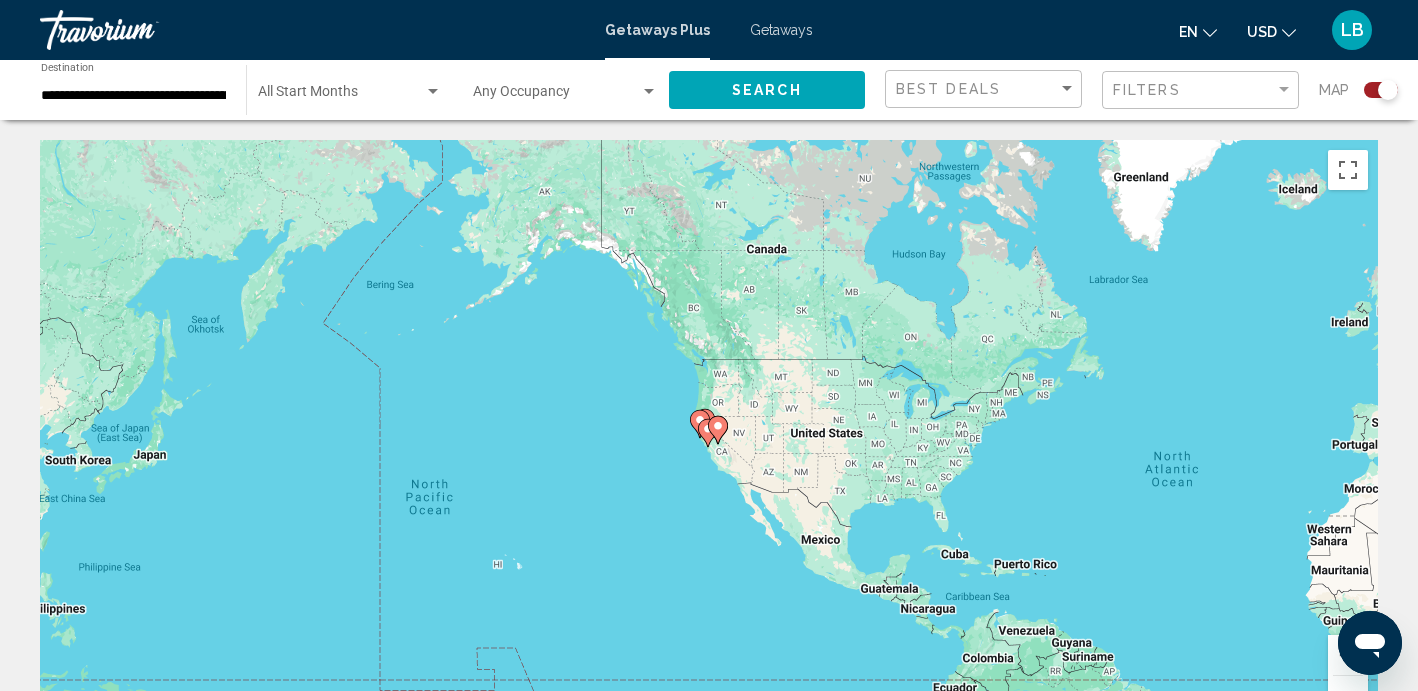 click on "To navigate, press the arrow keys. To activate drag with keyboard, press Alt + Enter. Once in keyboard drag state, use the arrow keys to move the marker. To complete the drag, press the Enter key. To cancel, press Escape." at bounding box center (709, 440) 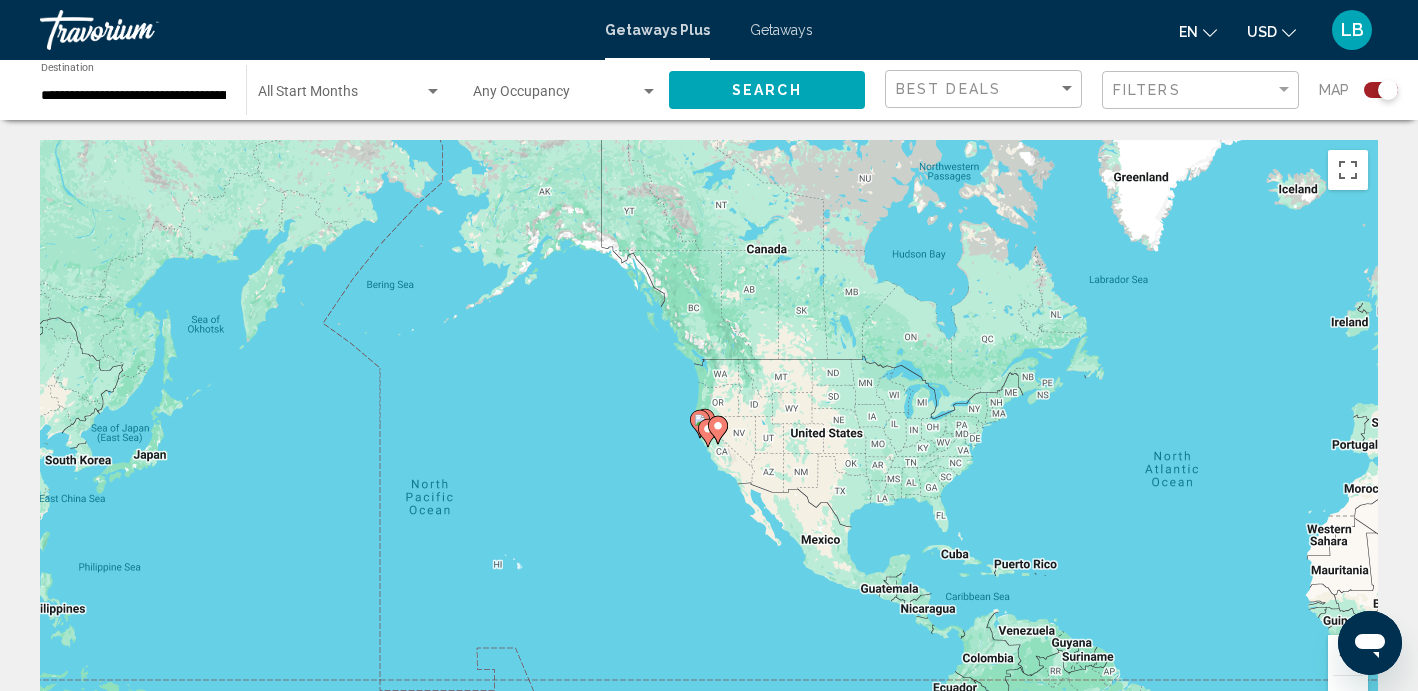 click on "To navigate, press the arrow keys. To activate drag with keyboard, press Alt + Enter. Once in keyboard drag state, use the arrow keys to move the marker. To complete the drag, press the Enter key. To cancel, press Escape." at bounding box center [709, 440] 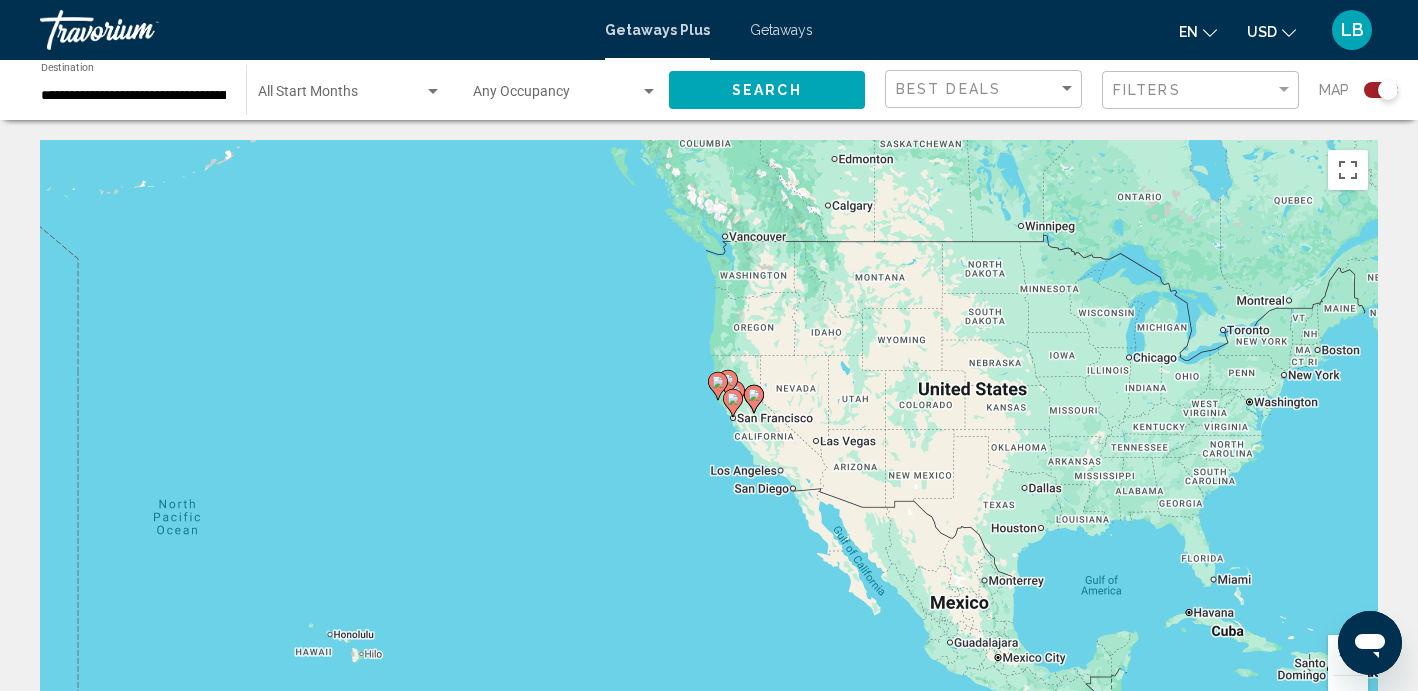 click on "To navigate, press the arrow keys. To activate drag with keyboard, press Alt + Enter. Once in keyboard drag state, use the arrow keys to move the marker. To complete the drag, press the Enter key. To cancel, press Escape." at bounding box center (709, 440) 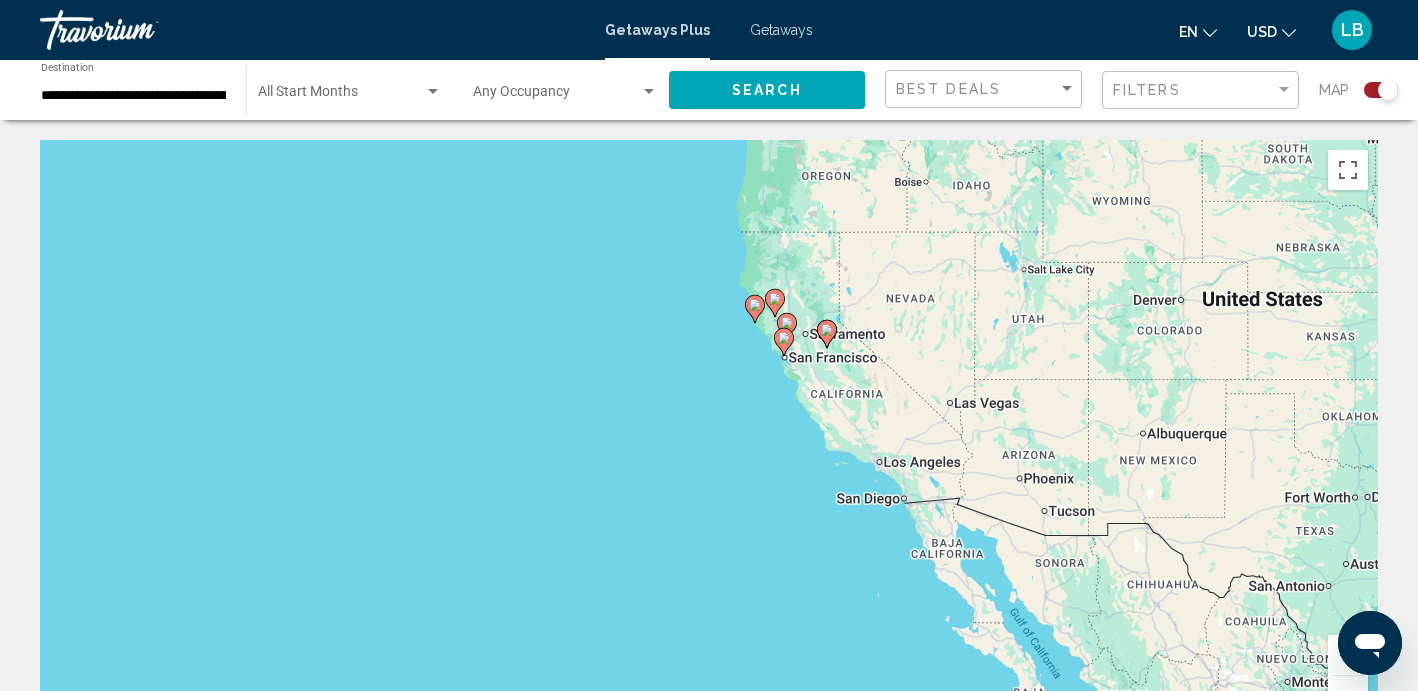 click on "To navigate, press the arrow keys. To activate drag with keyboard, press Alt + Enter. Once in keyboard drag state, use the arrow keys to move the marker. To complete the drag, press the Enter key. To cancel, press Escape." at bounding box center [709, 440] 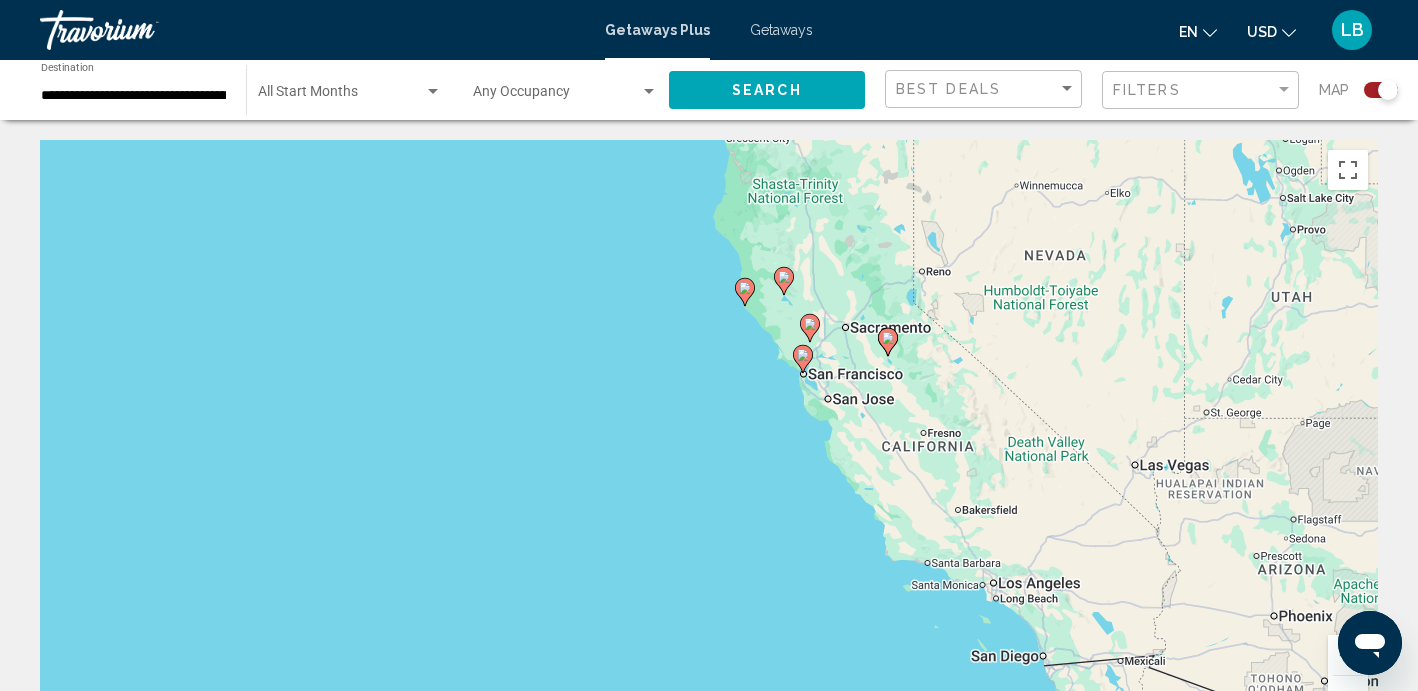 drag, startPoint x: 800, startPoint y: 331, endPoint x: 753, endPoint y: 372, distance: 62.369865 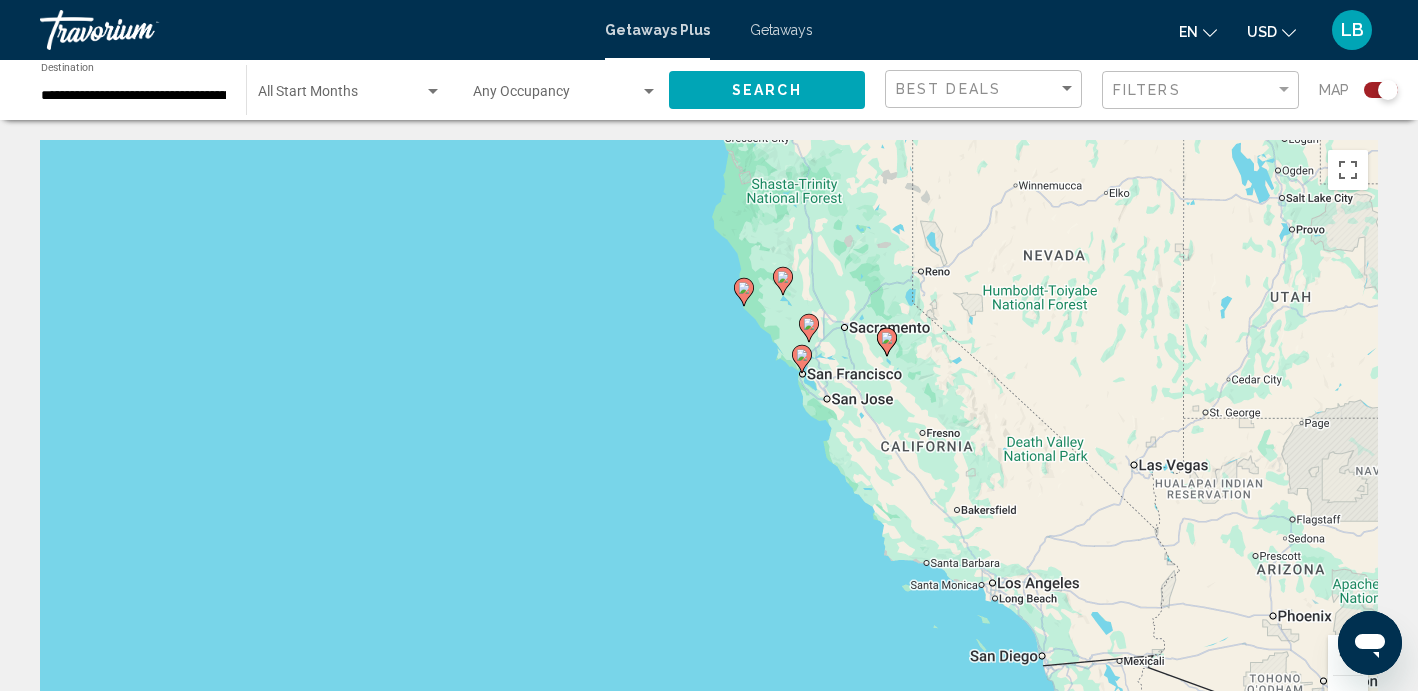 click on "To navigate, press the arrow keys. To activate drag with keyboard, press Alt + Enter. Once in keyboard drag state, use the arrow keys to move the marker. To complete the drag, press the Enter key. To cancel, press Escape." at bounding box center (709, 440) 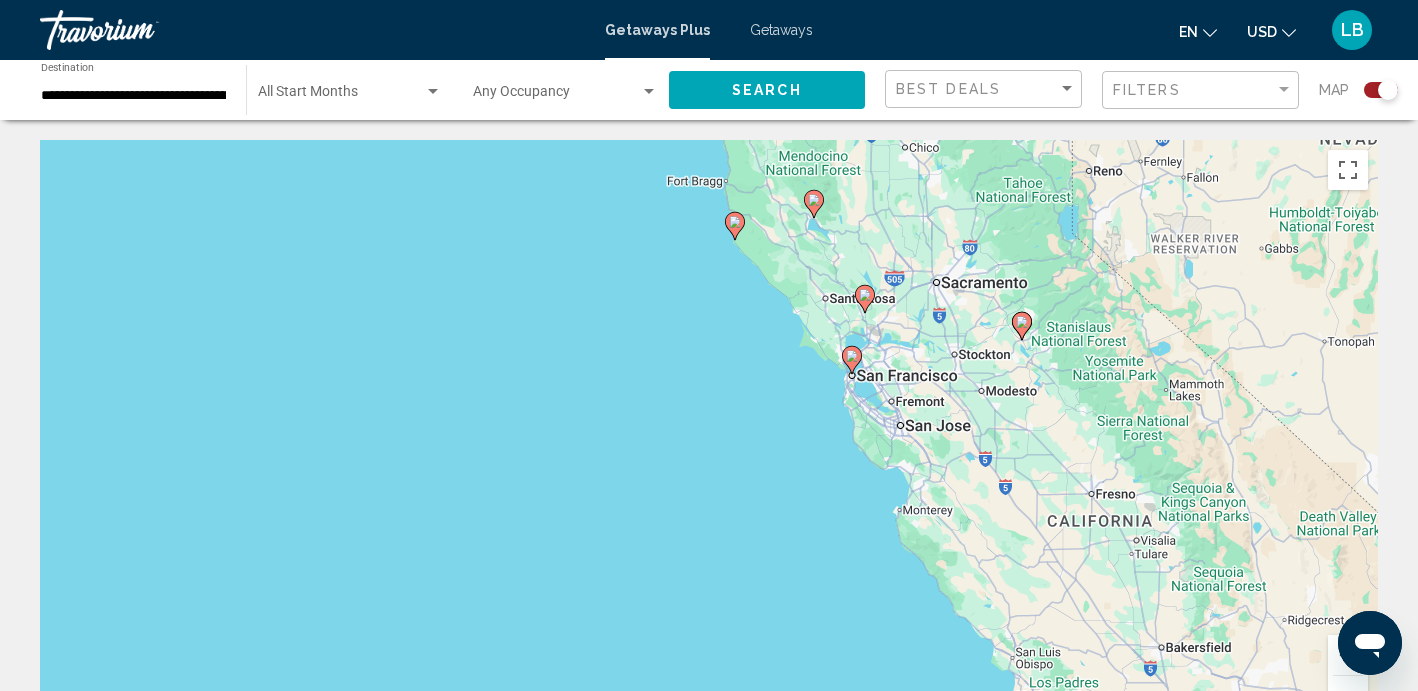click on "To navigate, press the arrow keys. To activate drag with keyboard, press Alt + Enter. Once in keyboard drag state, use the arrow keys to move the marker. To complete the drag, press the Enter key. To cancel, press Escape." at bounding box center (709, 440) 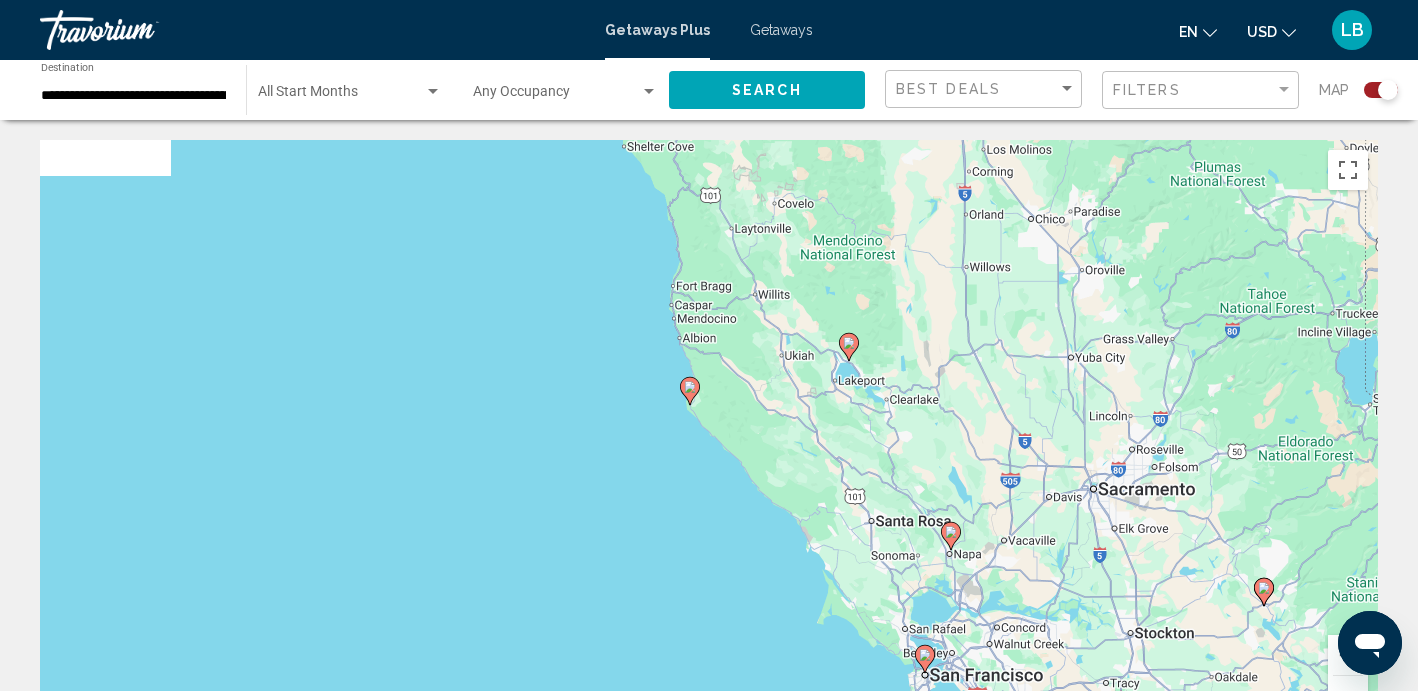 drag, startPoint x: 761, startPoint y: 215, endPoint x: 730, endPoint y: 541, distance: 327.4706 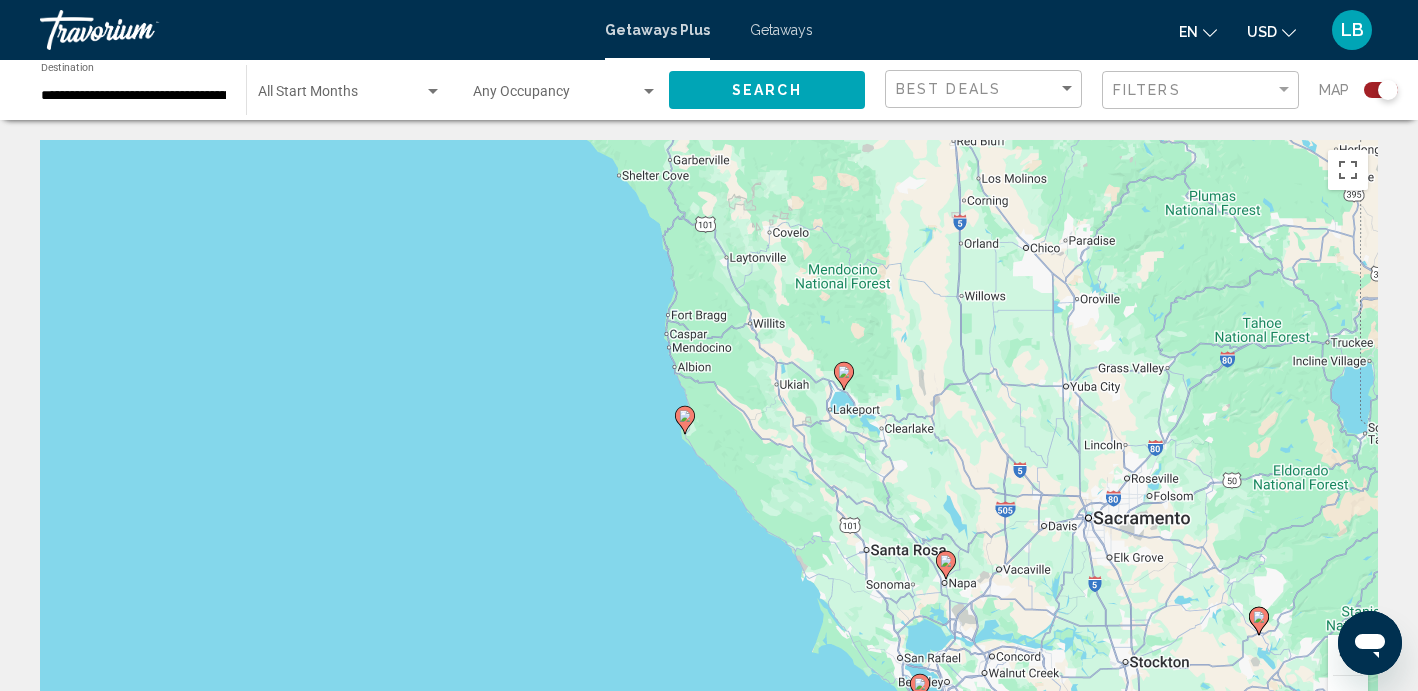 click on "To navigate, press the arrow keys. To activate drag with keyboard, press Alt + Enter. Once in keyboard drag state, use the arrow keys to move the marker. To complete the drag, press the Enter key. To cancel, press Escape." at bounding box center (709, 440) 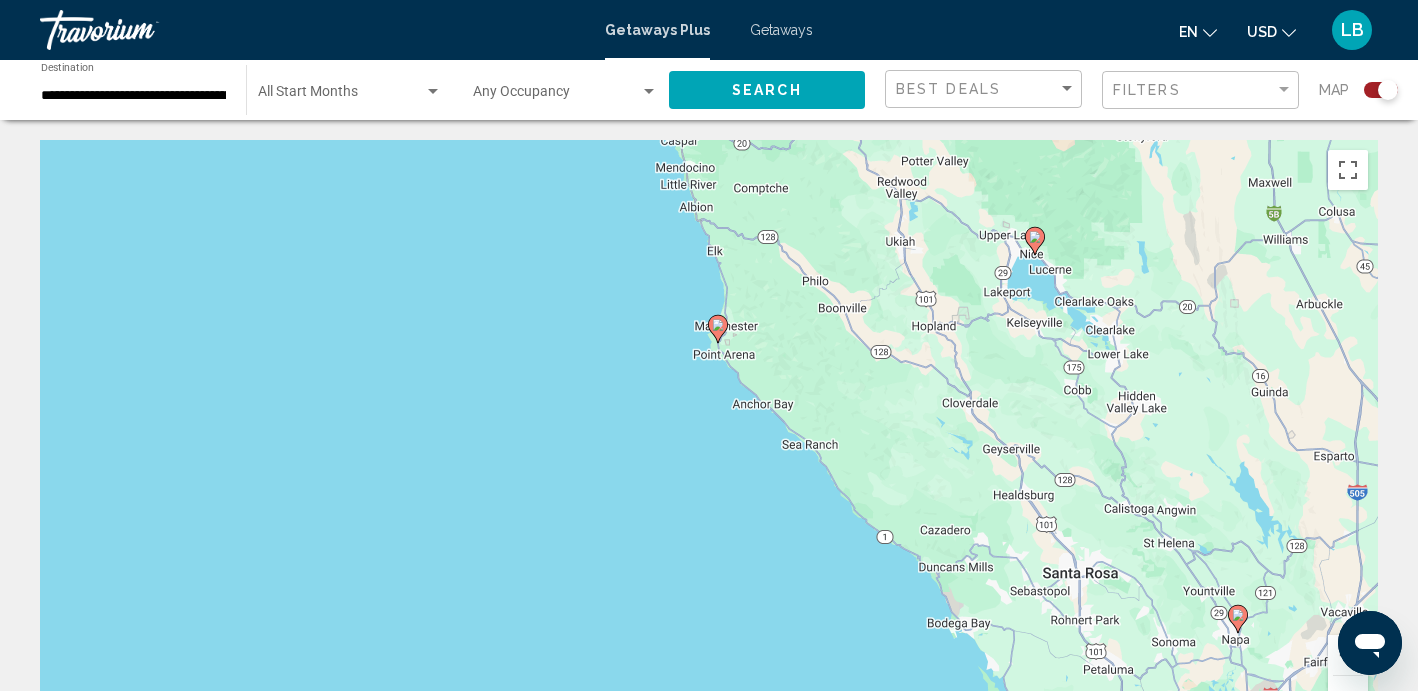 click on "To navigate, press the arrow keys. To activate drag with keyboard, press Alt + Enter. Once in keyboard drag state, use the arrow keys to move the marker. To complete the drag, press the Enter key. To cancel, press Escape." at bounding box center (709, 440) 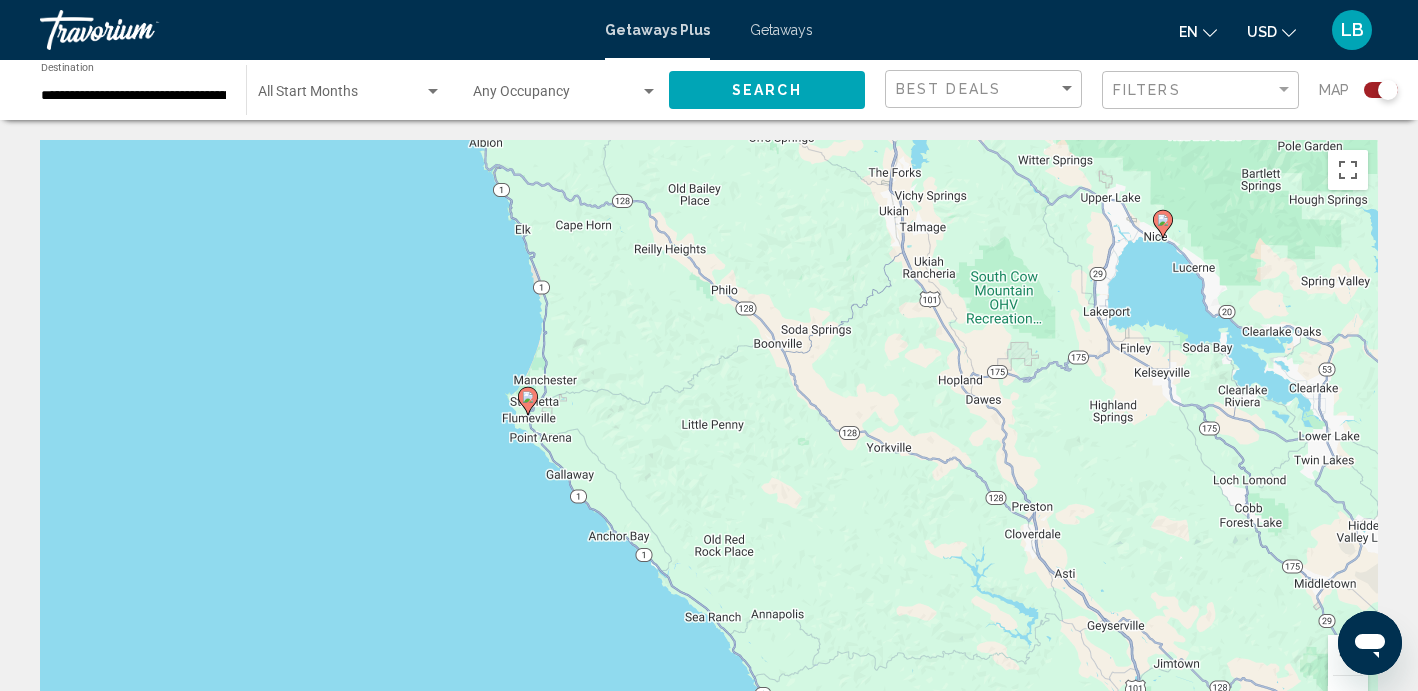 drag, startPoint x: 727, startPoint y: 372, endPoint x: 506, endPoint y: 590, distance: 310.42712 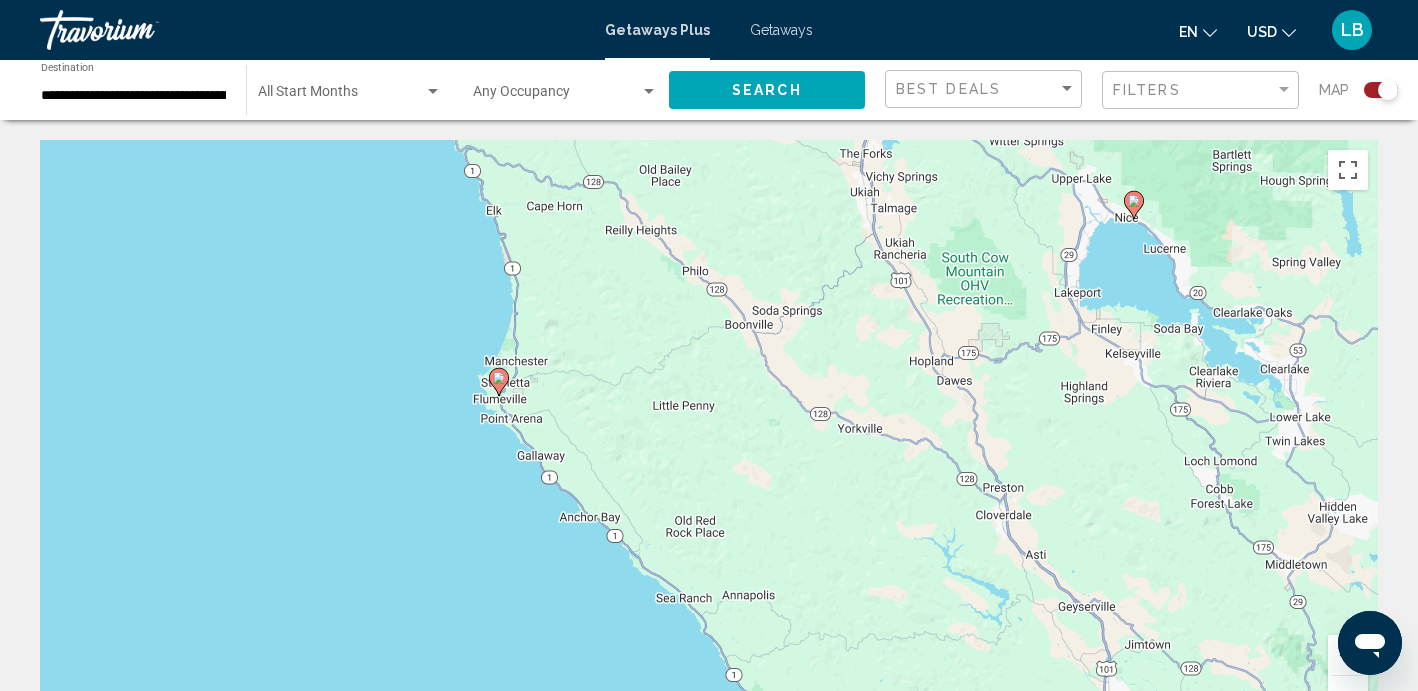 drag, startPoint x: 544, startPoint y: 605, endPoint x: 534, endPoint y: 694, distance: 89.560036 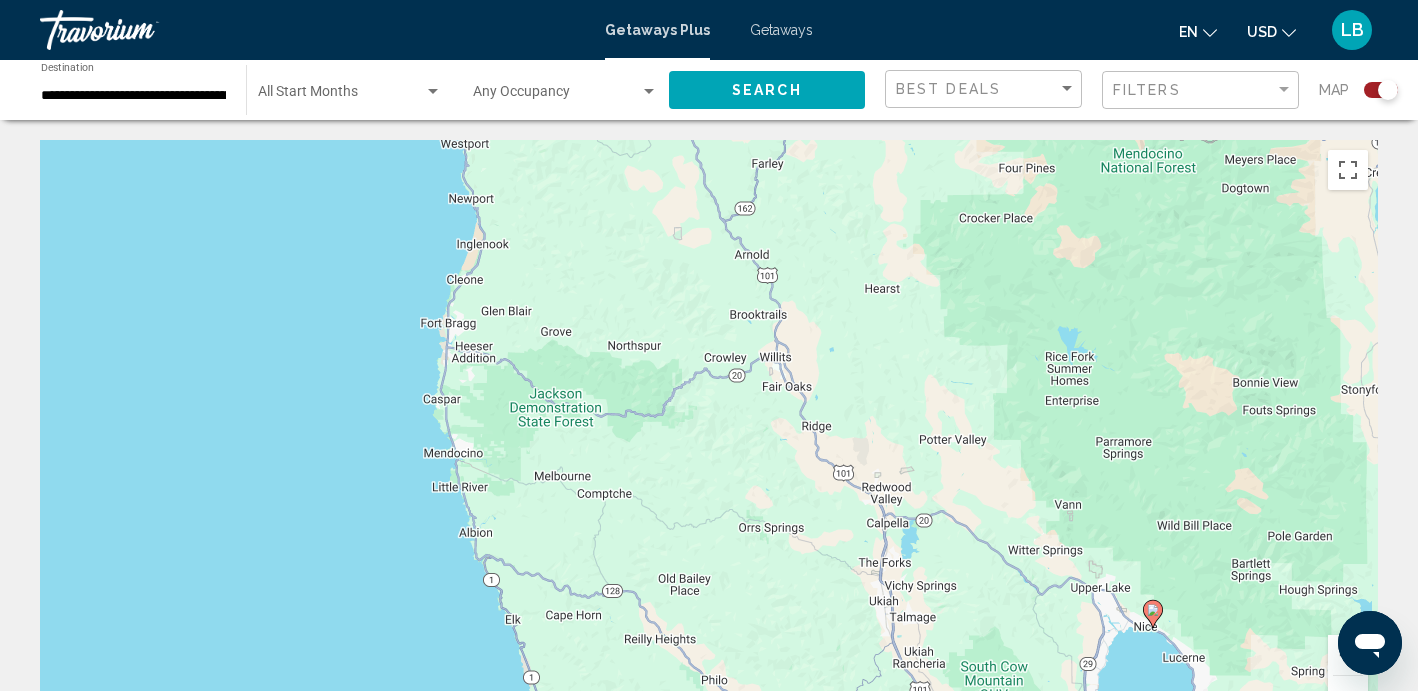drag, startPoint x: 463, startPoint y: 533, endPoint x: 414, endPoint y: 564, distance: 57.982758 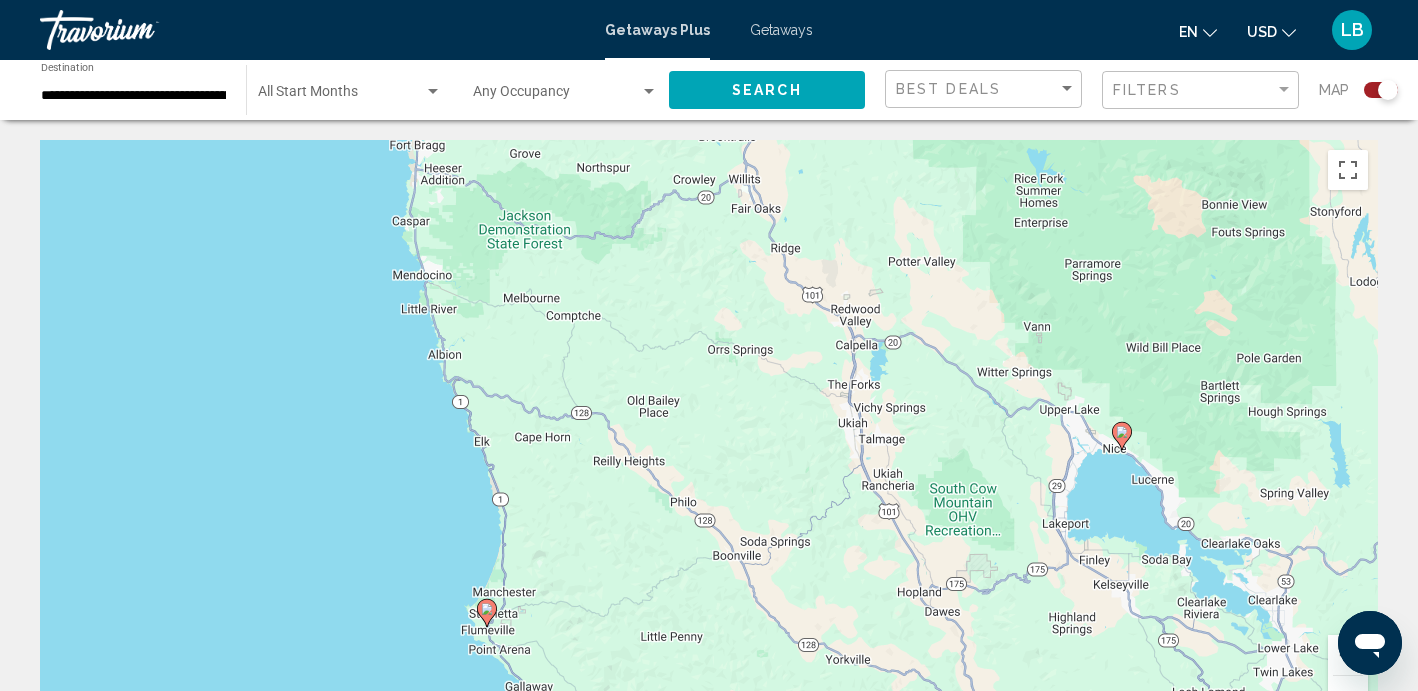 click on "To navigate, press the arrow keys. To activate drag with keyboard, press Alt + Enter. Once in keyboard drag state, use the arrow keys to move the marker. To complete the drag, press the Enter key. To cancel, press Escape." at bounding box center (709, 440) 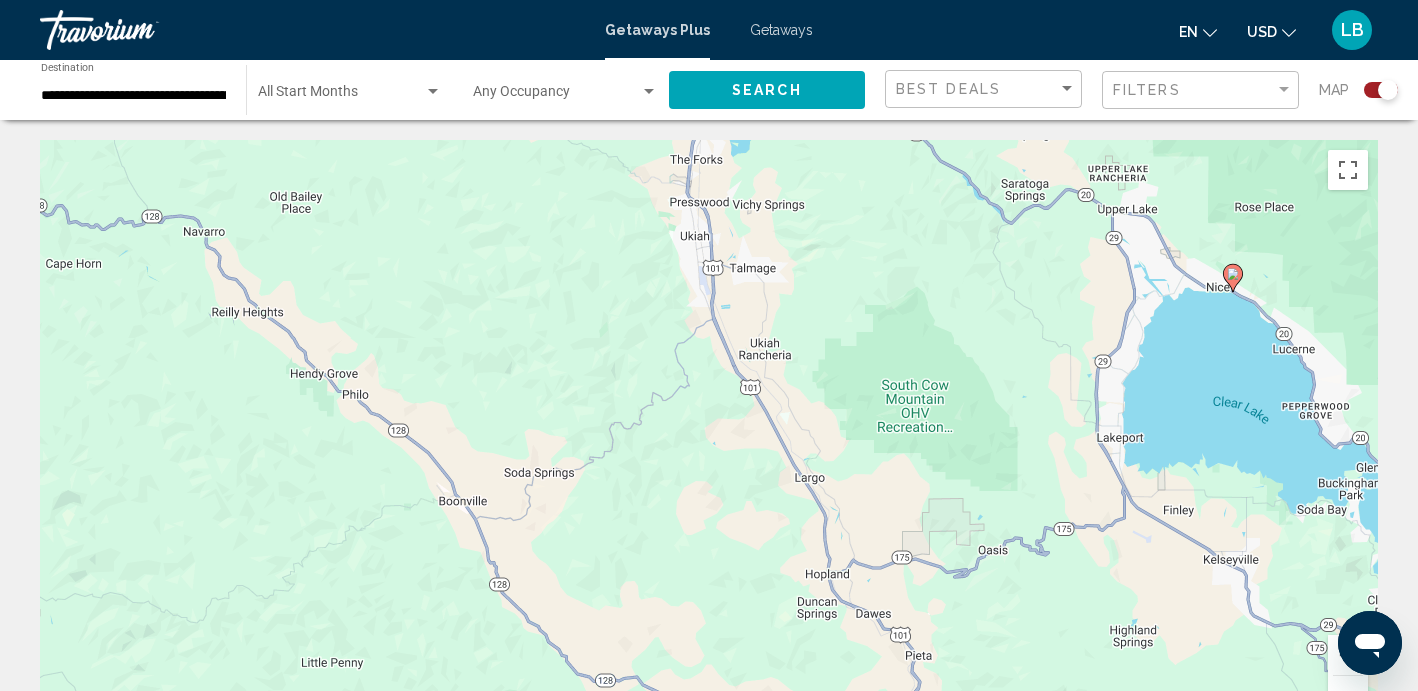 click at bounding box center [1348, 696] 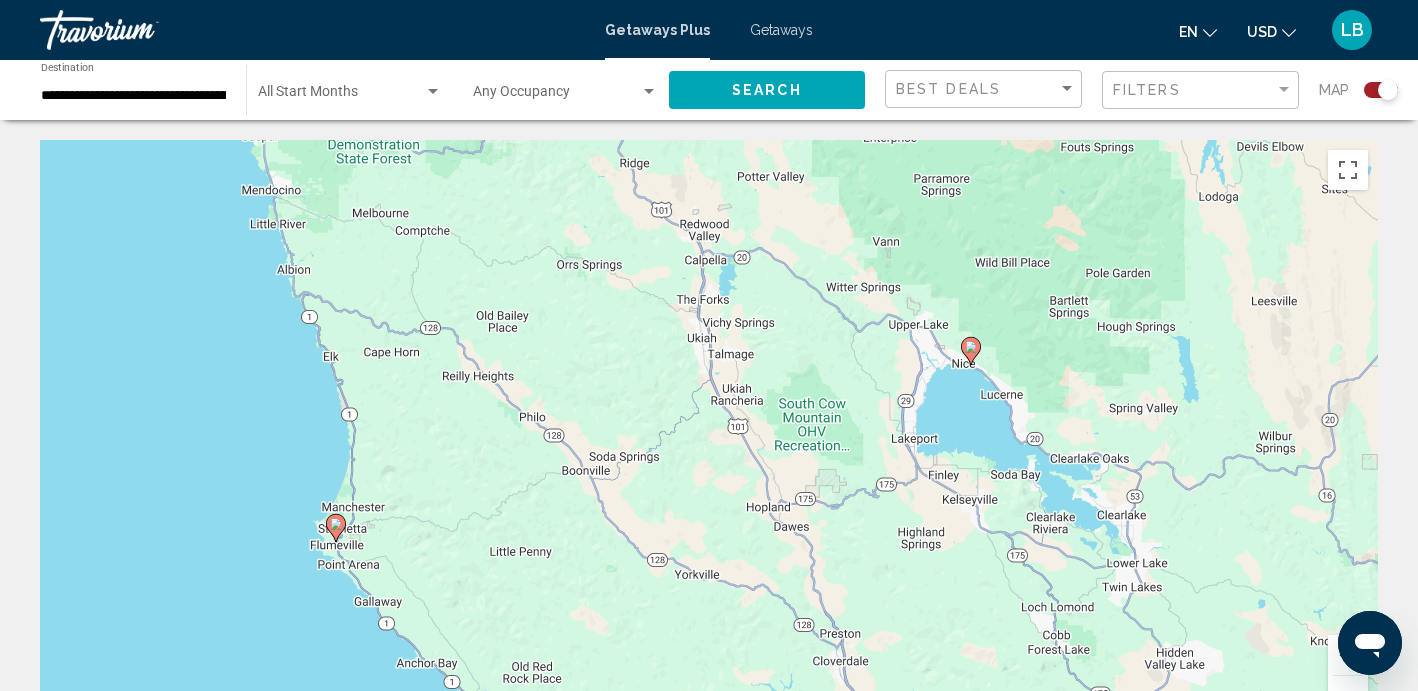 click at bounding box center [1348, 696] 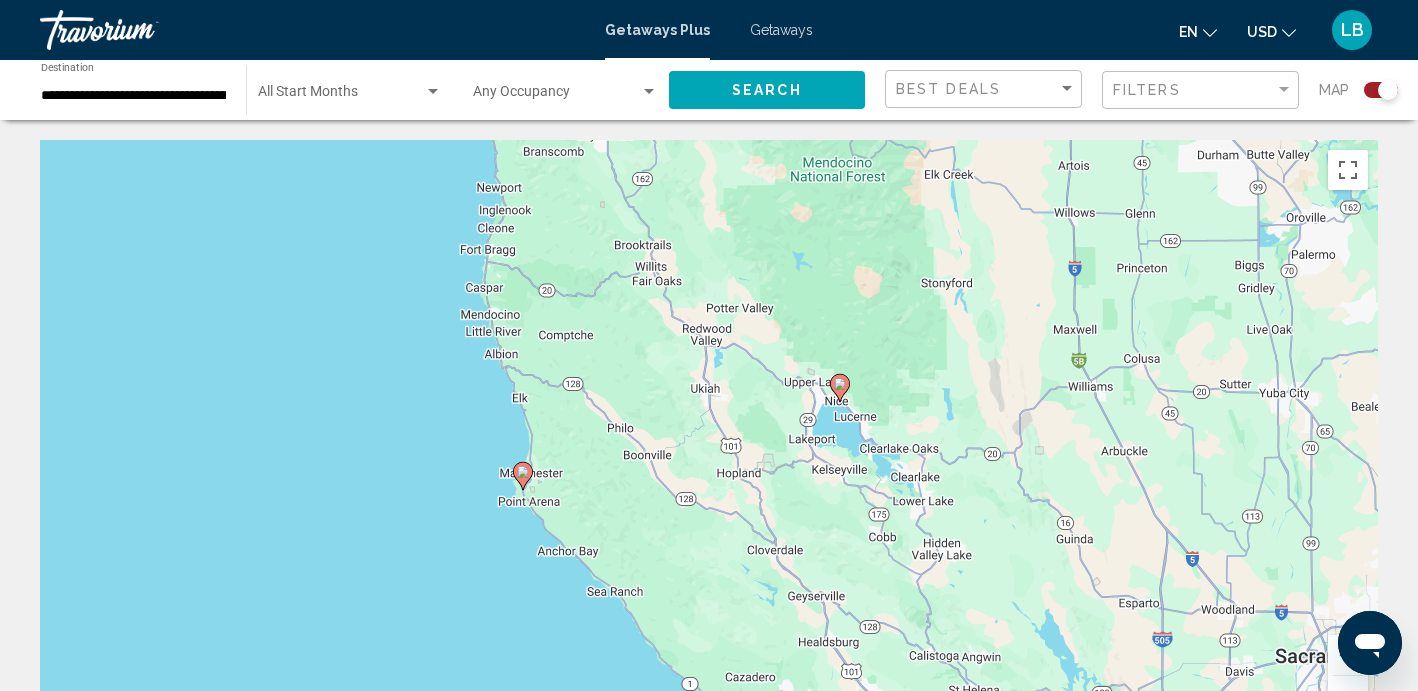 click at bounding box center (1348, 696) 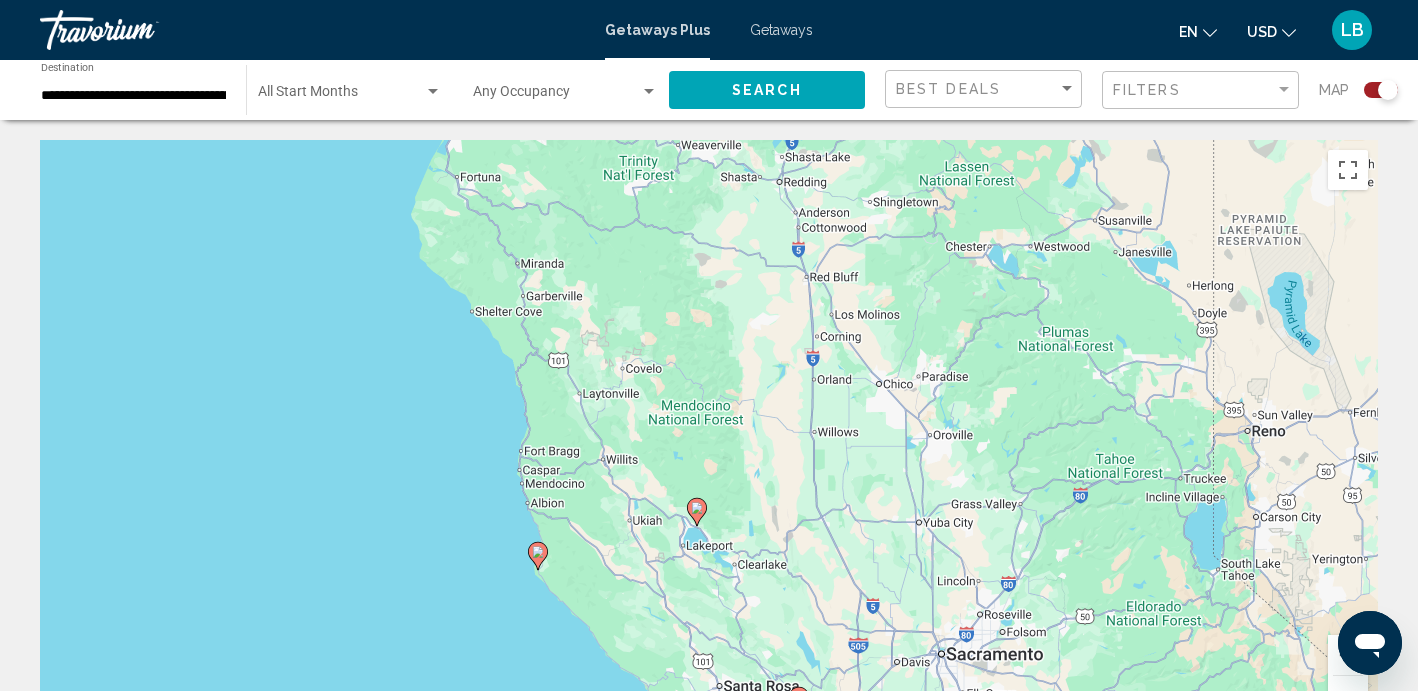 drag, startPoint x: 738, startPoint y: 338, endPoint x: 661, endPoint y: 450, distance: 135.91542 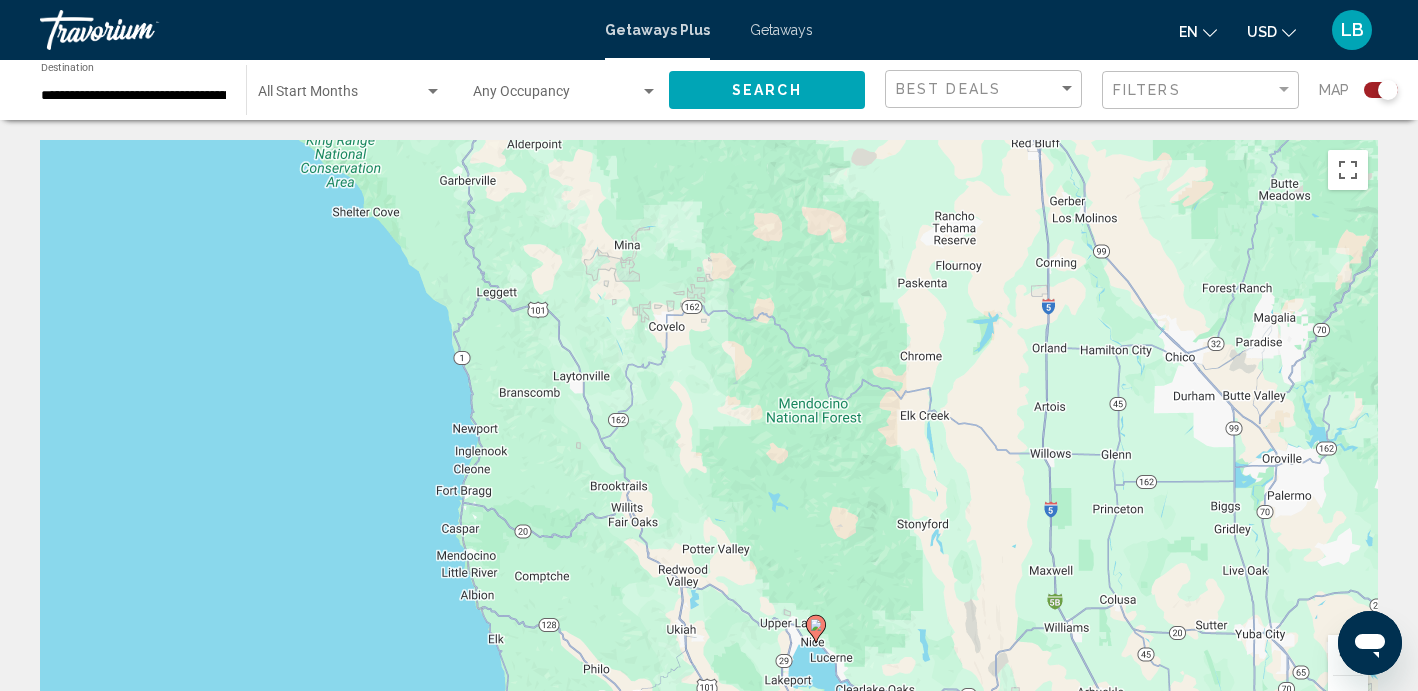 click on "To navigate, press the arrow keys. To activate drag with keyboard, press Alt + Enter. Once in keyboard drag state, use the arrow keys to move the marker. To complete the drag, press the Enter key. To cancel, press Escape." at bounding box center (709, 440) 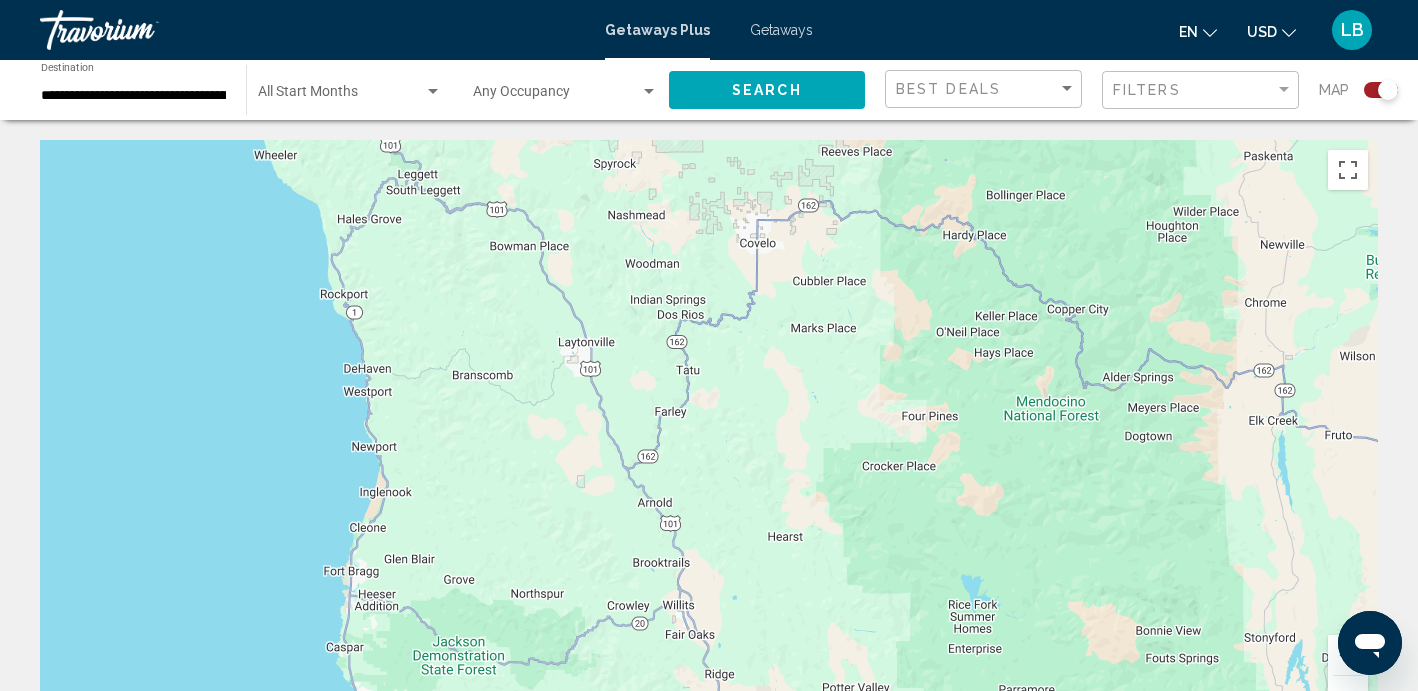 click on "To navigate, press the arrow keys. To activate drag with keyboard, press Alt + Enter. Once in keyboard drag state, use the arrow keys to move the marker. To complete the drag, press the Enter key. To cancel, press Escape." at bounding box center (709, 440) 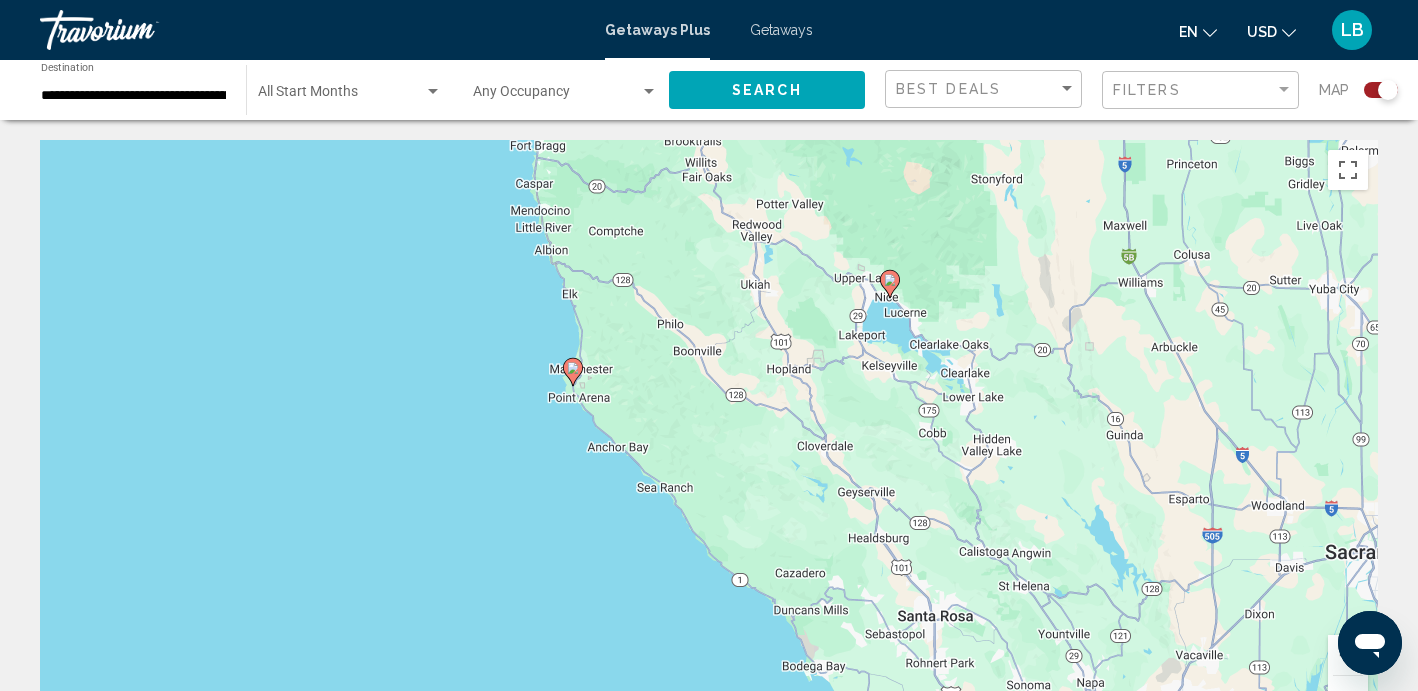 drag, startPoint x: 1087, startPoint y: 603, endPoint x: 1090, endPoint y: 201, distance: 402.0112 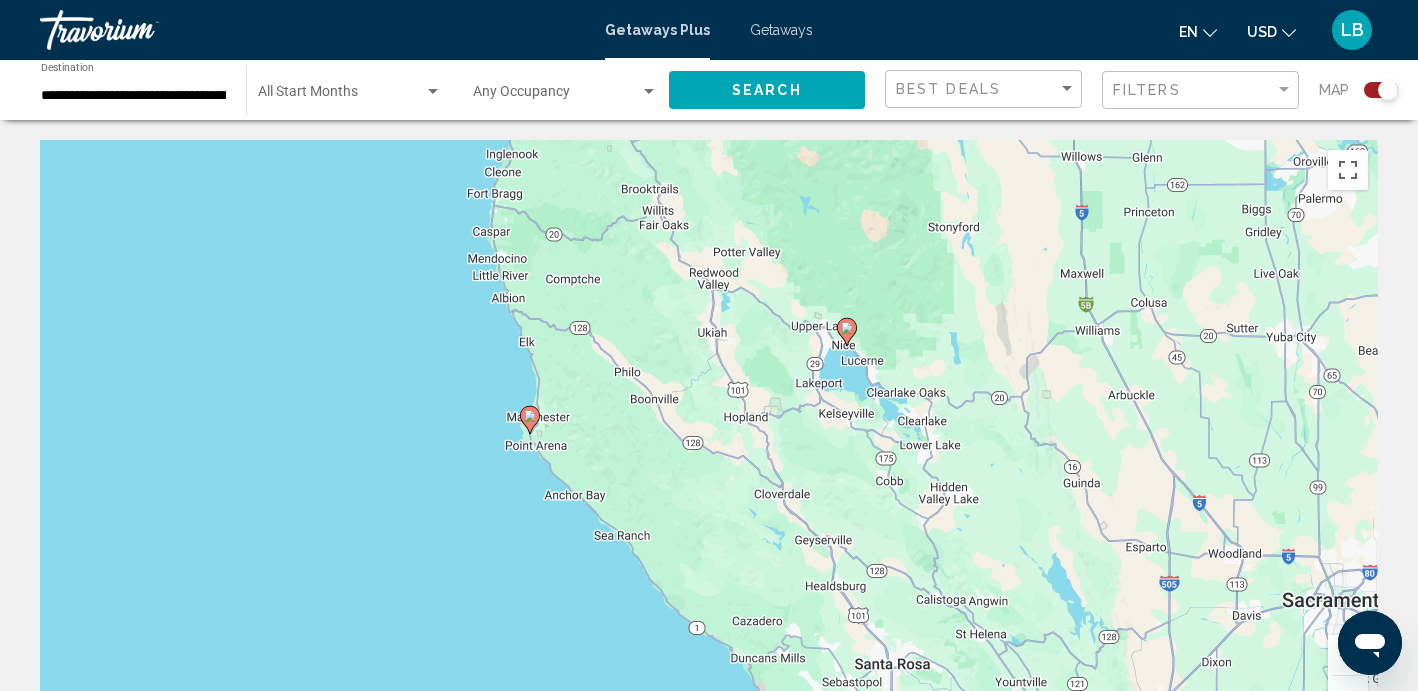 drag, startPoint x: 925, startPoint y: 196, endPoint x: 892, endPoint y: 379, distance: 185.9516 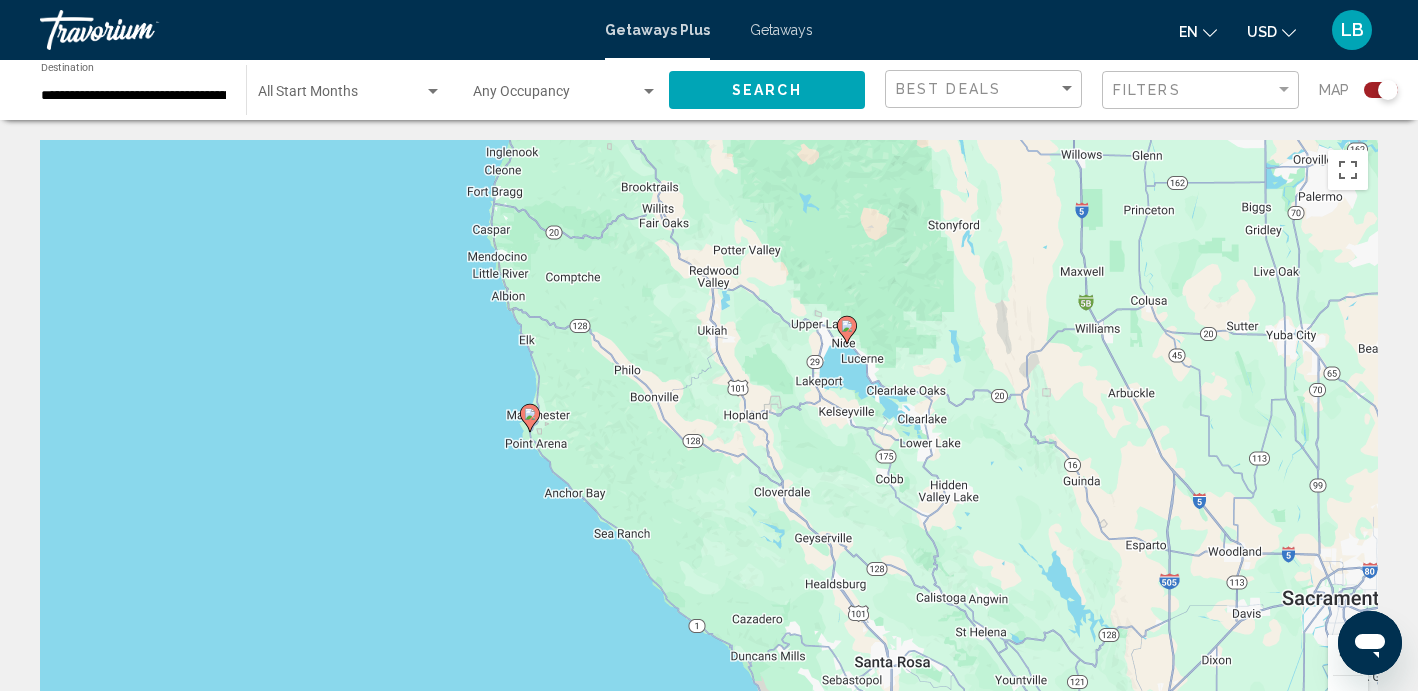 click 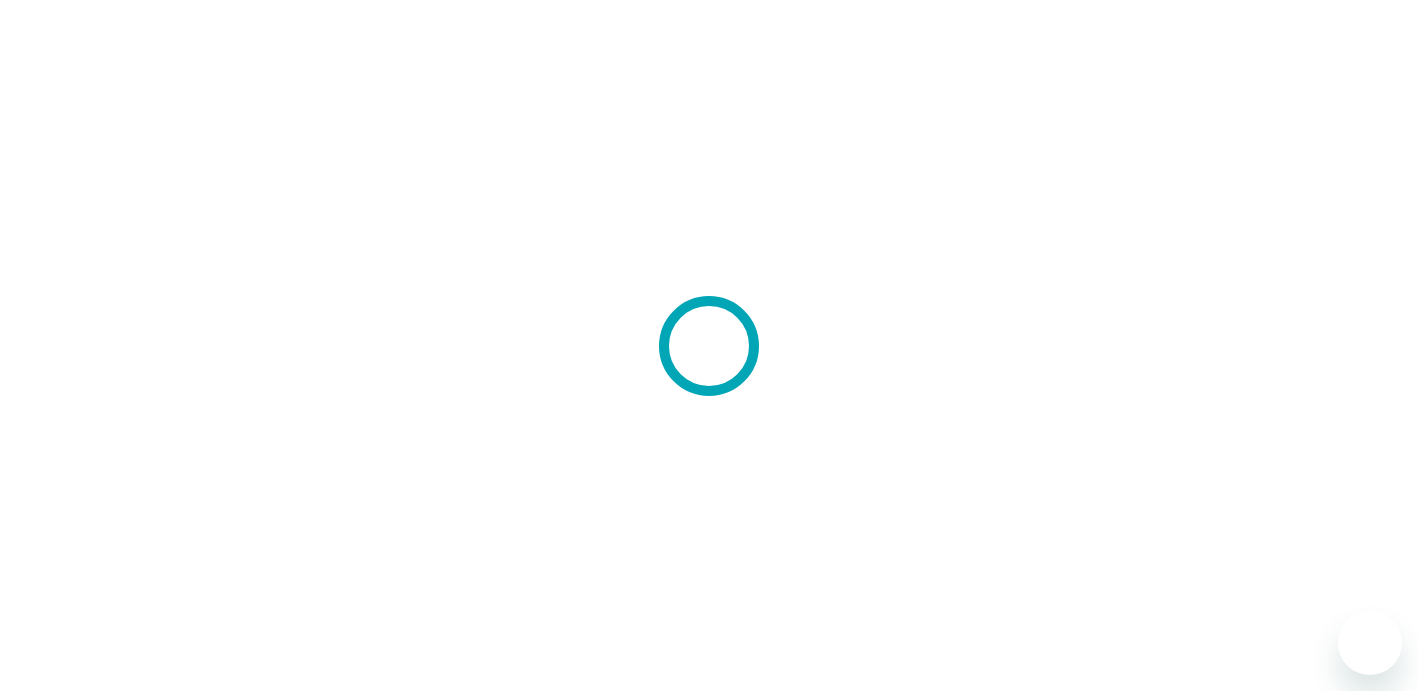 scroll, scrollTop: 0, scrollLeft: 0, axis: both 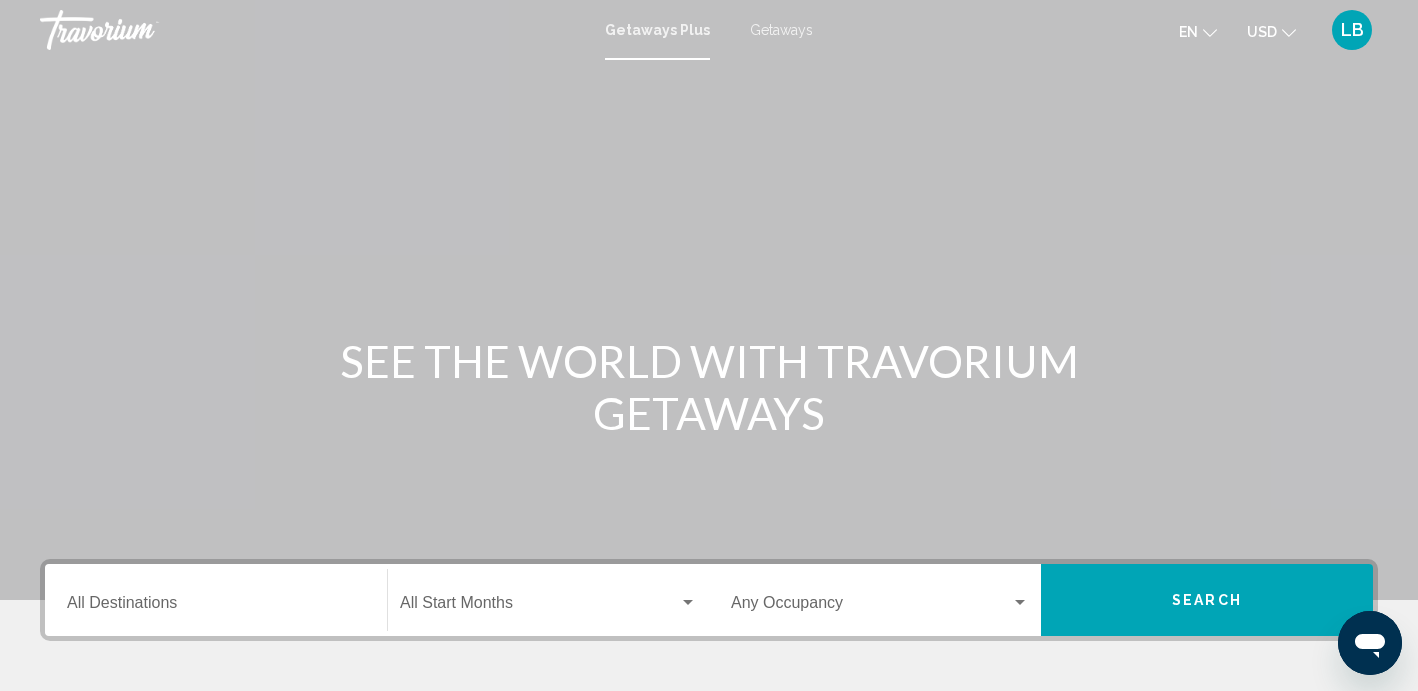 click on "Getaways" at bounding box center (781, 30) 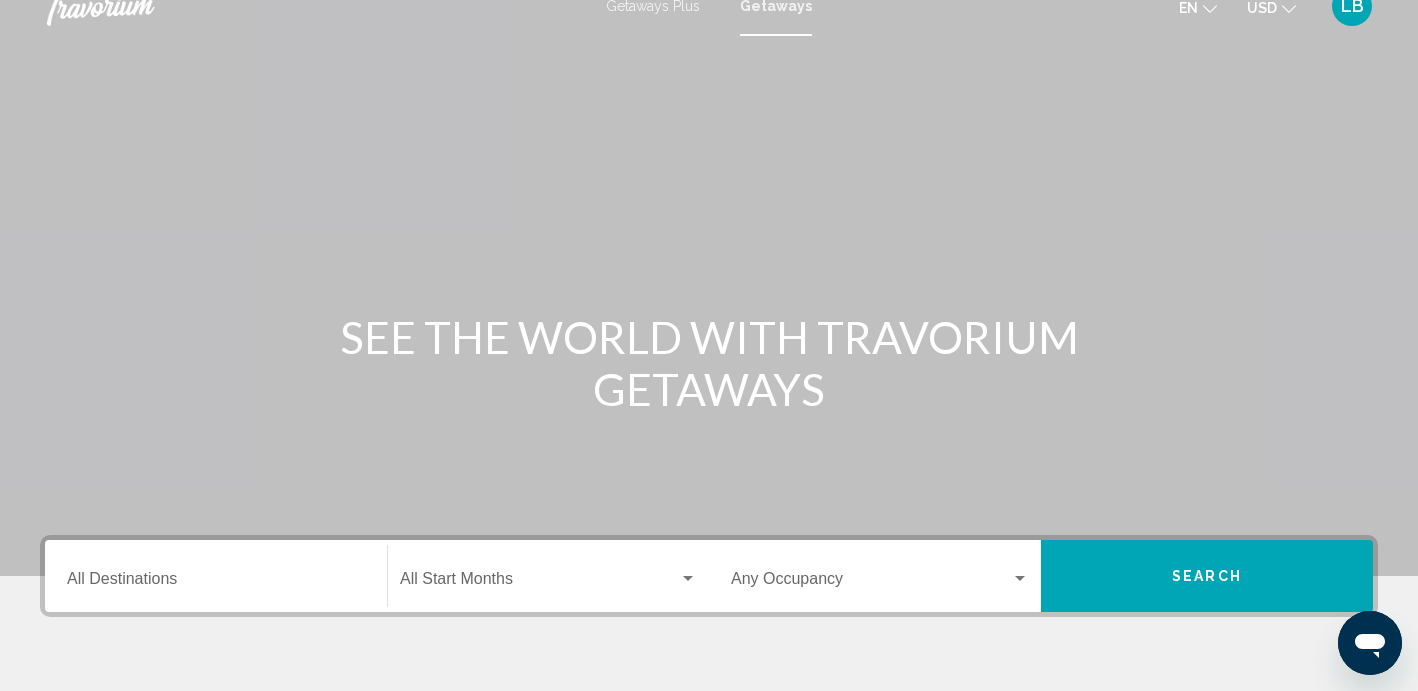 scroll, scrollTop: 0, scrollLeft: 0, axis: both 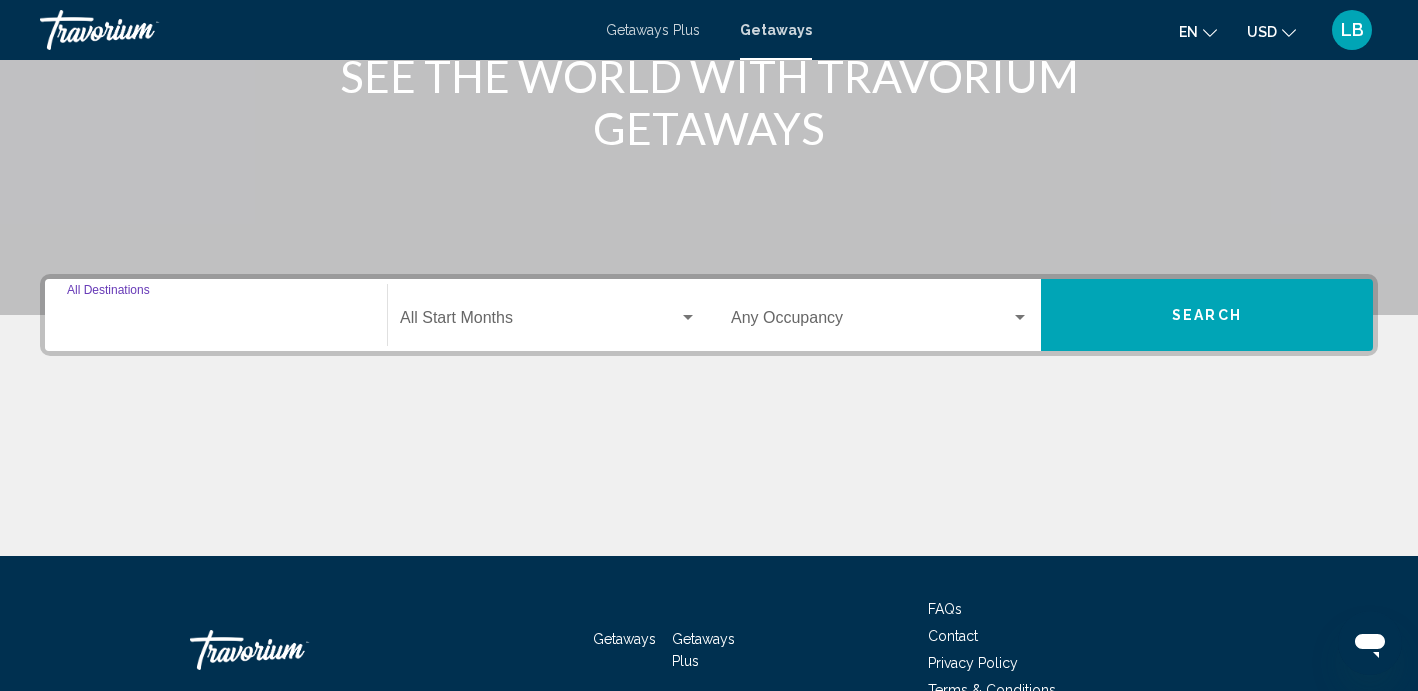 click on "Destination All Destinations" at bounding box center [216, 322] 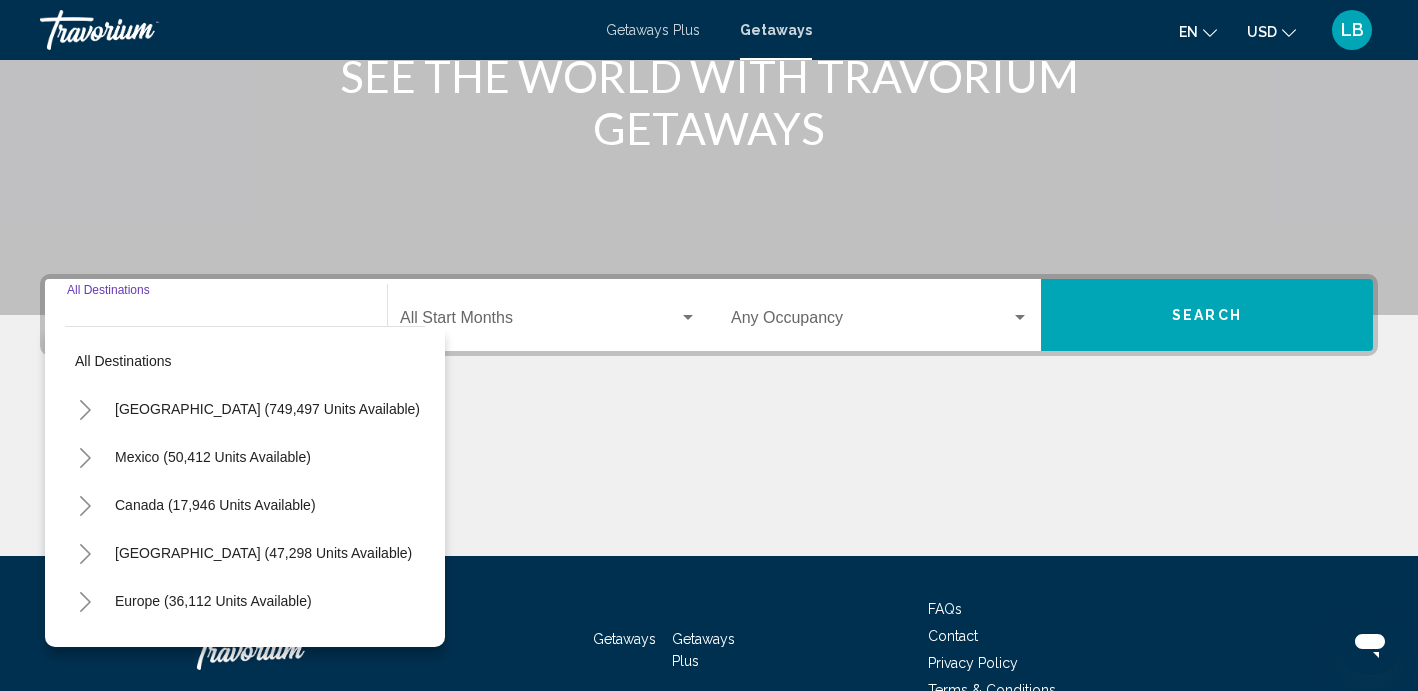 scroll, scrollTop: 395, scrollLeft: 0, axis: vertical 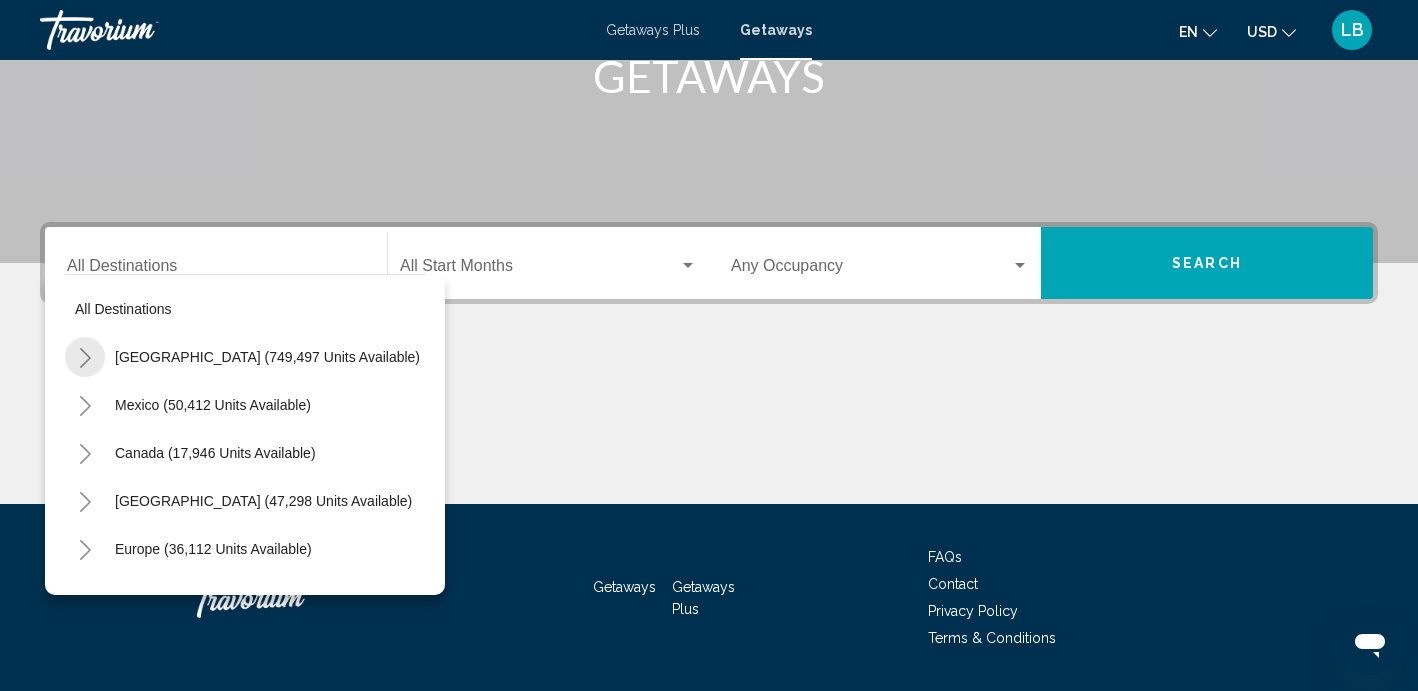 click 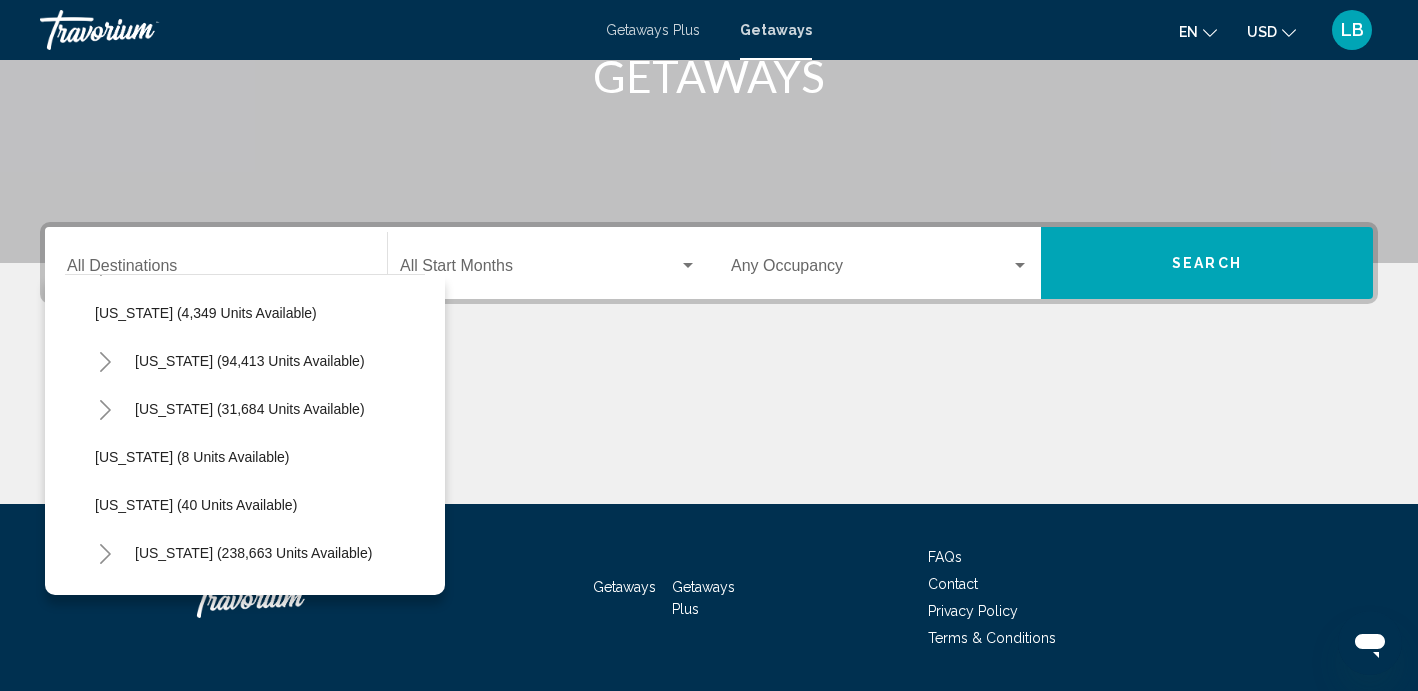 scroll, scrollTop: 123, scrollLeft: 0, axis: vertical 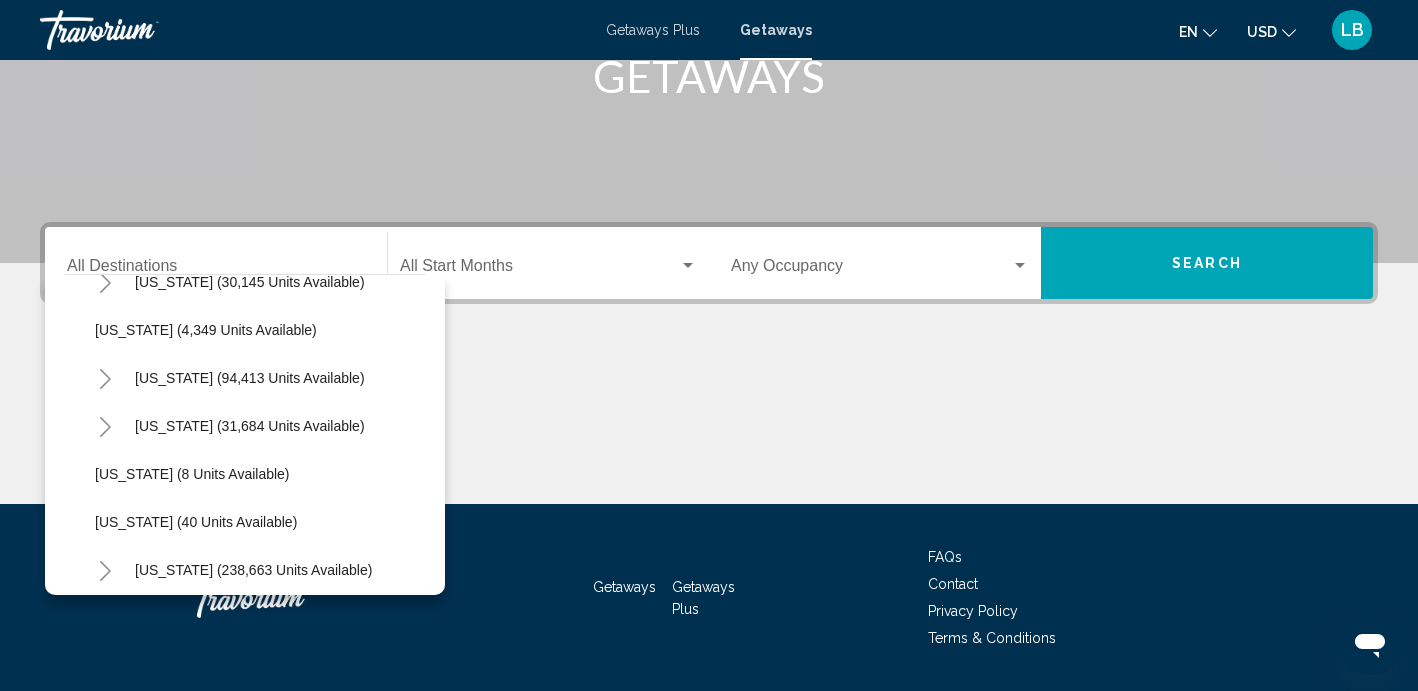 click 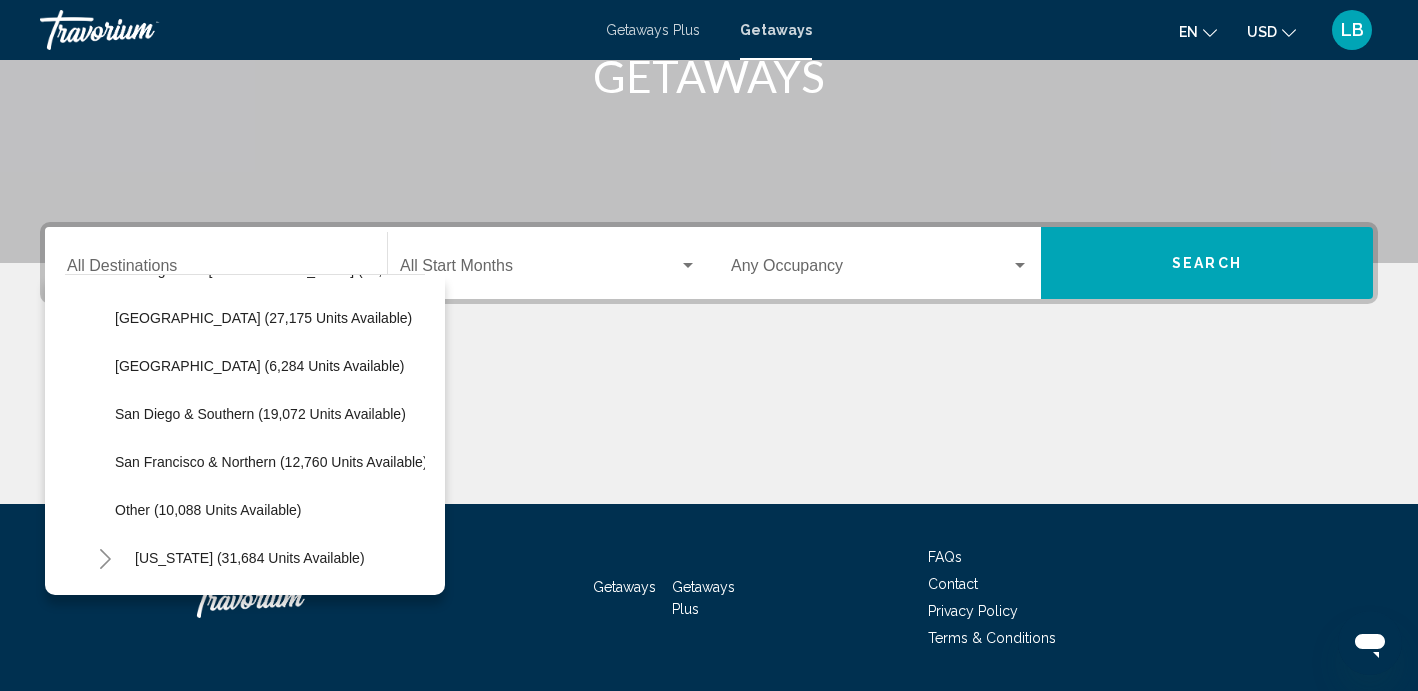 scroll, scrollTop: 277, scrollLeft: 0, axis: vertical 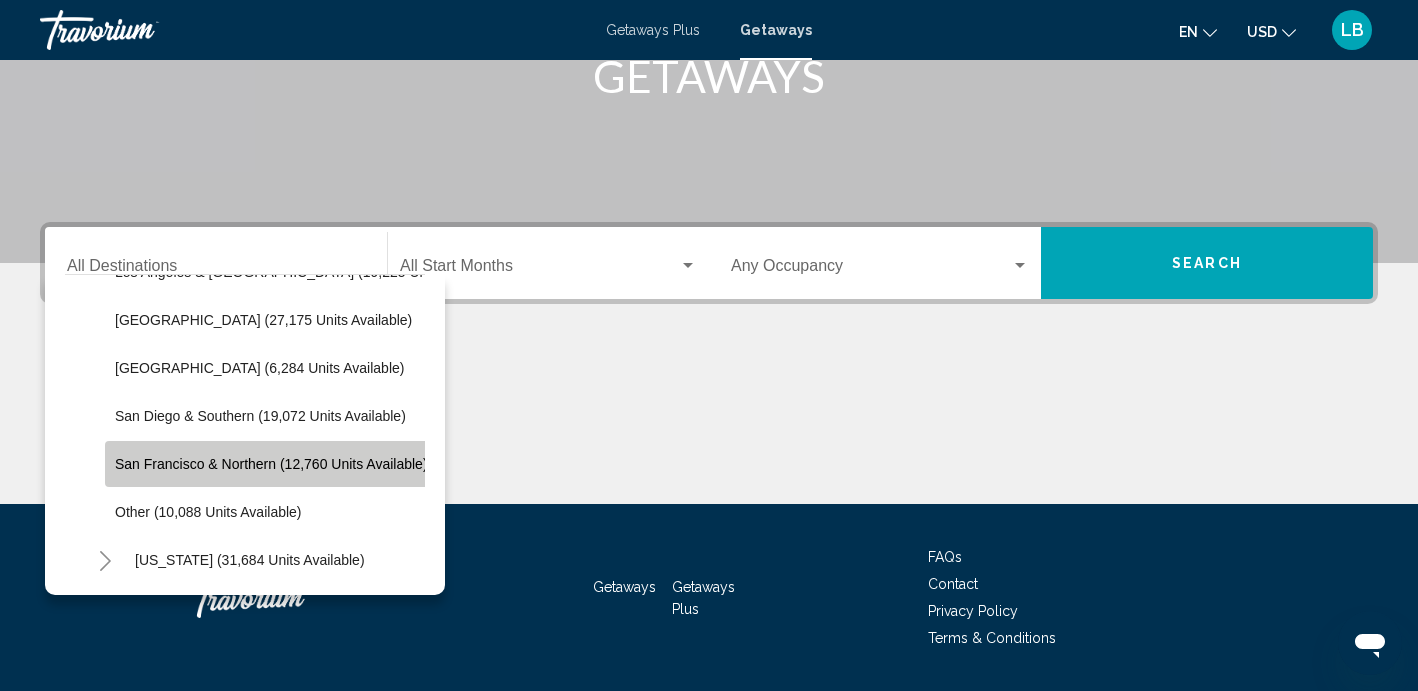 click on "San Francisco & Northern (12,760 units available)" 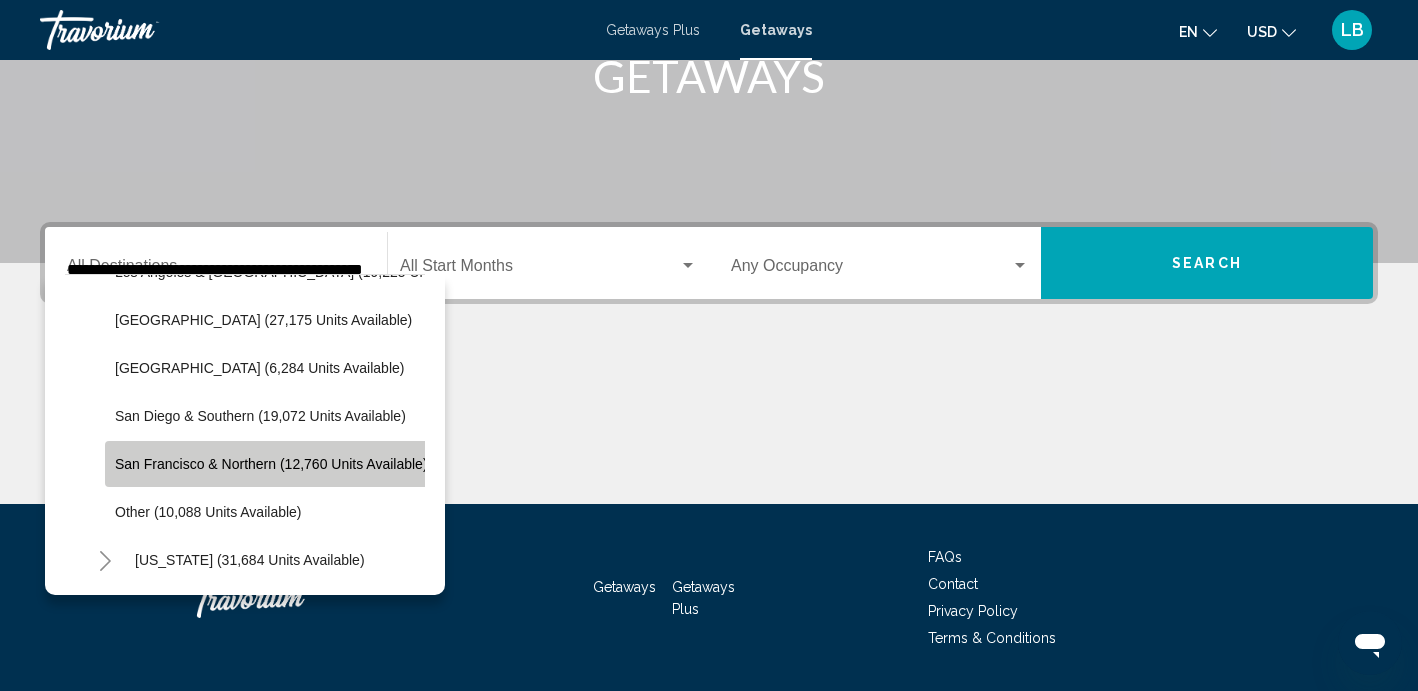 scroll, scrollTop: 395, scrollLeft: 0, axis: vertical 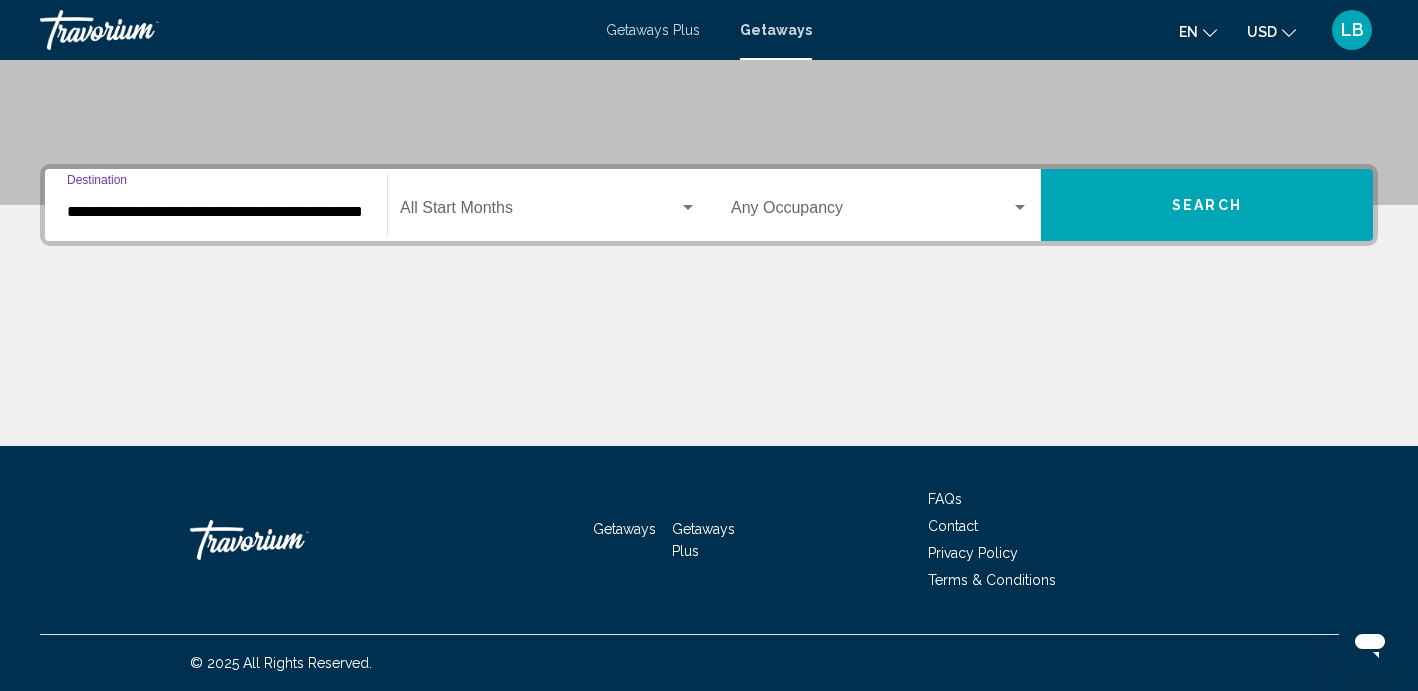 click at bounding box center [539, 212] 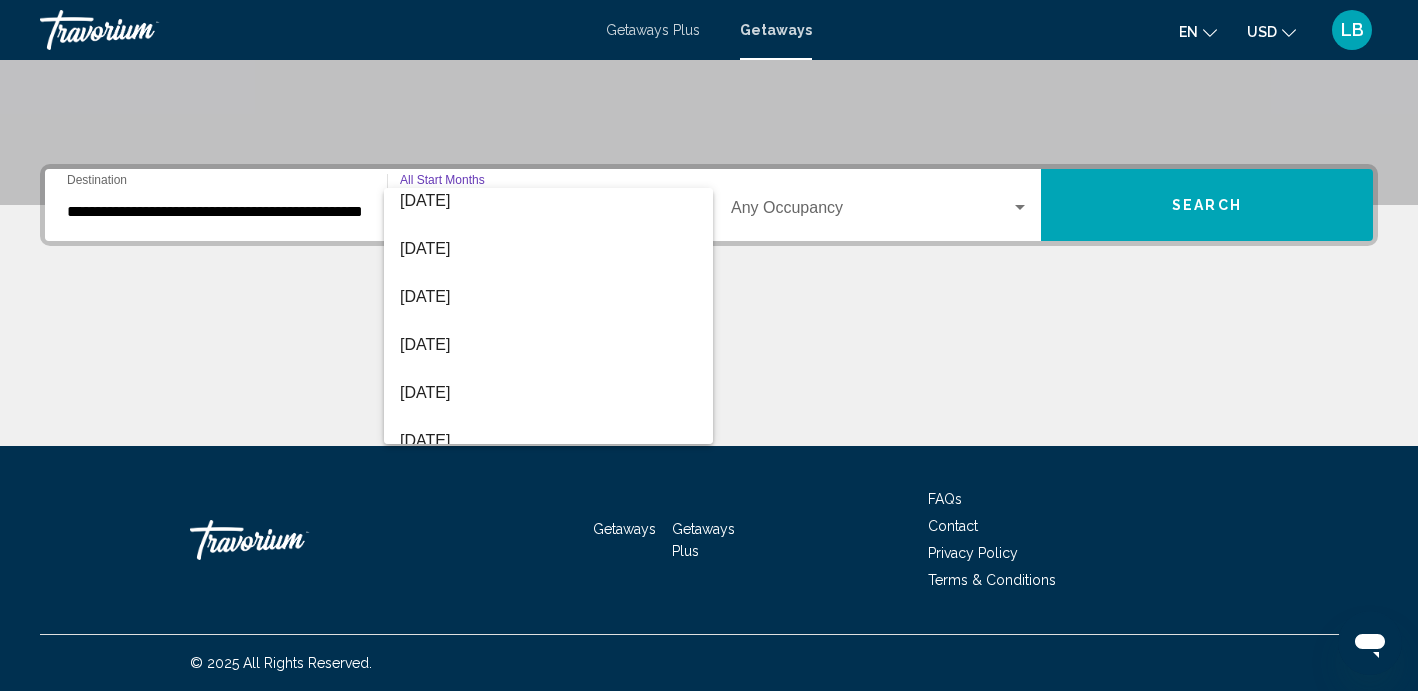 scroll, scrollTop: 49, scrollLeft: 0, axis: vertical 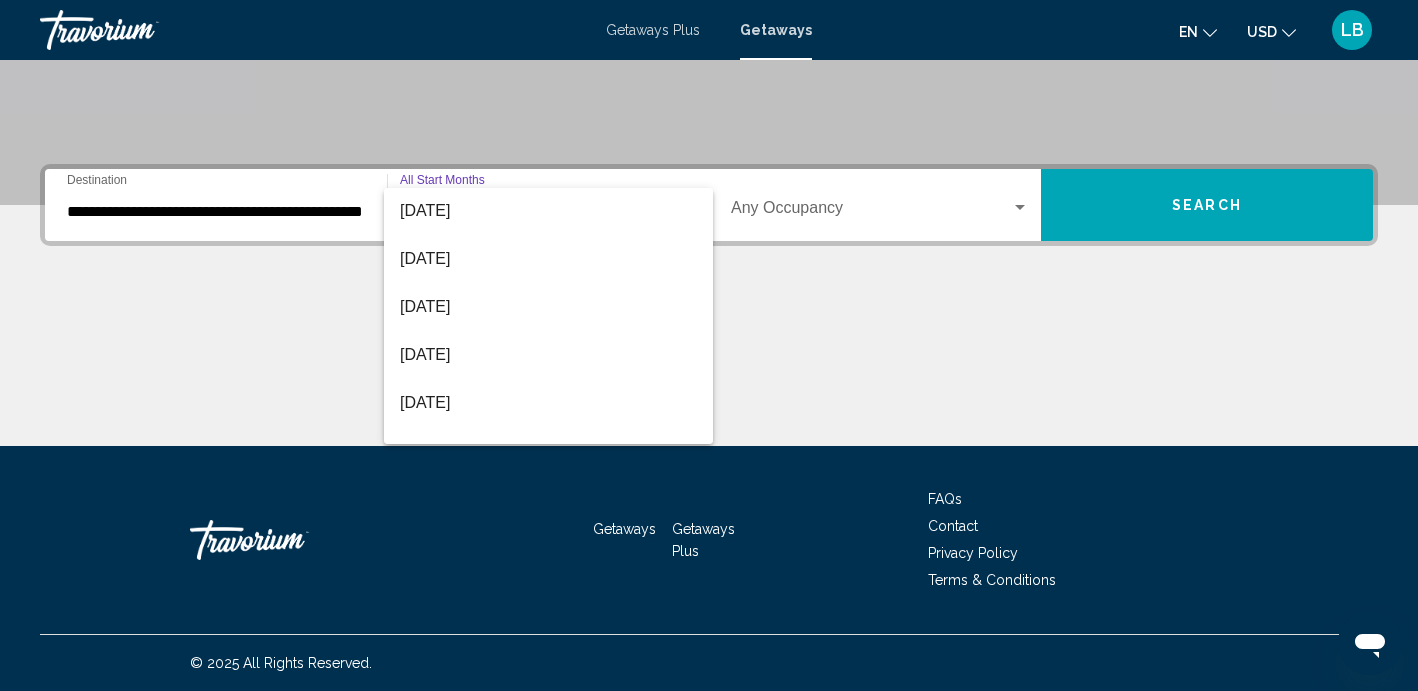 click at bounding box center [709, 345] 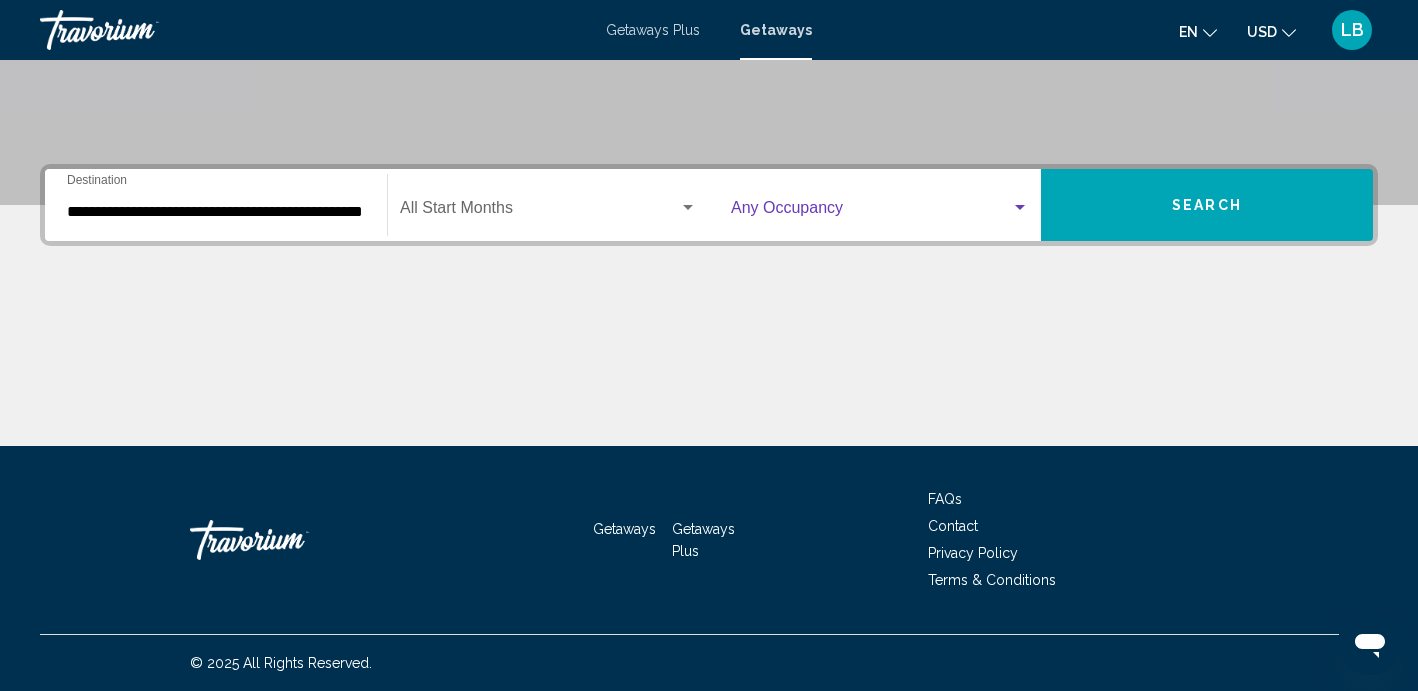 click at bounding box center [1020, 208] 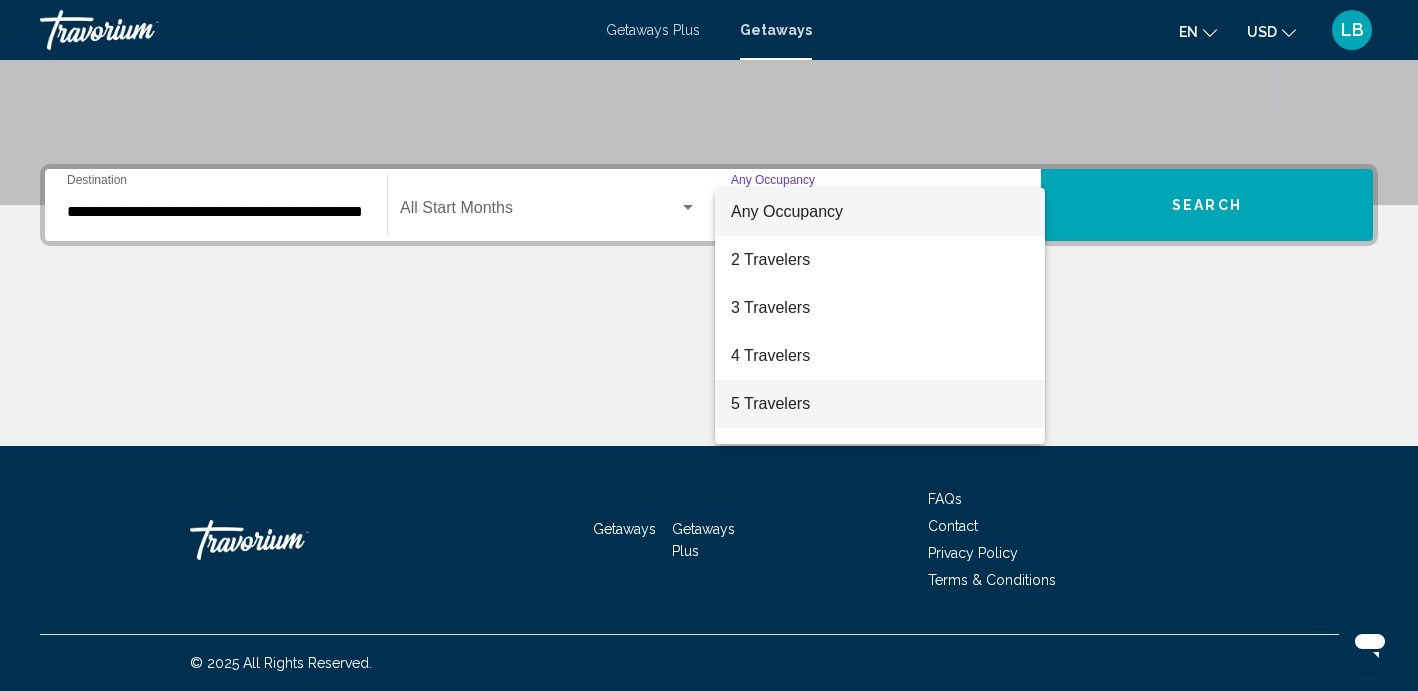 scroll, scrollTop: 0, scrollLeft: 0, axis: both 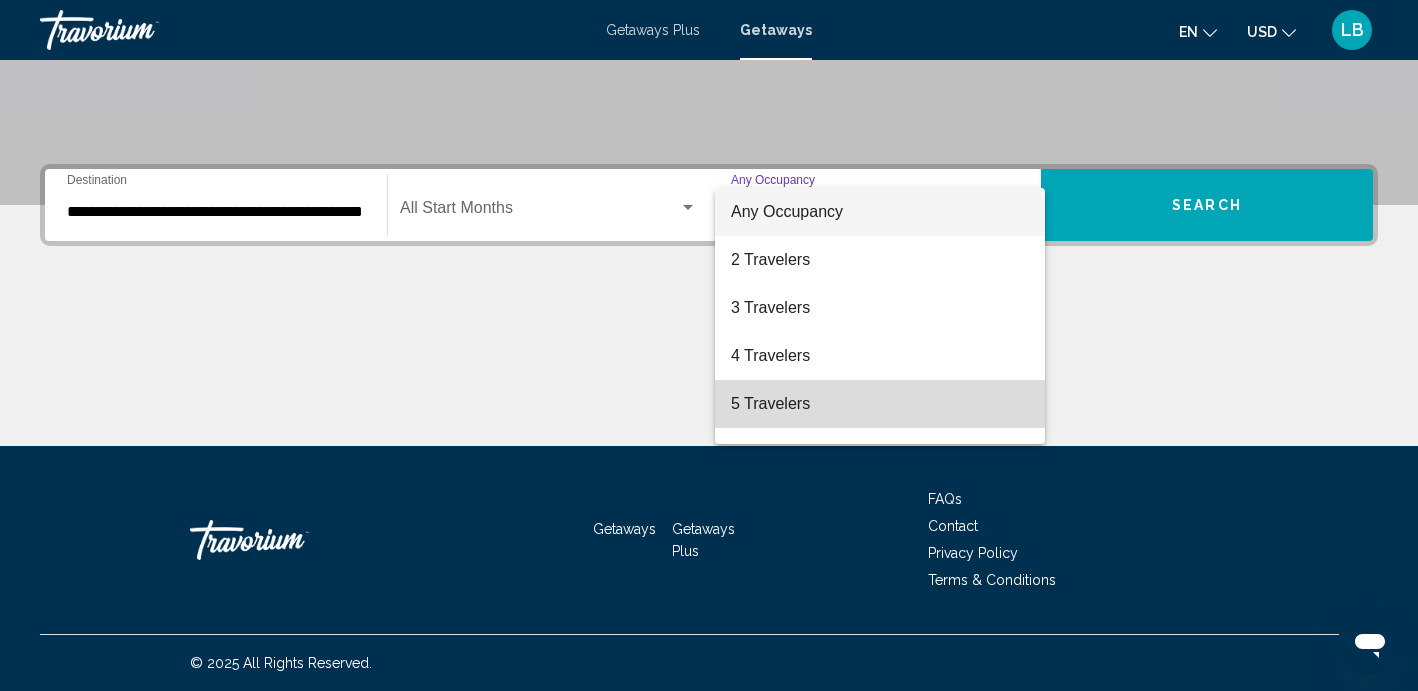 click on "5 Travelers" at bounding box center [880, 404] 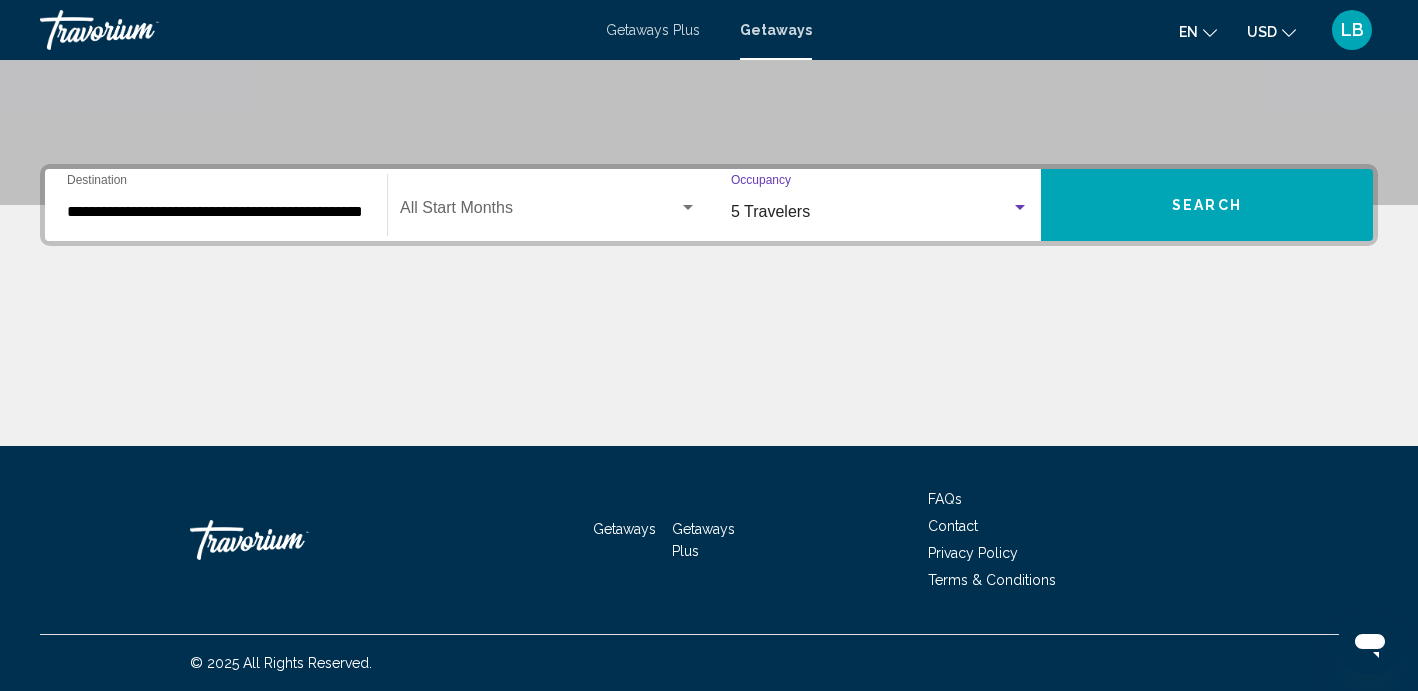 click on "Search" at bounding box center [1207, 205] 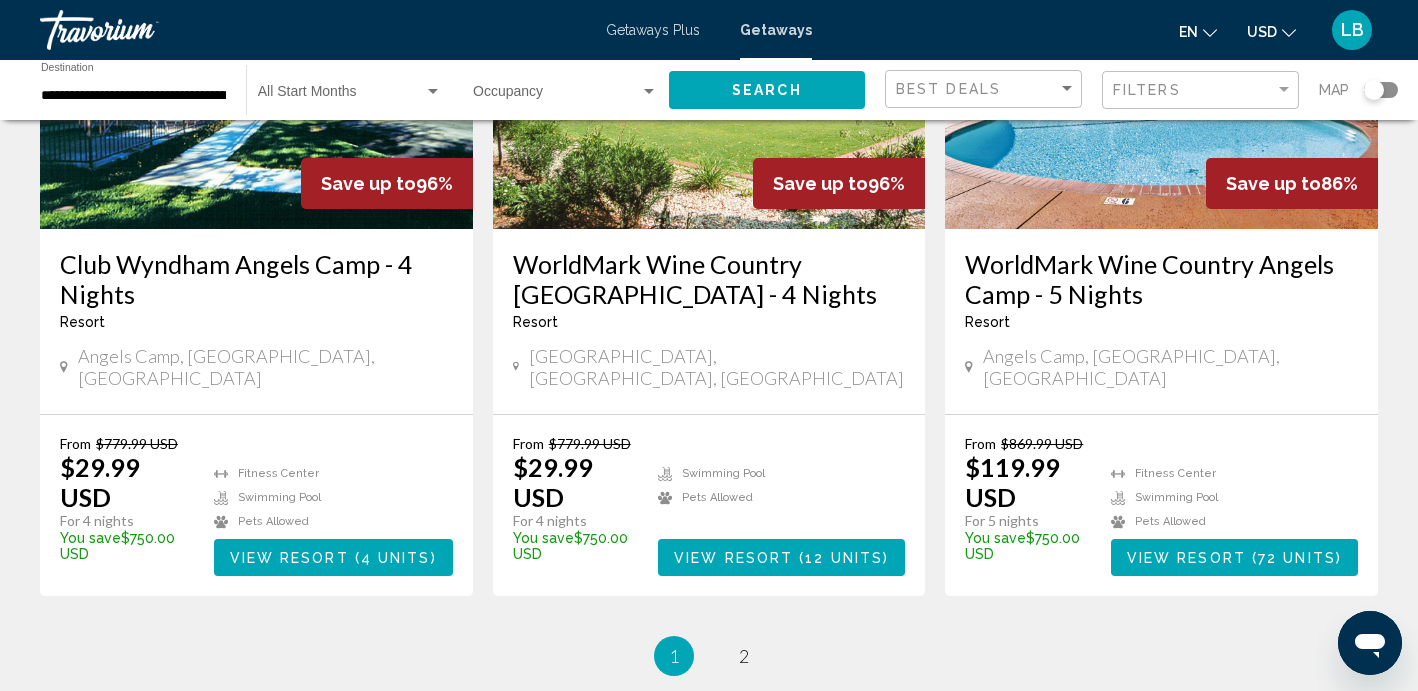 scroll, scrollTop: 2484, scrollLeft: 0, axis: vertical 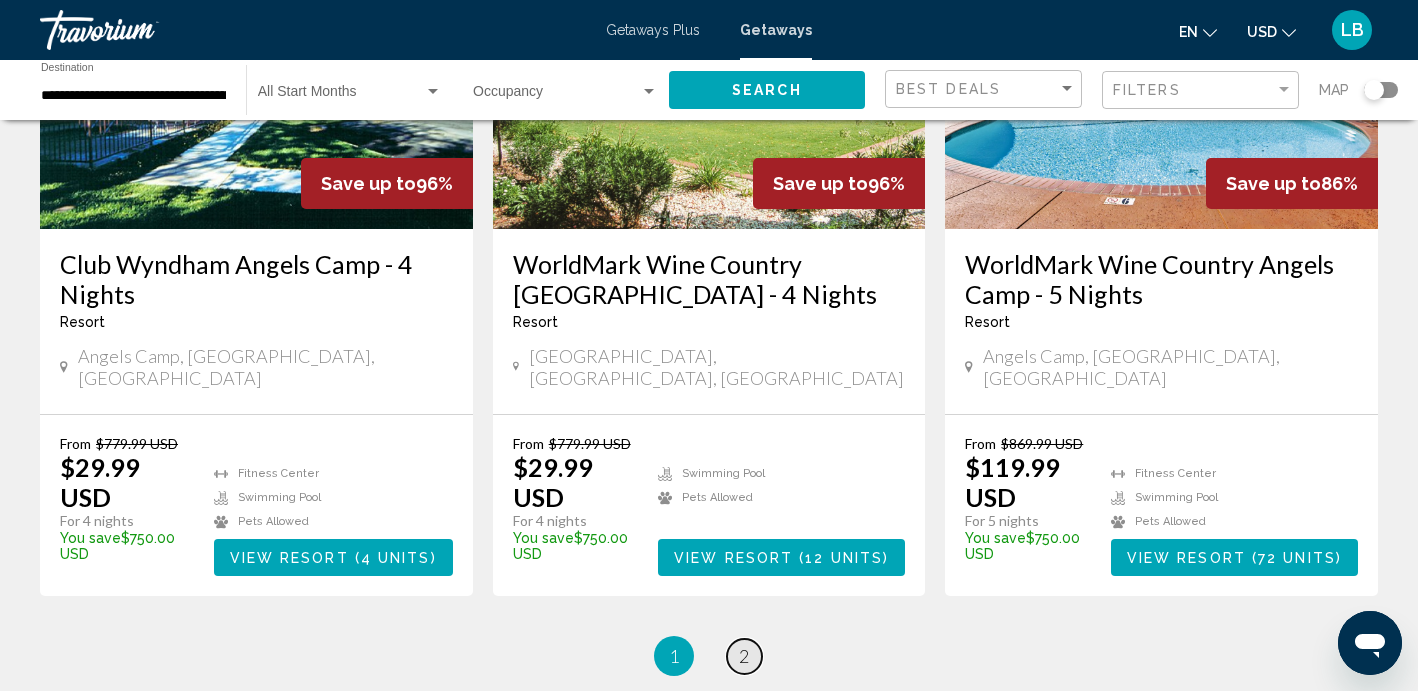 click on "2" at bounding box center [744, 656] 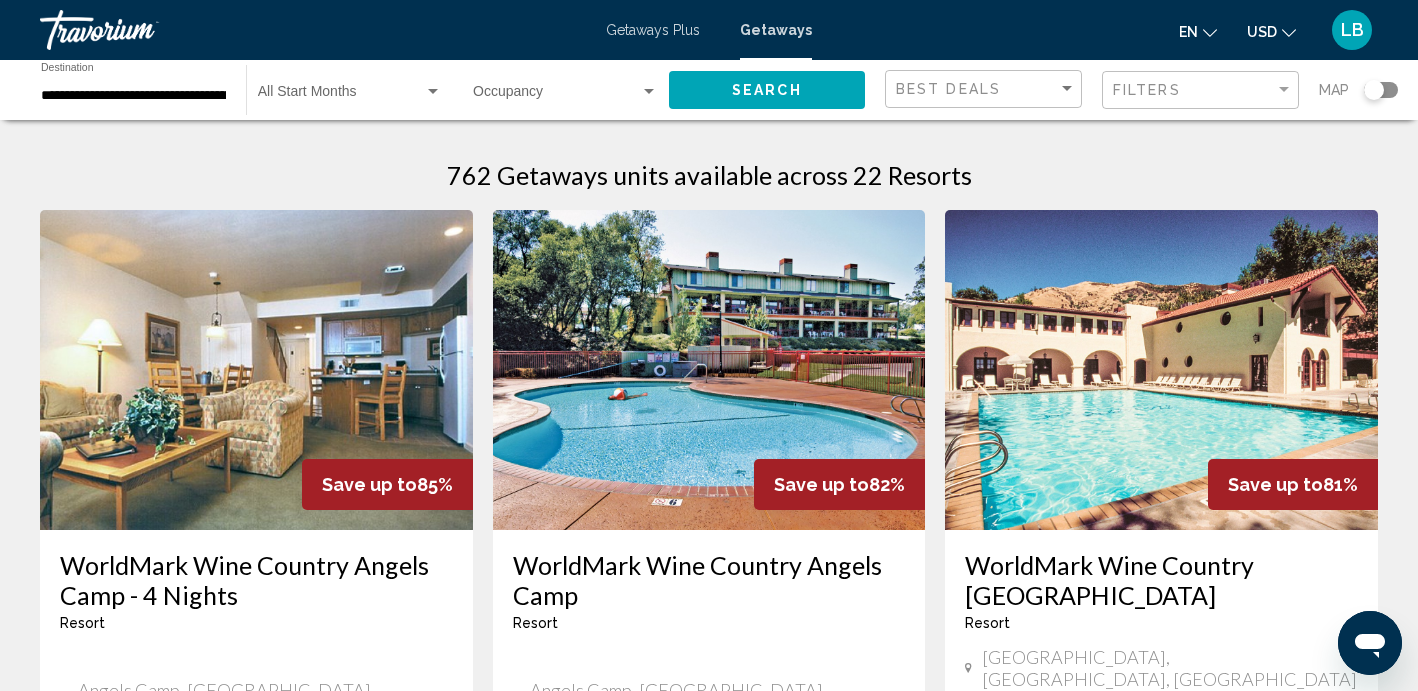 scroll, scrollTop: 0, scrollLeft: 0, axis: both 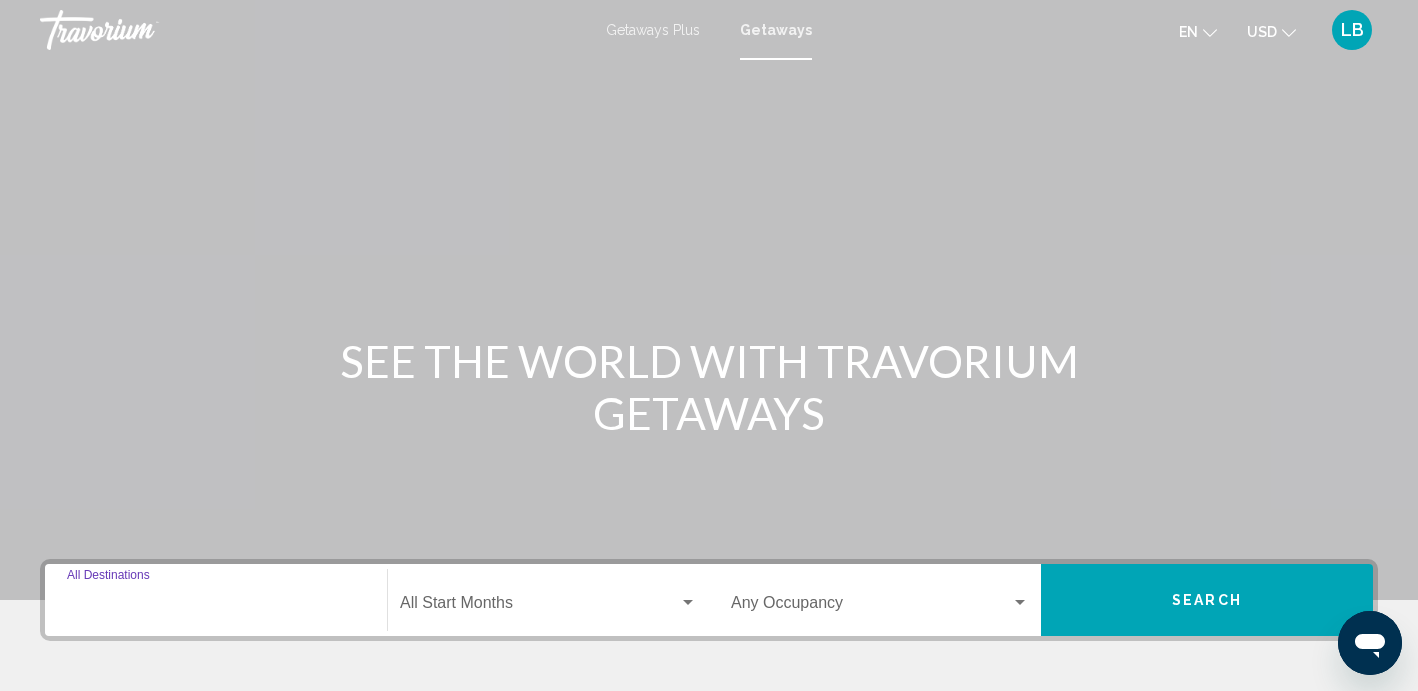 click on "Destination All Destinations" at bounding box center (216, 607) 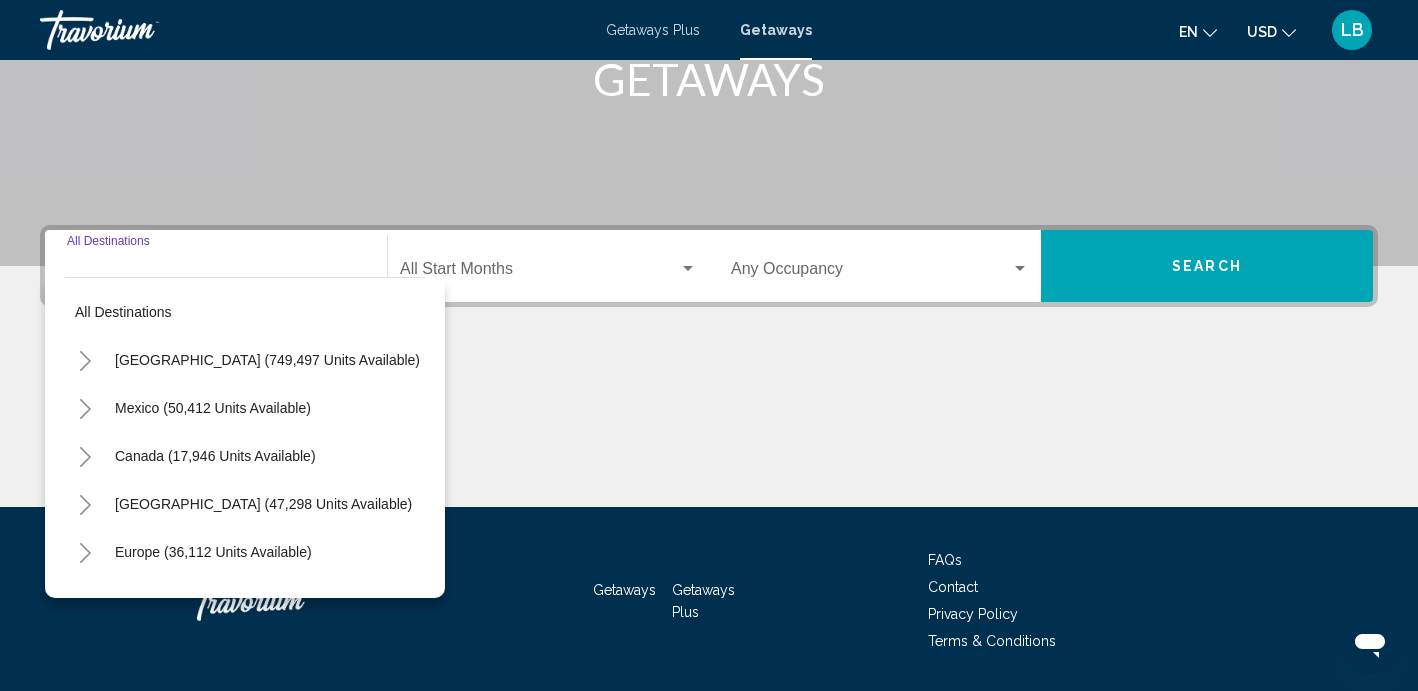 scroll, scrollTop: 395, scrollLeft: 0, axis: vertical 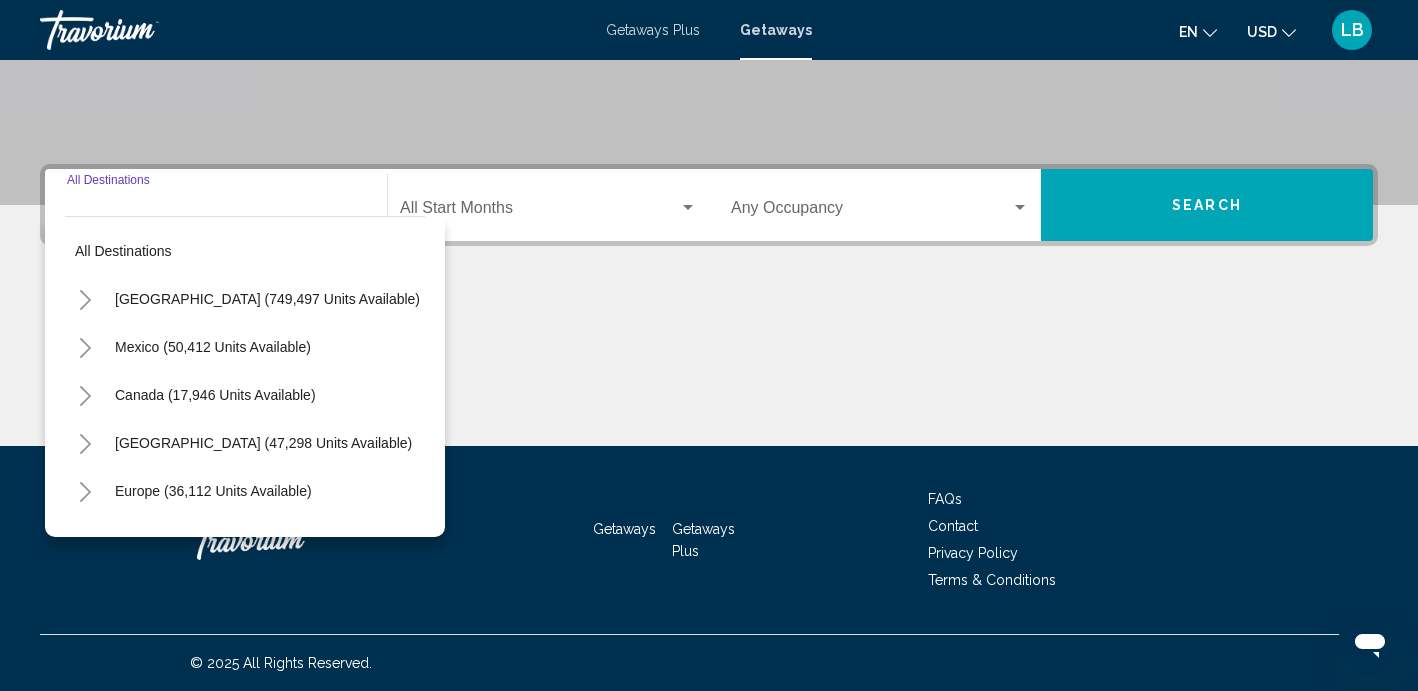 click 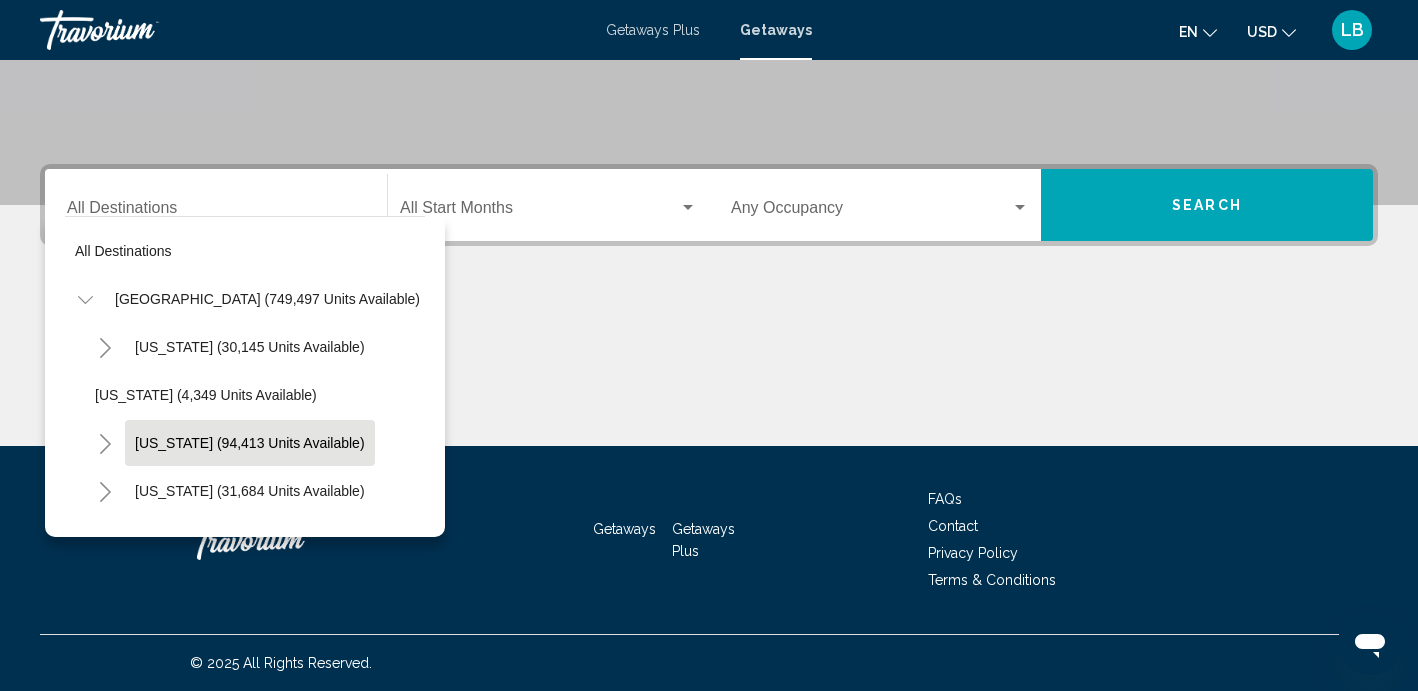 click on "California (94,413 units available)" 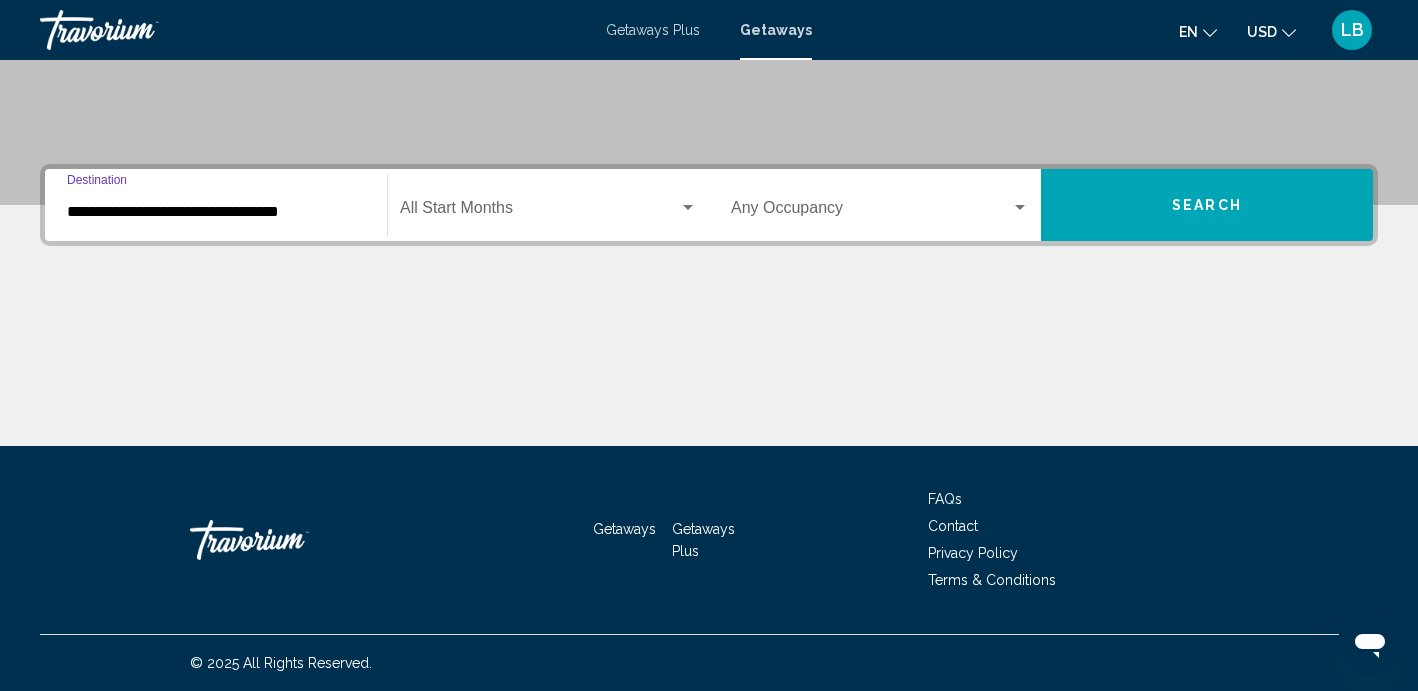 click on "Search" at bounding box center (1207, 205) 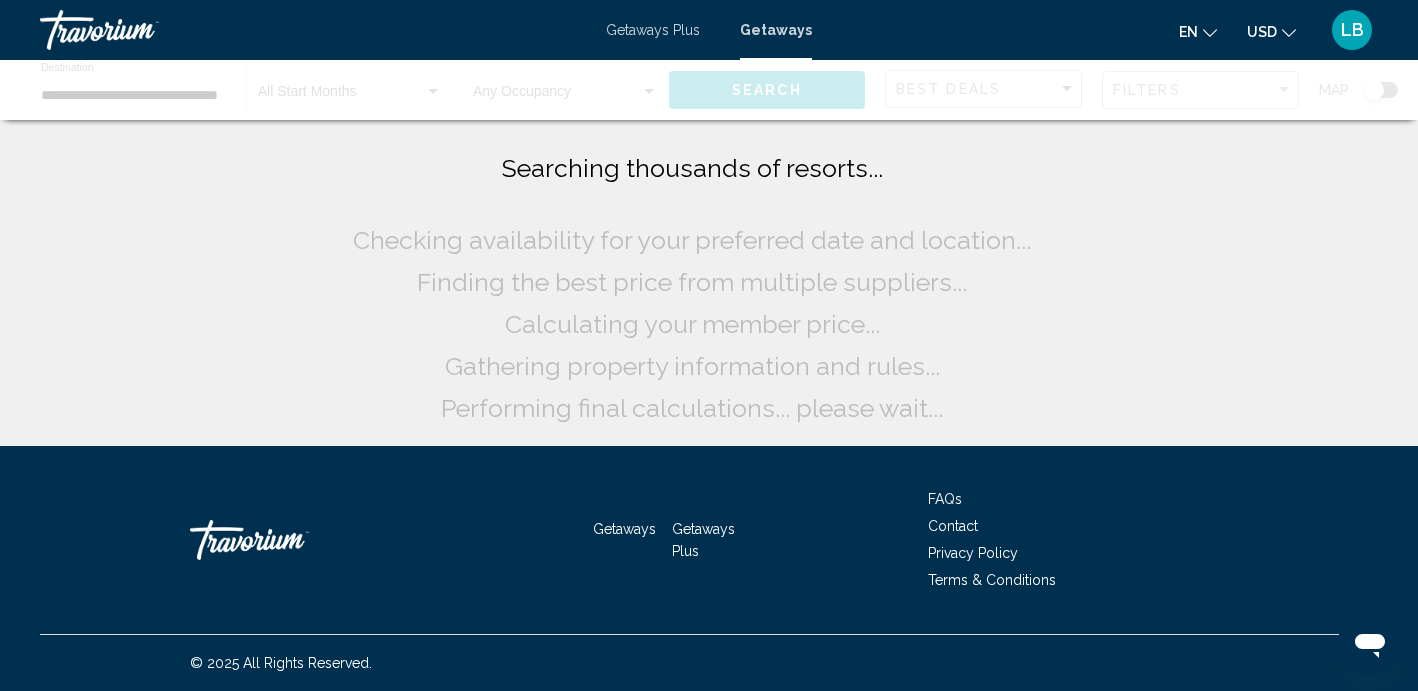 scroll, scrollTop: 0, scrollLeft: 0, axis: both 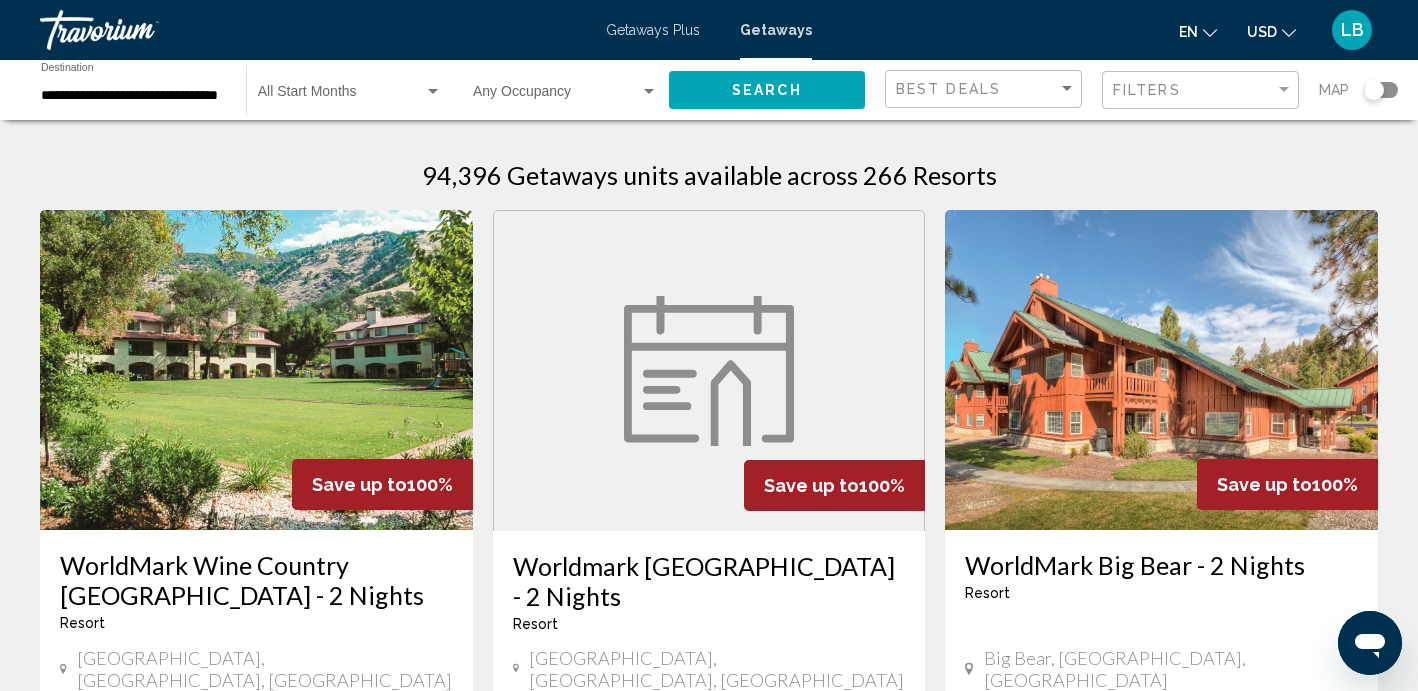 click 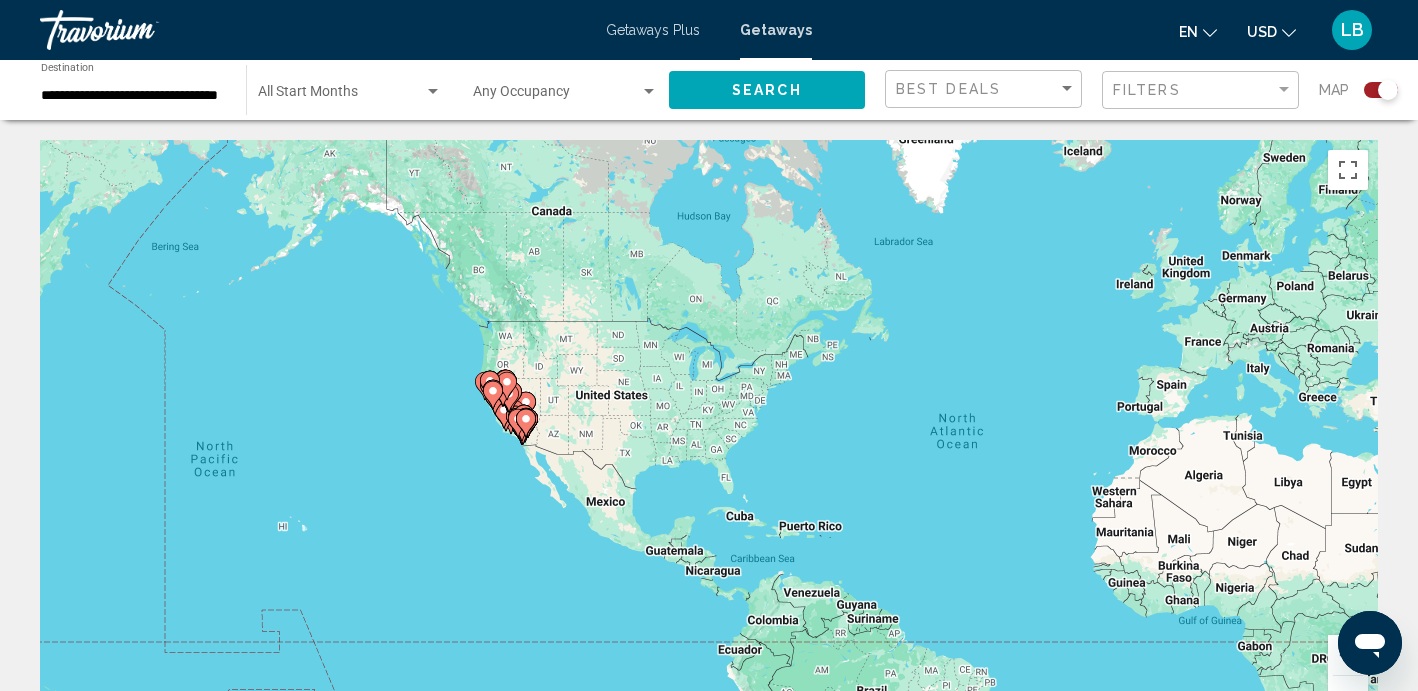 drag, startPoint x: 306, startPoint y: 505, endPoint x: 623, endPoint y: 530, distance: 317.98428 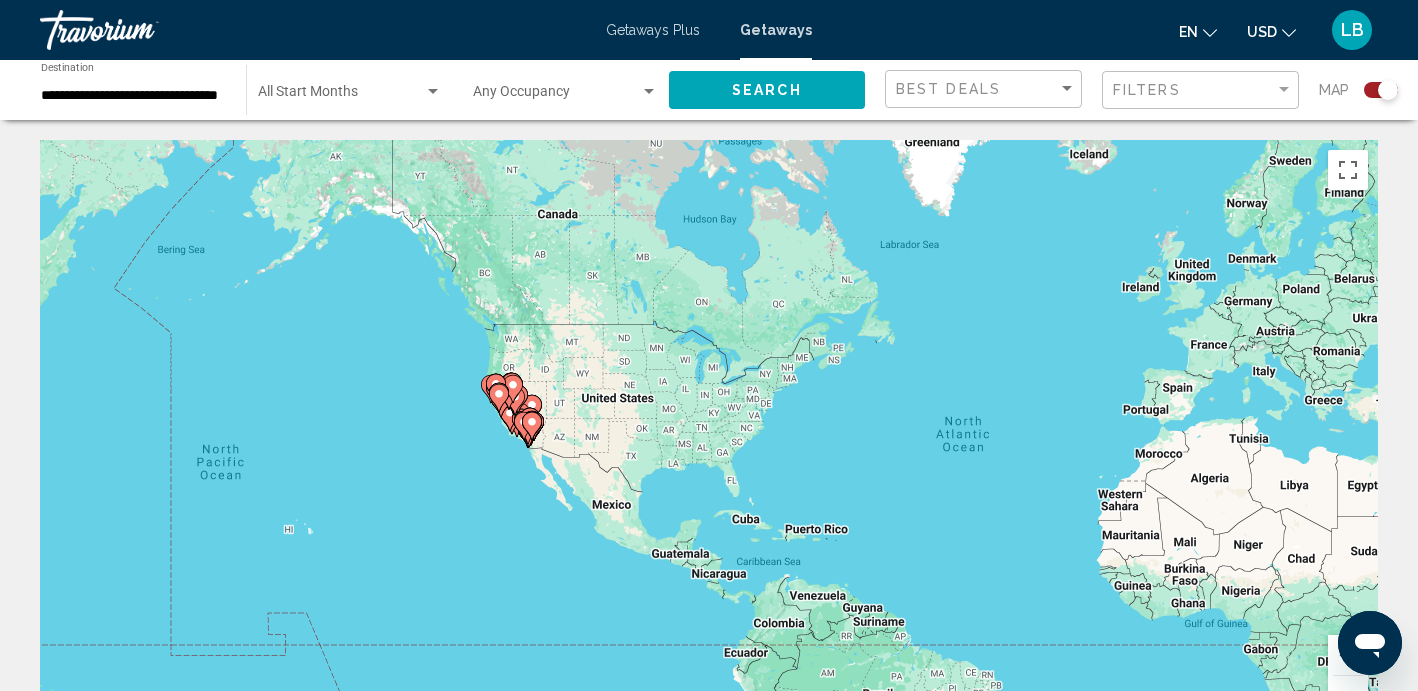 click on "To navigate, press the arrow keys. To activate drag with keyboard, press Alt + Enter. Once in keyboard drag state, use the arrow keys to move the marker. To complete the drag, press the Enter key. To cancel, press Escape." at bounding box center [709, 440] 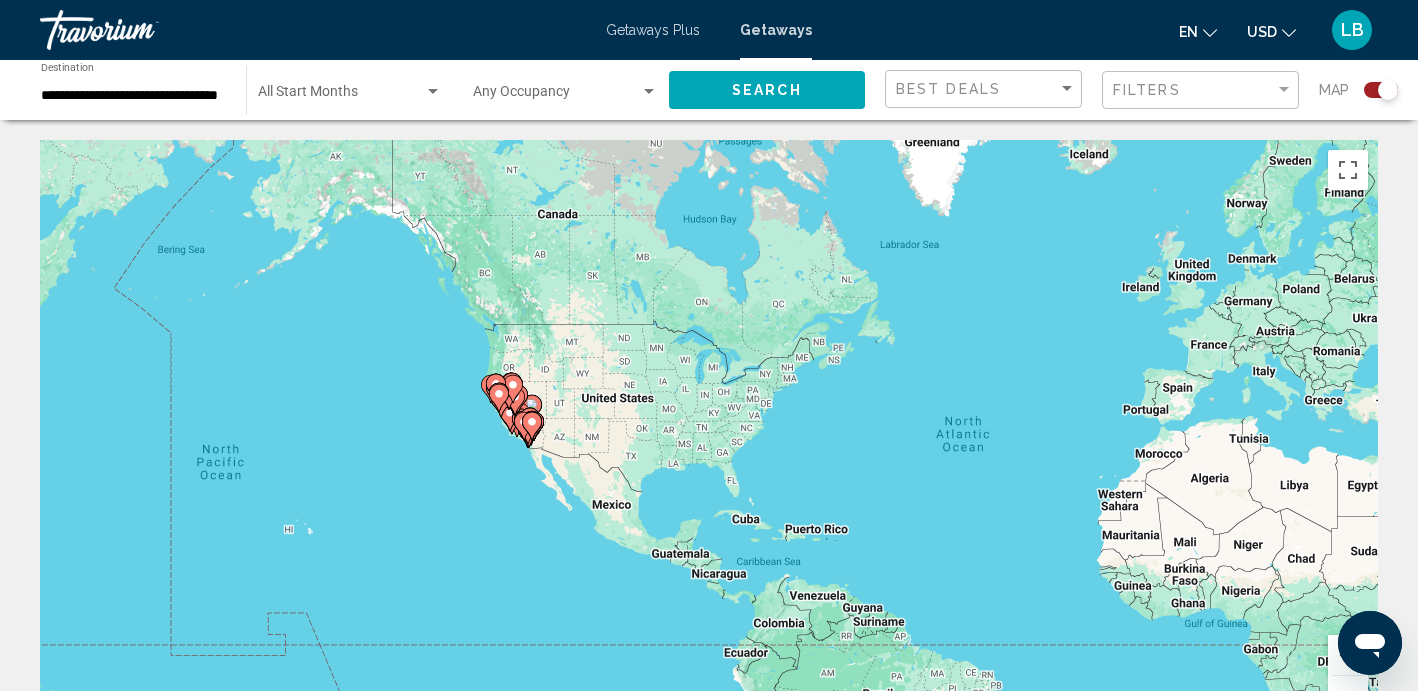click on "To navigate, press the arrow keys. To activate drag with keyboard, press Alt + Enter. Once in keyboard drag state, use the arrow keys to move the marker. To complete the drag, press the Enter key. To cancel, press Escape." at bounding box center (709, 440) 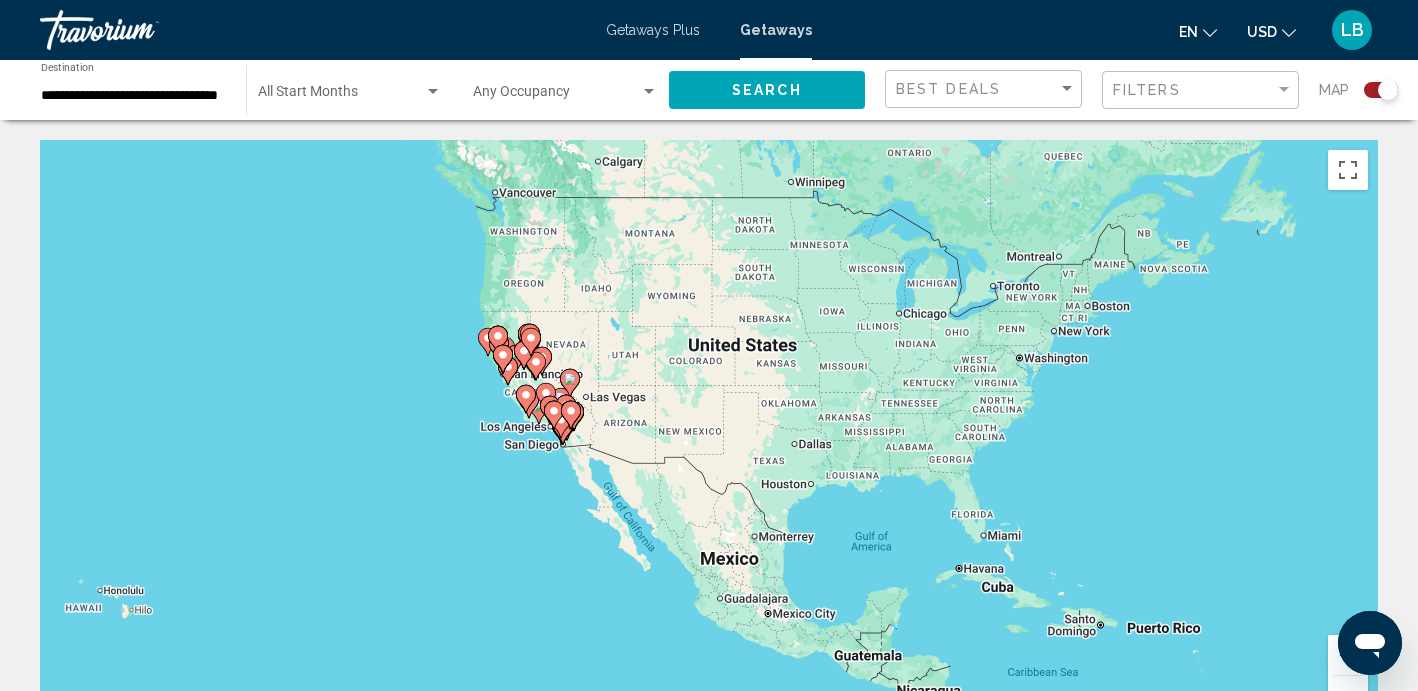 click on "To navigate, press the arrow keys. To activate drag with keyboard, press Alt + Enter. Once in keyboard drag state, use the arrow keys to move the marker. To complete the drag, press the Enter key. To cancel, press Escape." at bounding box center (709, 440) 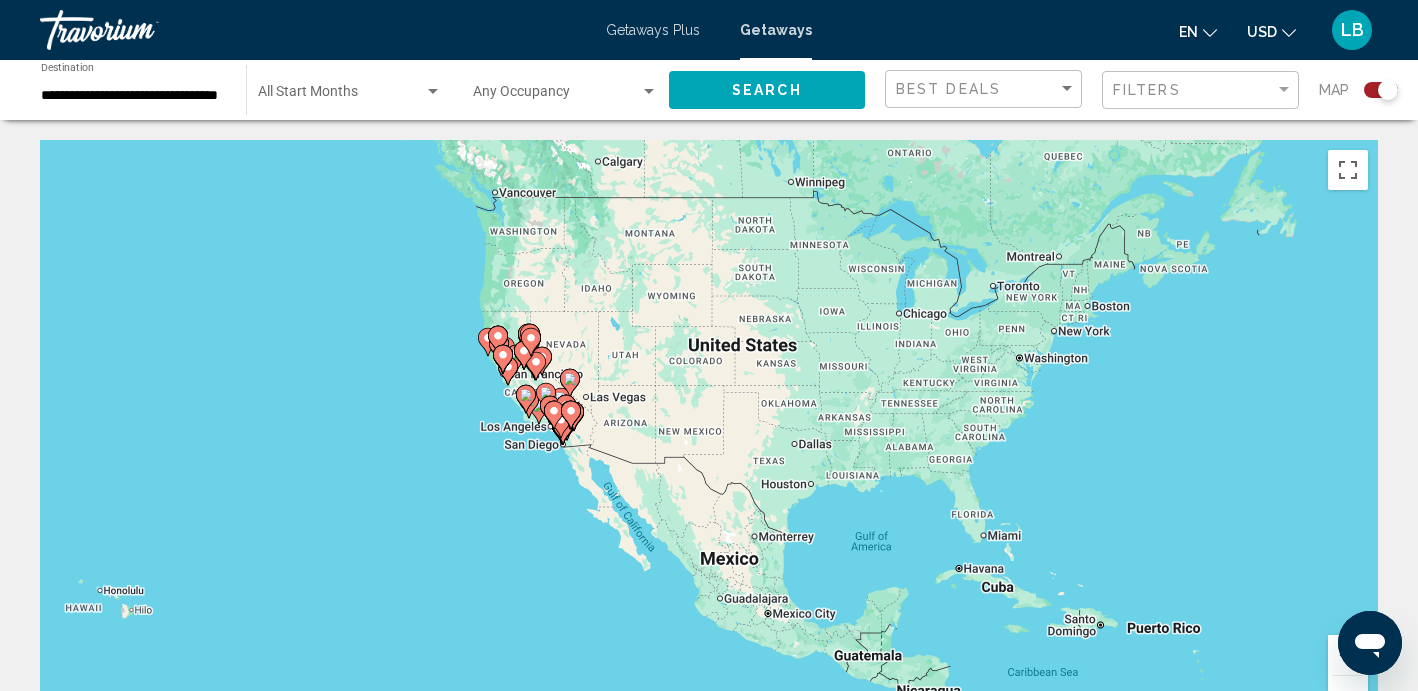 click on "To navigate, press the arrow keys. To activate drag with keyboard, press Alt + Enter. Once in keyboard drag state, use the arrow keys to move the marker. To complete the drag, press the Enter key. To cancel, press Escape." at bounding box center (709, 440) 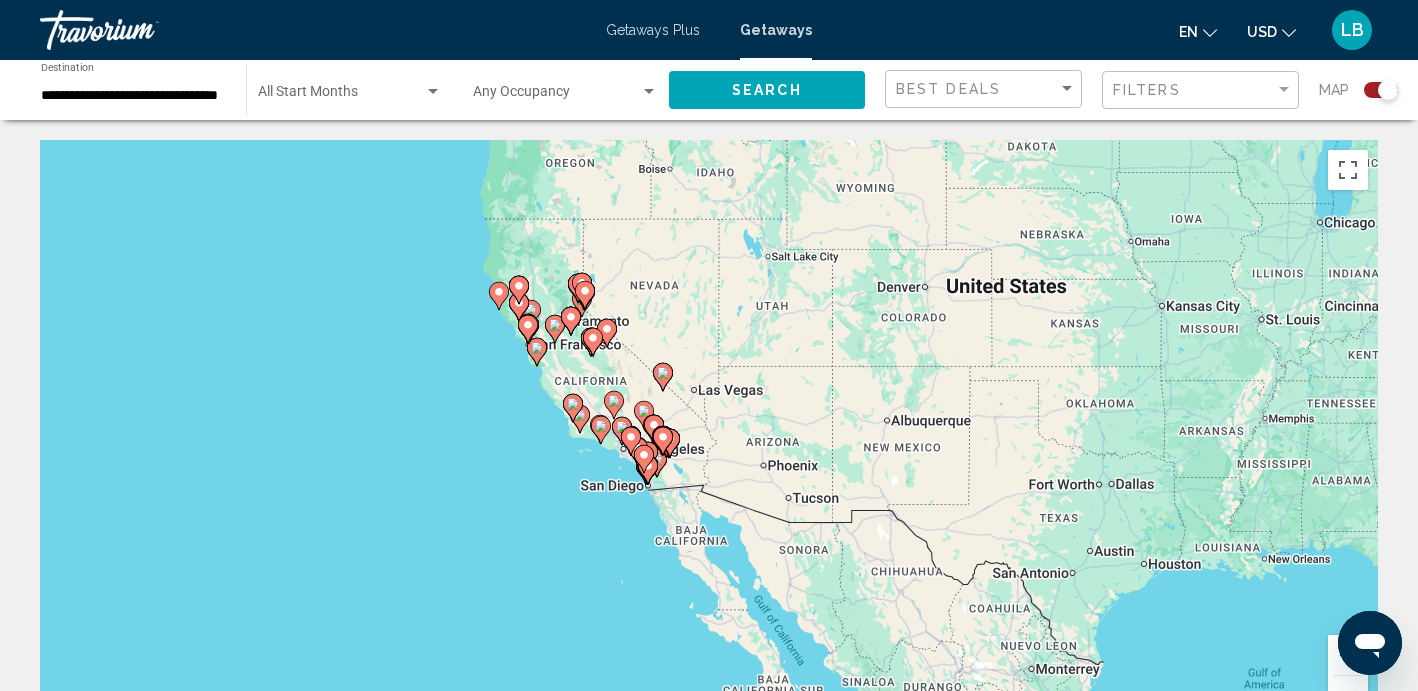 click on "To navigate, press the arrow keys. To activate drag with keyboard, press Alt + Enter. Once in keyboard drag state, use the arrow keys to move the marker. To complete the drag, press the Enter key. To cancel, press Escape." at bounding box center (709, 440) 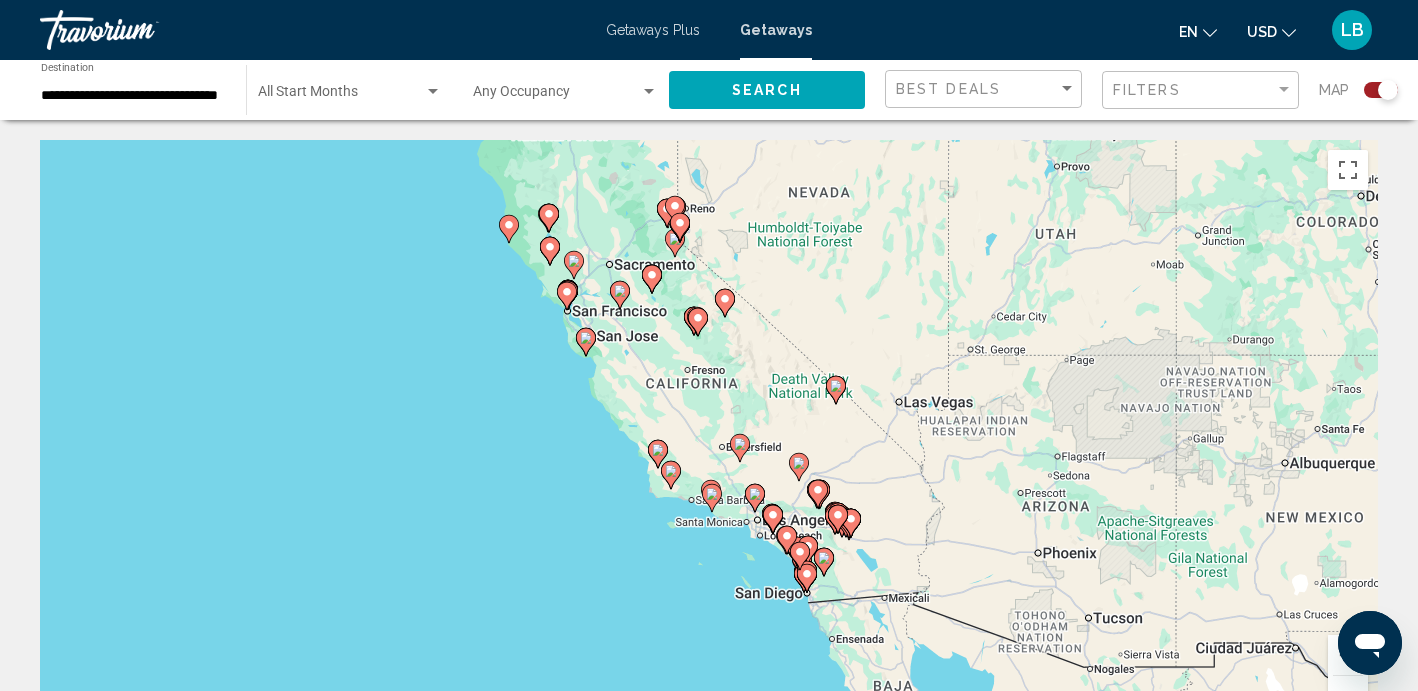 click on "To navigate, press the arrow keys. To activate drag with keyboard, press Alt + Enter. Once in keyboard drag state, use the arrow keys to move the marker. To complete the drag, press the Enter key. To cancel, press Escape." at bounding box center [709, 440] 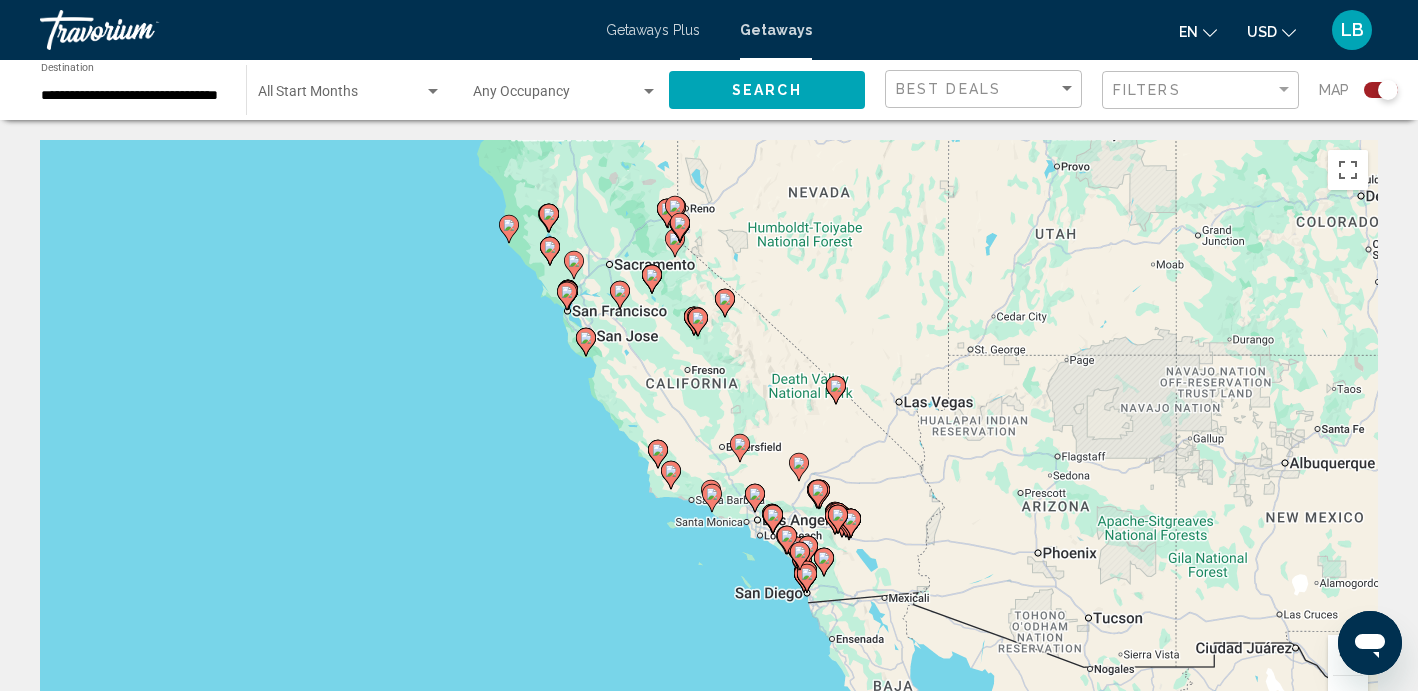 click on "To navigate, press the arrow keys. To activate drag with keyboard, press Alt + Enter. Once in keyboard drag state, use the arrow keys to move the marker. To complete the drag, press the Enter key. To cancel, press Escape." at bounding box center (709, 440) 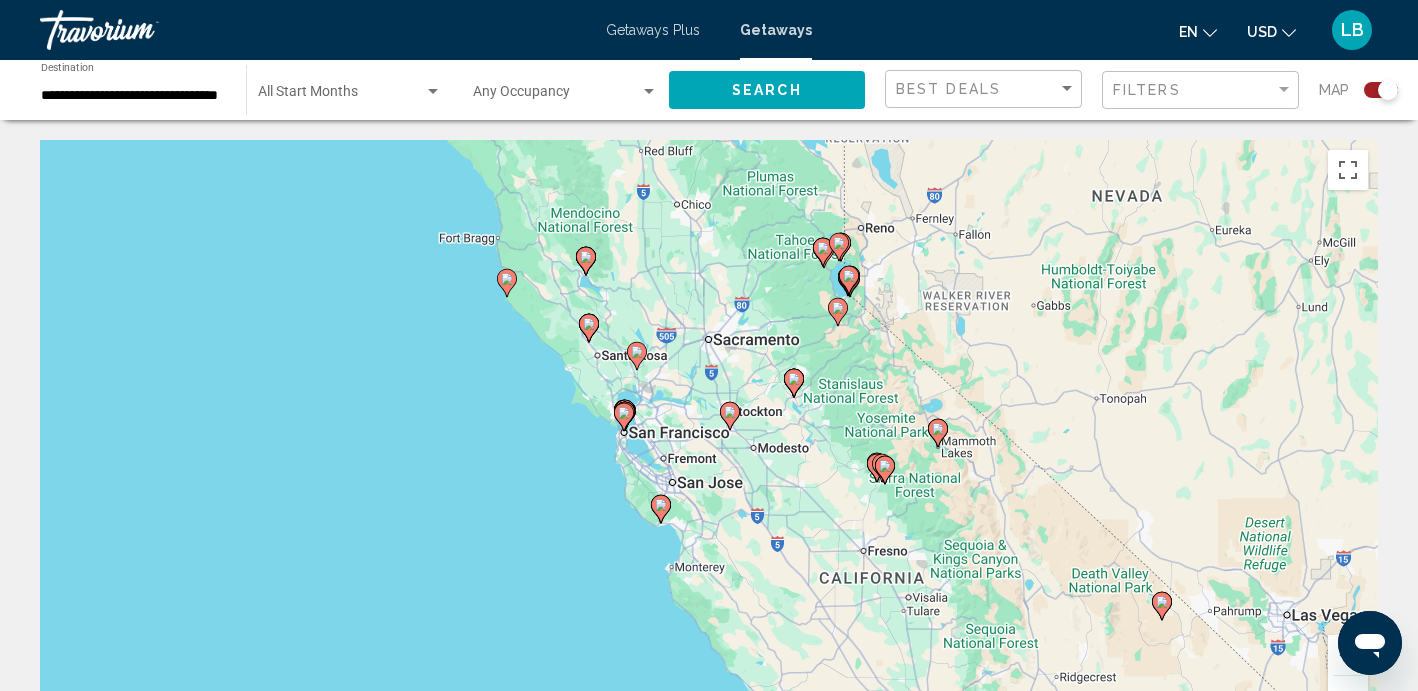 drag, startPoint x: 535, startPoint y: 250, endPoint x: 553, endPoint y: 447, distance: 197.82063 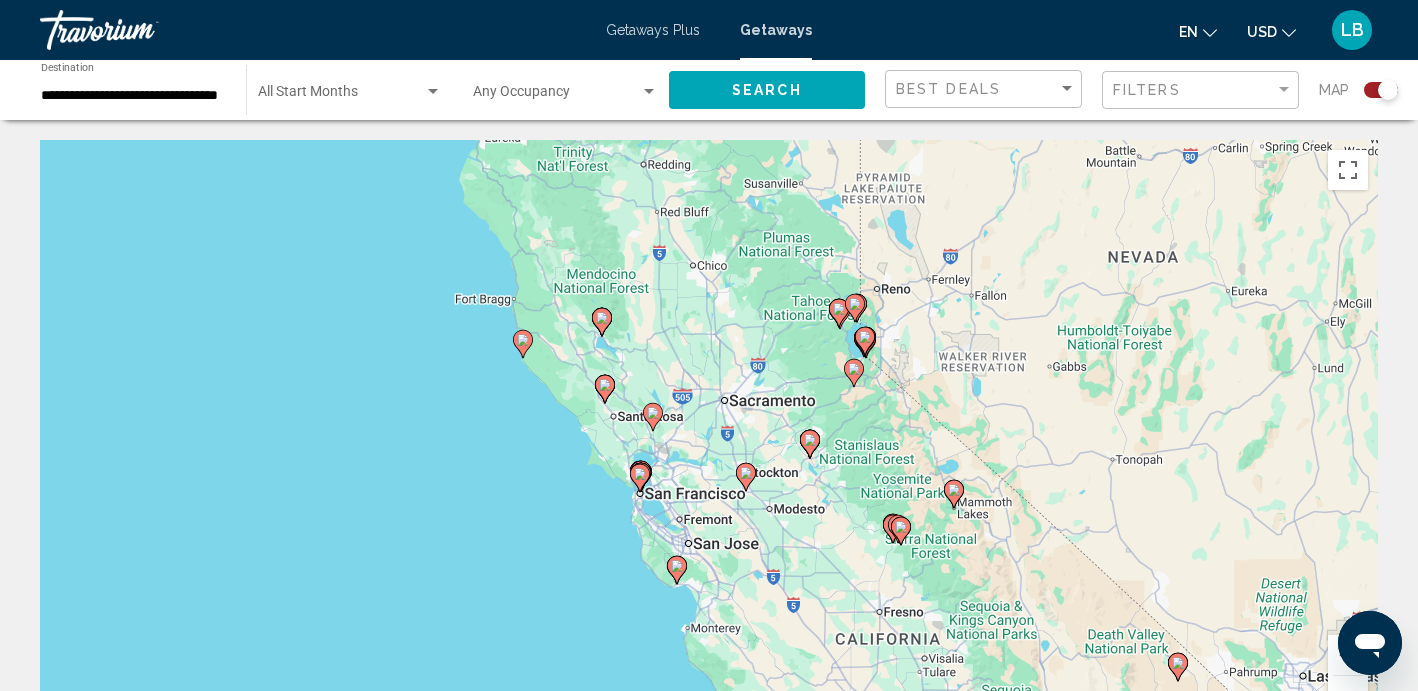 click on "To navigate, press the arrow keys. To activate drag with keyboard, press Alt + Enter. Once in keyboard drag state, use the arrow keys to move the marker. To complete the drag, press the Enter key. To cancel, press Escape." at bounding box center [709, 440] 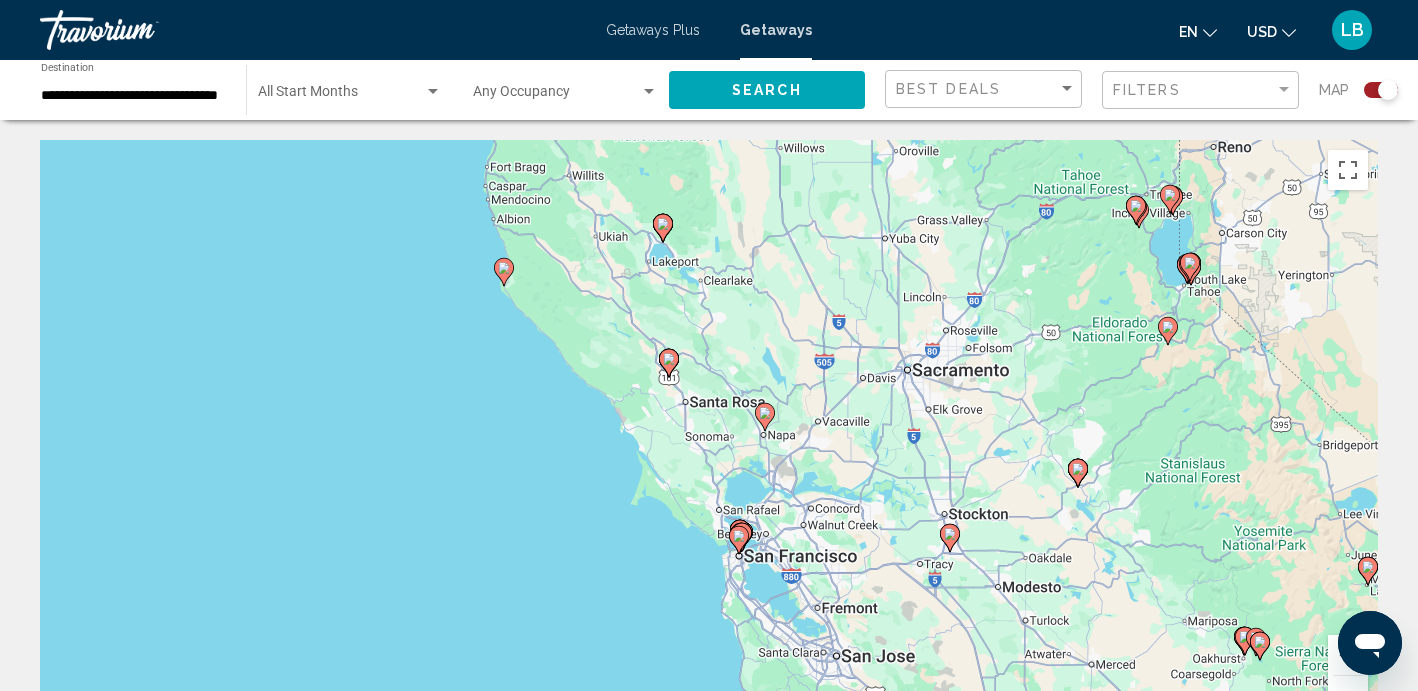 click on "To navigate, press the arrow keys. To activate drag with keyboard, press Alt + Enter. Once in keyboard drag state, use the arrow keys to move the marker. To complete the drag, press the Enter key. To cancel, press Escape." at bounding box center (709, 440) 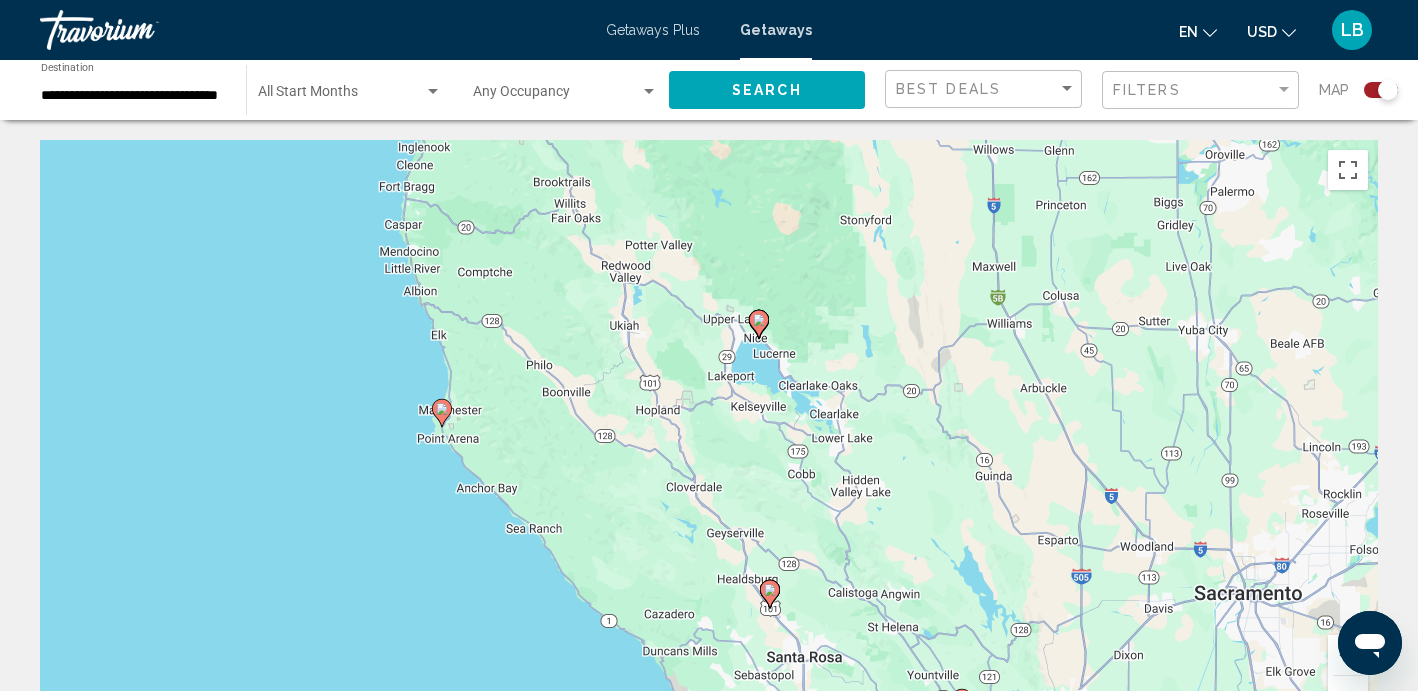 drag, startPoint x: 728, startPoint y: 282, endPoint x: 694, endPoint y: 527, distance: 247.34793 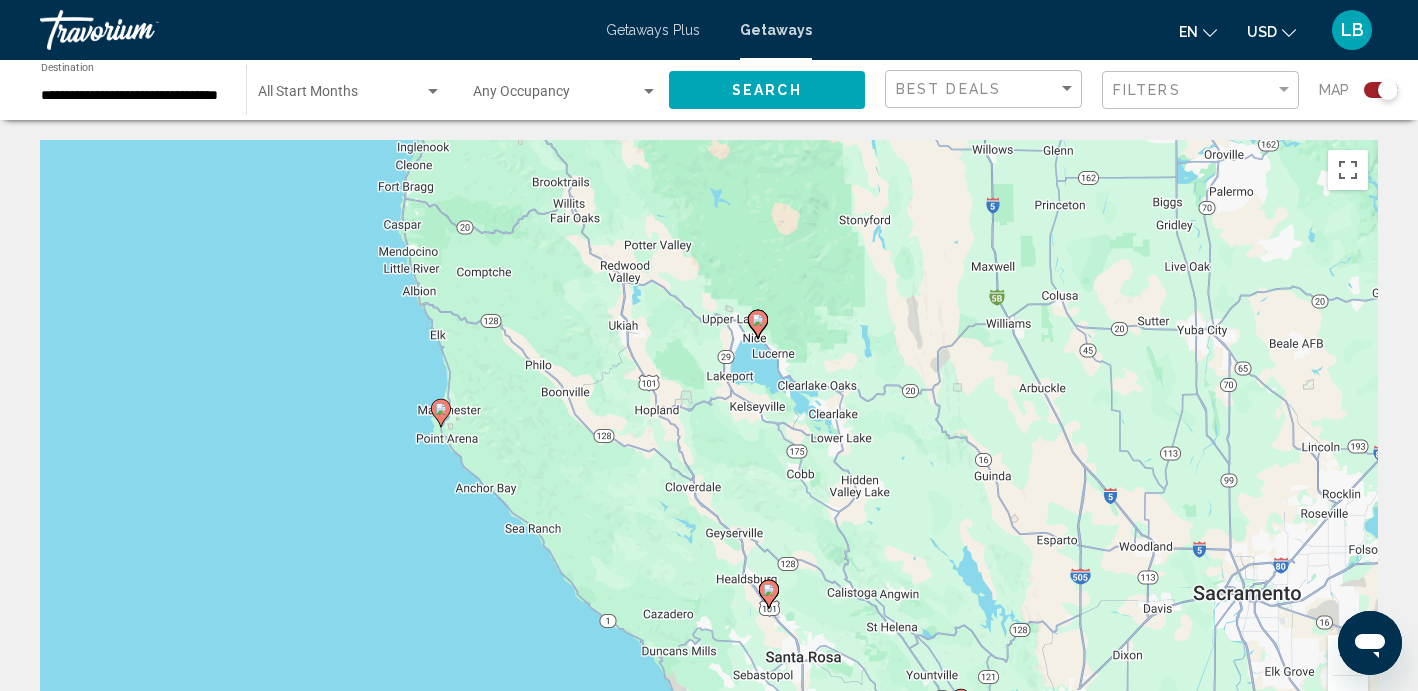 click 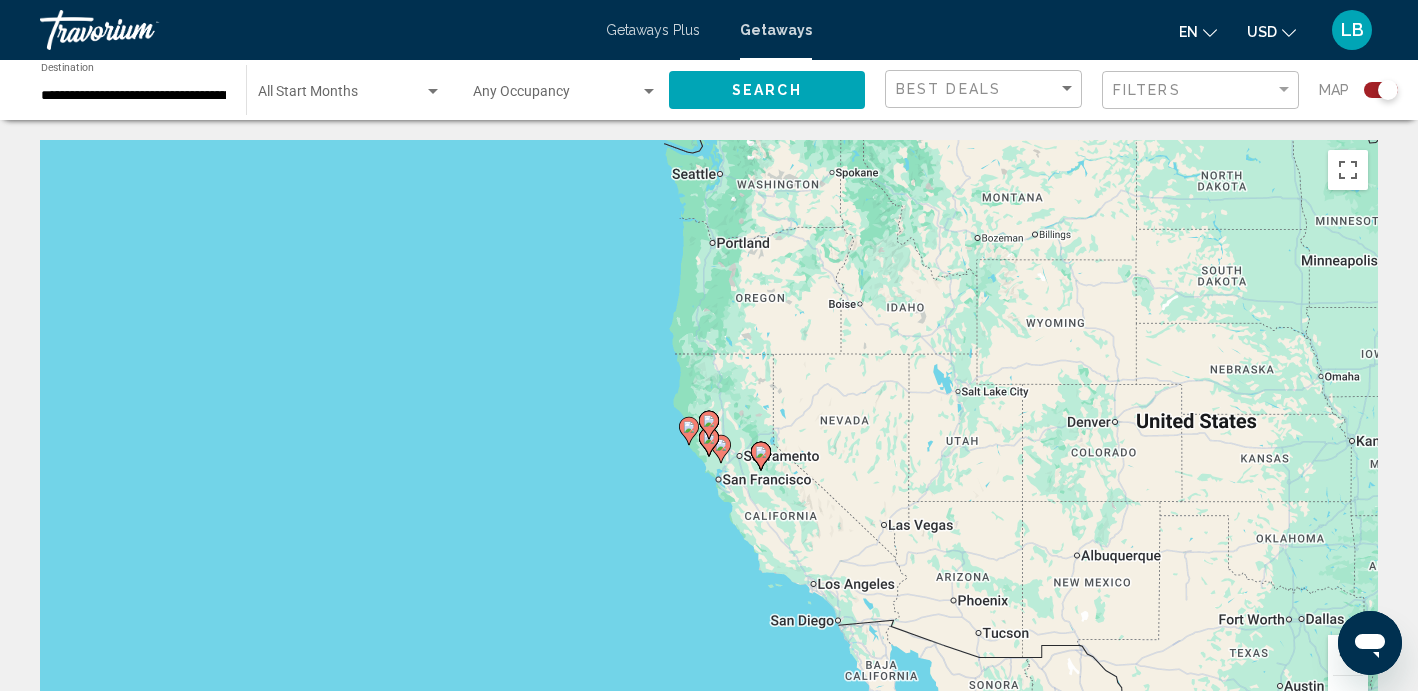 click 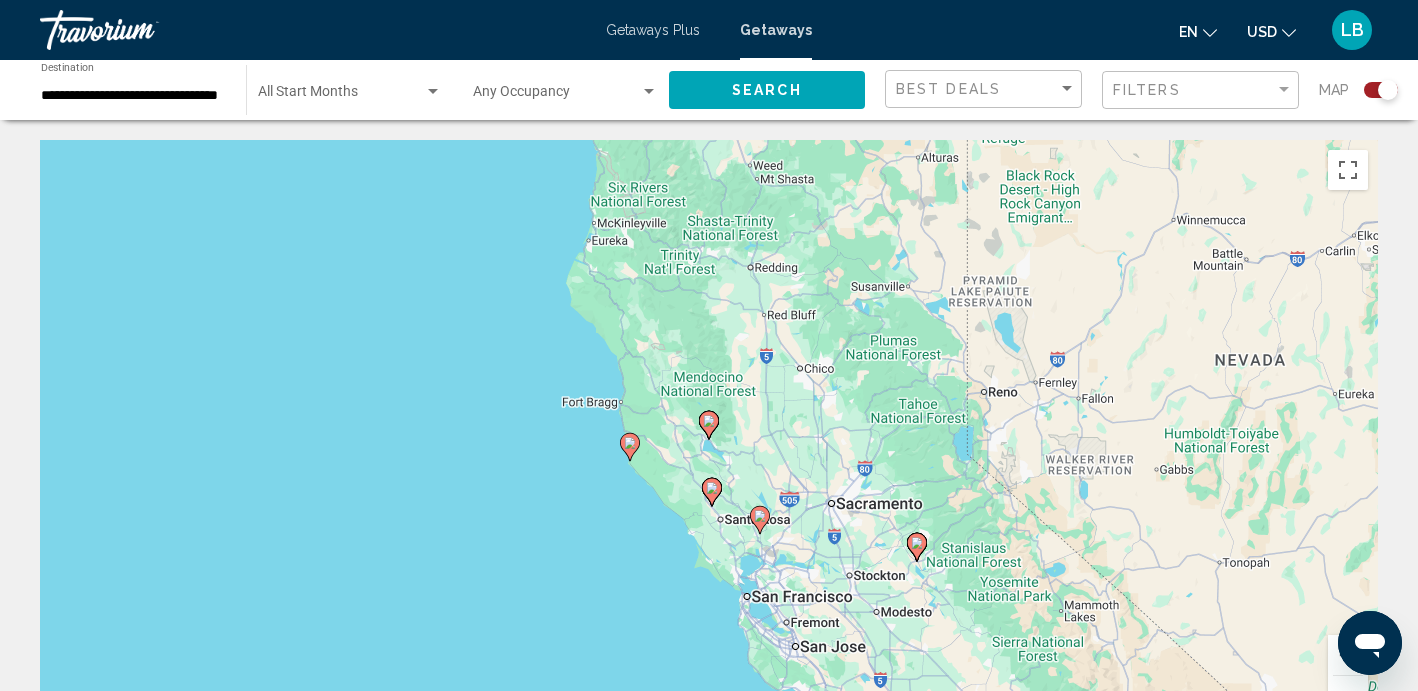 click 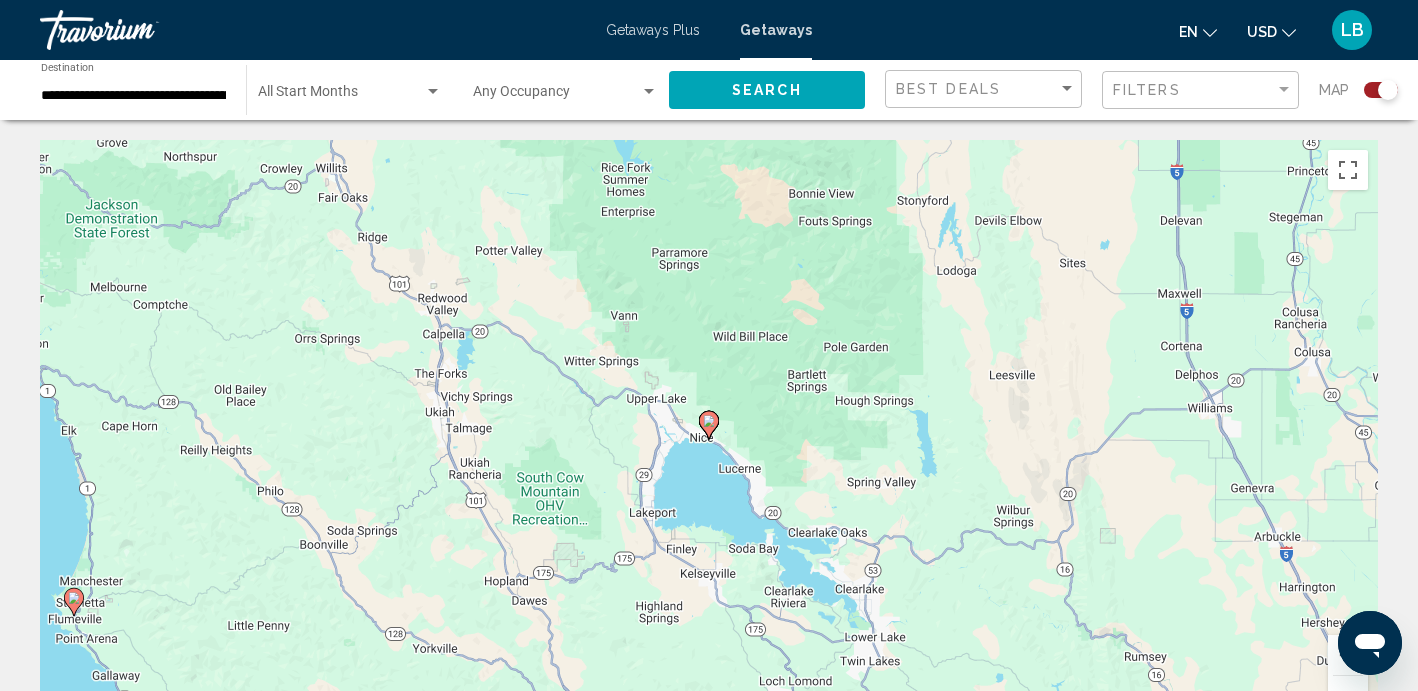 click on "To navigate, press the arrow keys. To activate drag with keyboard, press Alt + Enter. Once in keyboard drag state, use the arrow keys to move the marker. To complete the drag, press the Enter key. To cancel, press Escape." at bounding box center [709, 440] 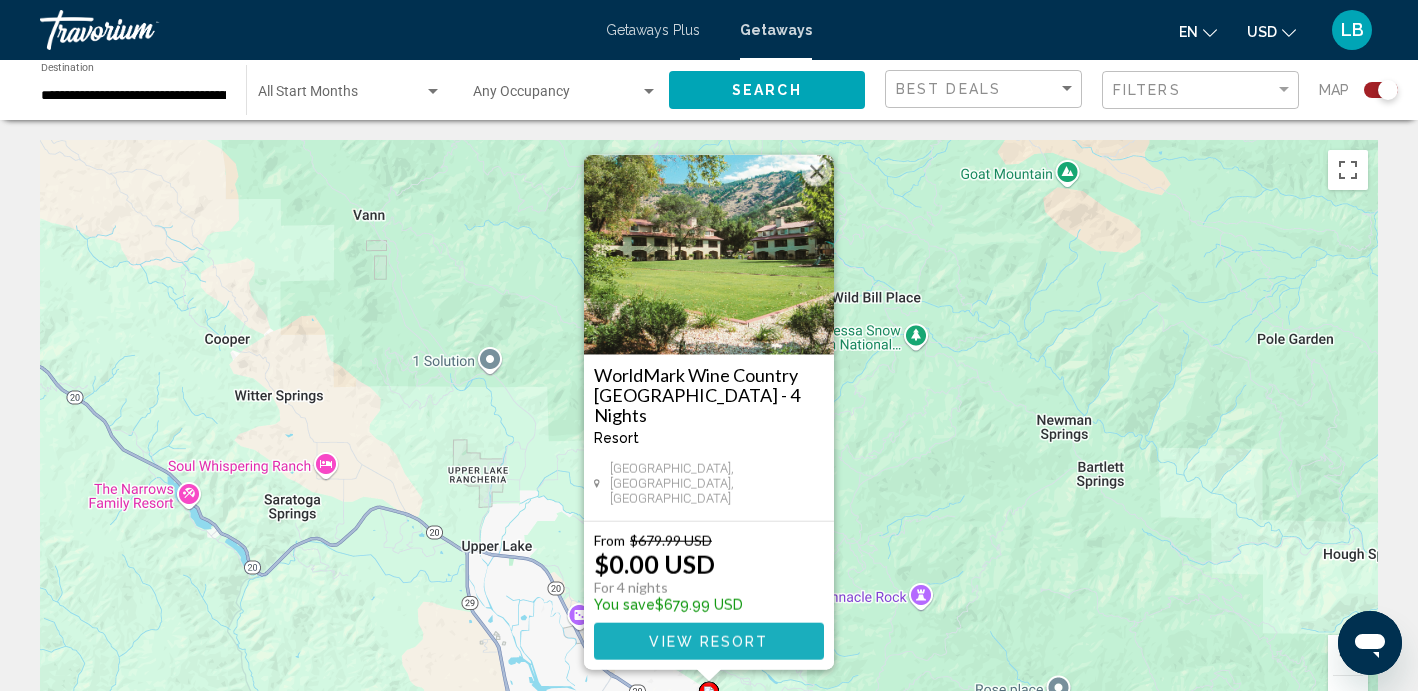 click on "View Resort" at bounding box center [708, 642] 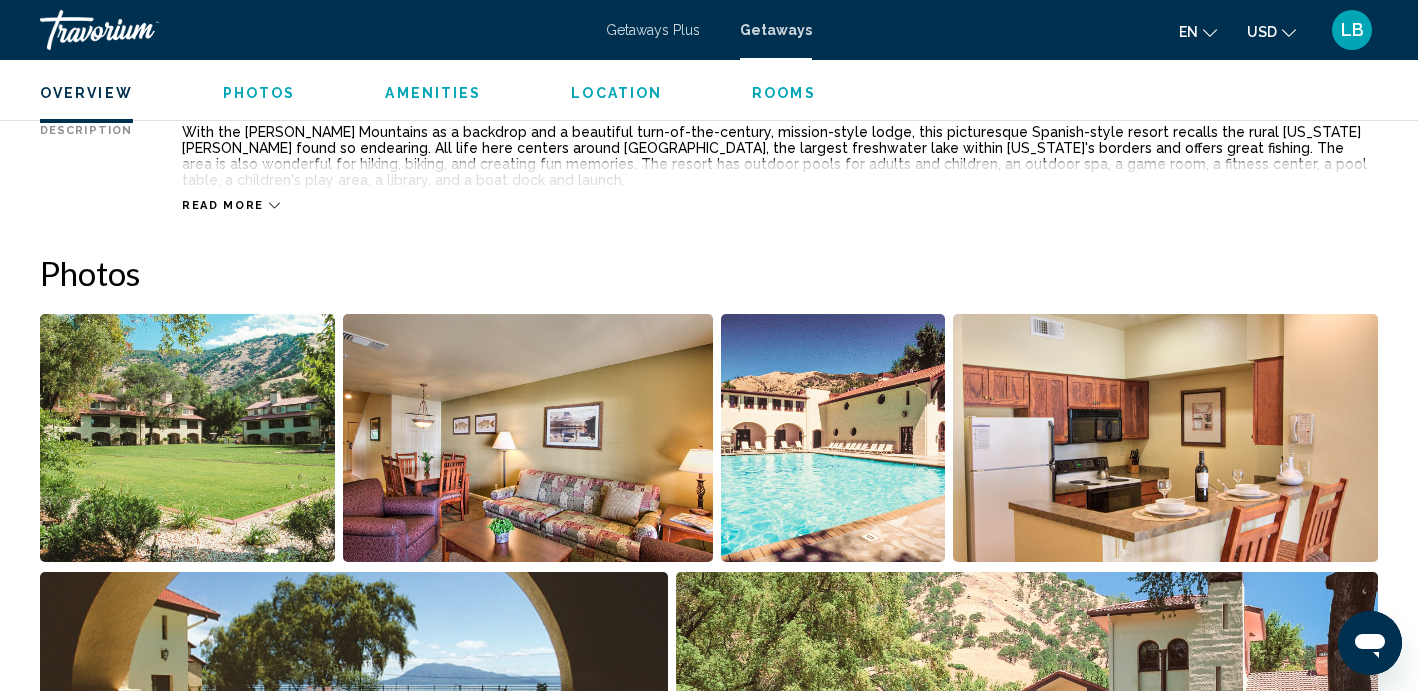 scroll, scrollTop: 767, scrollLeft: 0, axis: vertical 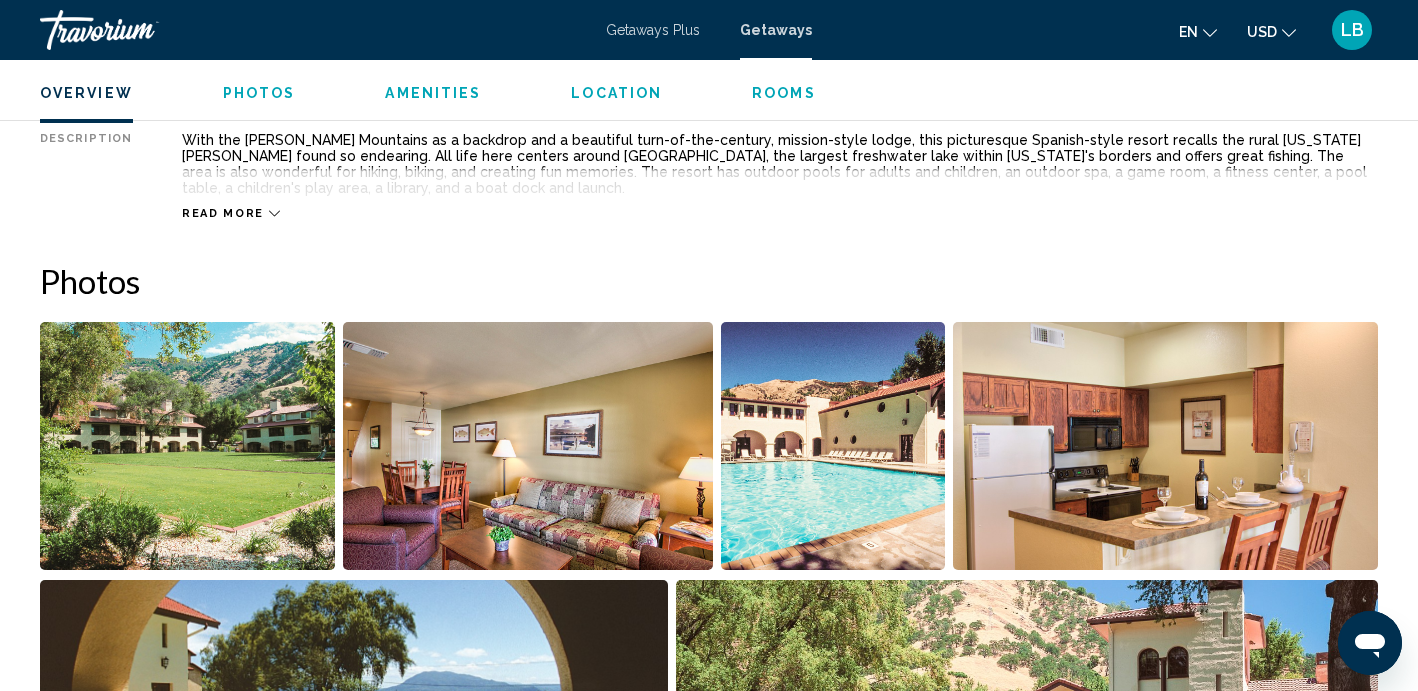 click 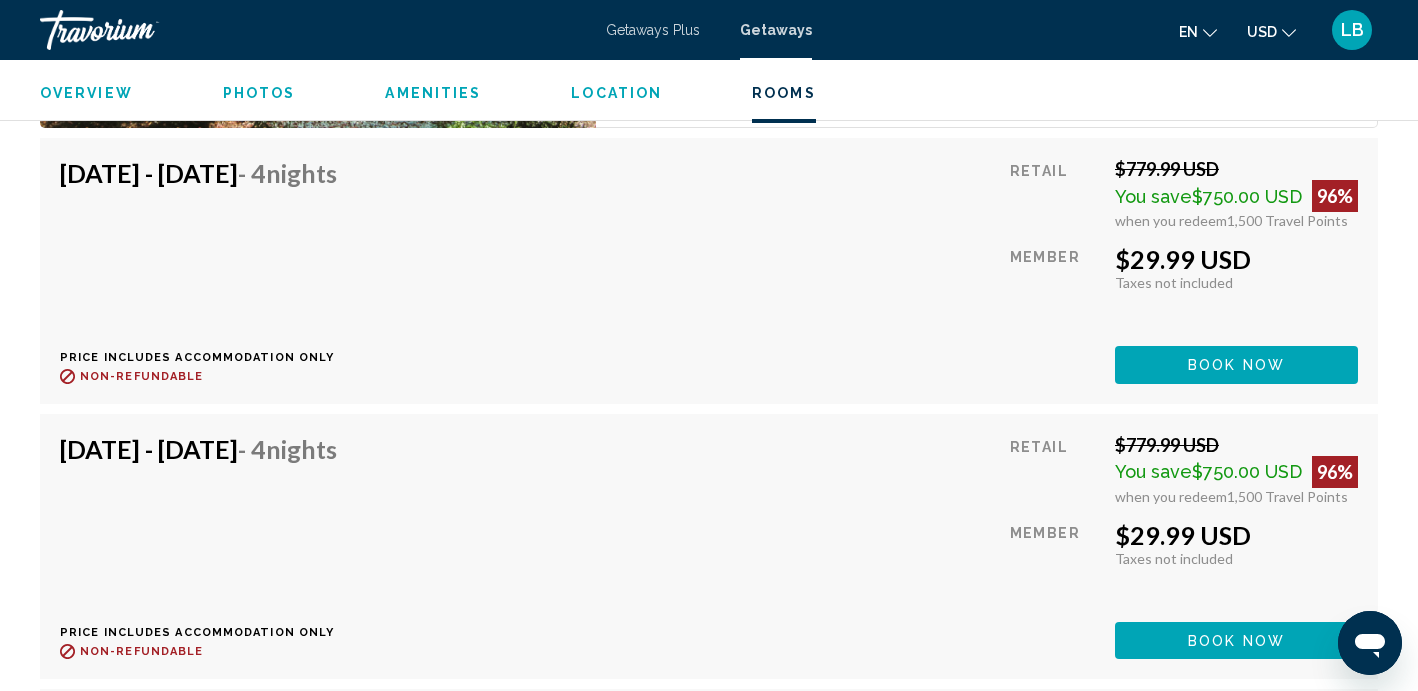 scroll, scrollTop: 4041, scrollLeft: 0, axis: vertical 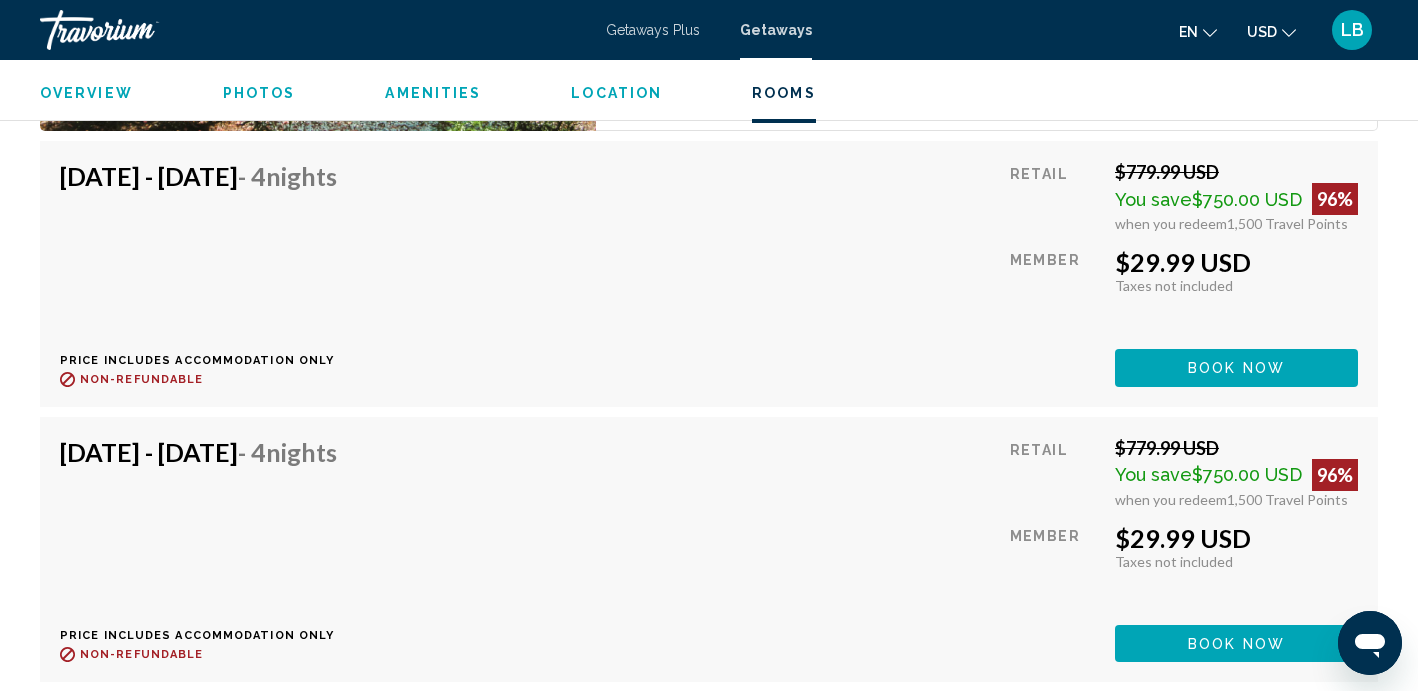click on "Nov 2, 2025 - Nov 6, 2025  - 4  Nights Price includes accommodation only
Refundable until :
Non-refundable Retail  $779.99 USD  You save  $750.00 USD   96%  when you redeem  1,500  Travel Points  Member  $29.99 USD  Taxes included Taxes not included You earn  0  Travel Points  Book now This room is no longer available. Price includes accommodation only
Refundable until
Non-refundable Book now This room is no longer available." at bounding box center [709, 273] 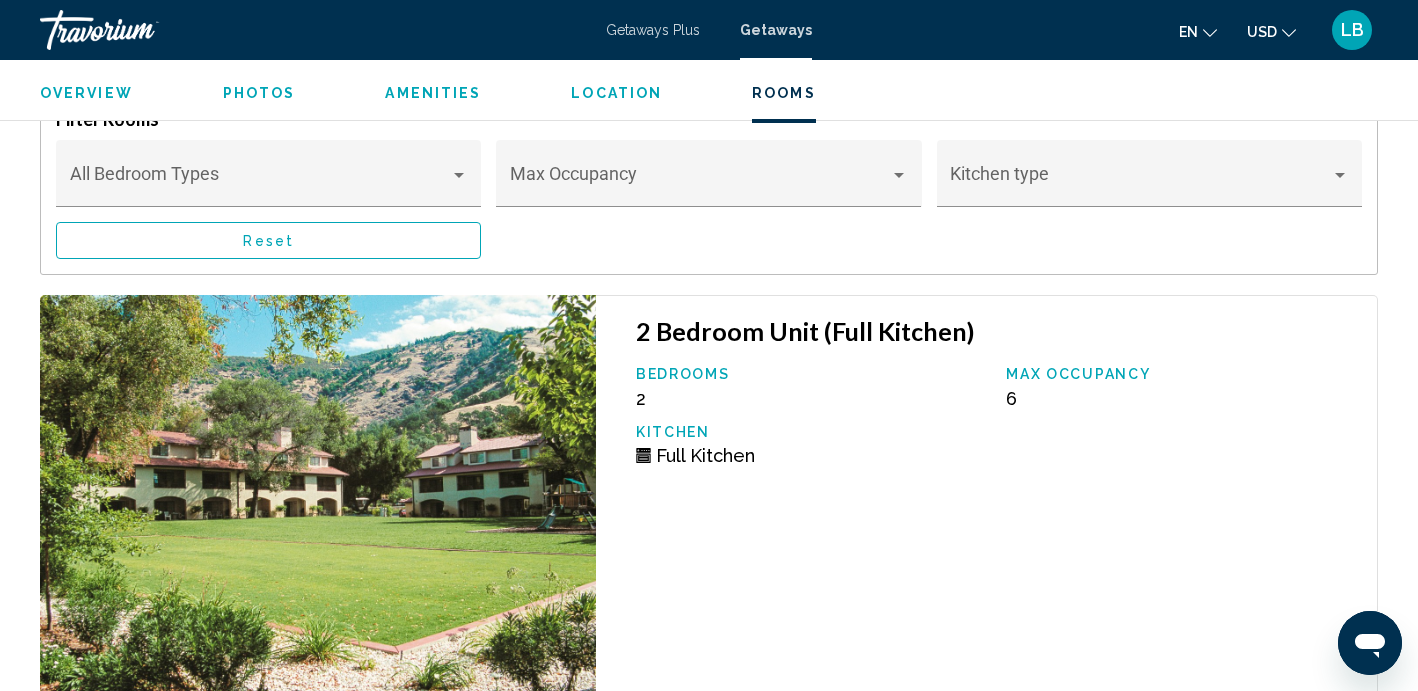scroll, scrollTop: 3446, scrollLeft: 0, axis: vertical 